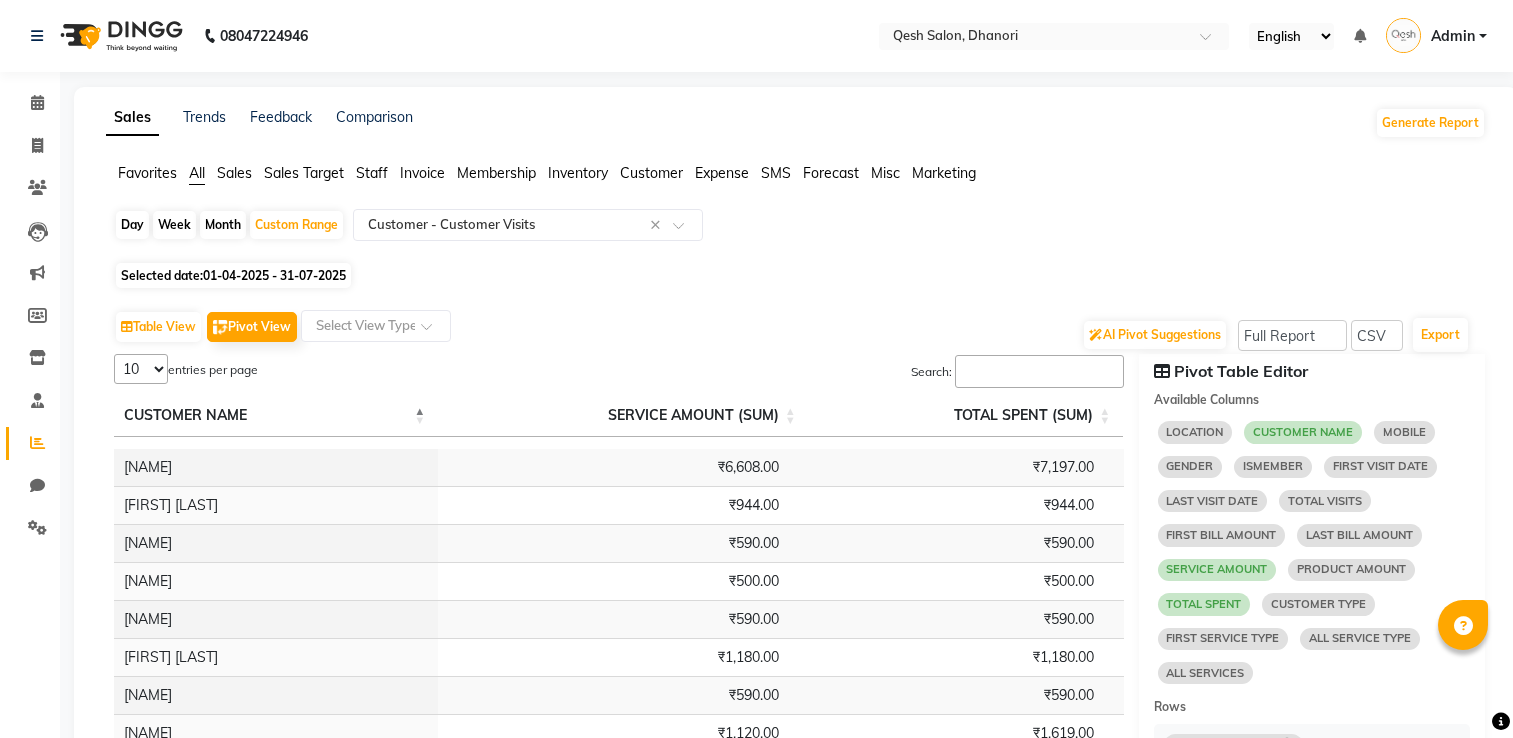 select on "full_report" 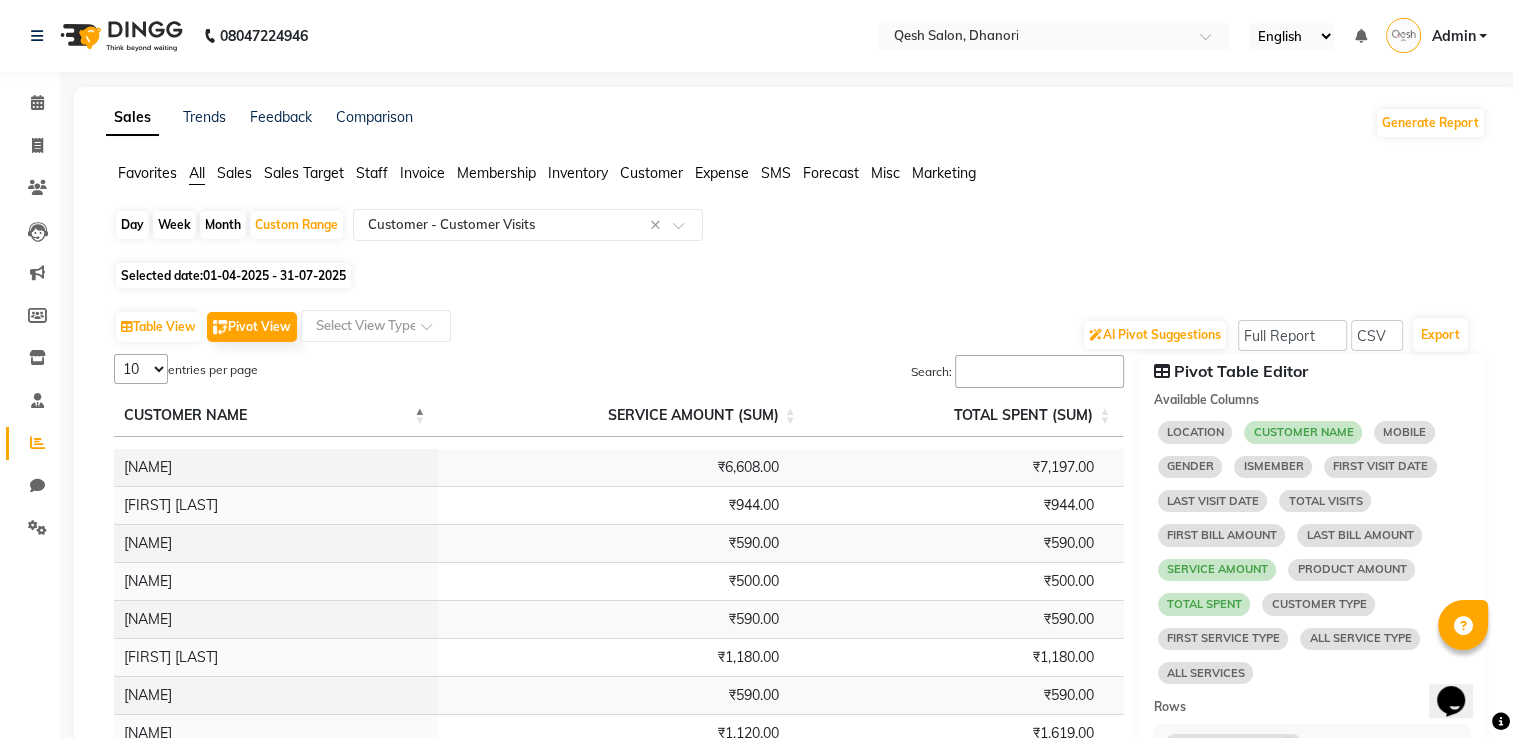 scroll, scrollTop: 0, scrollLeft: 0, axis: both 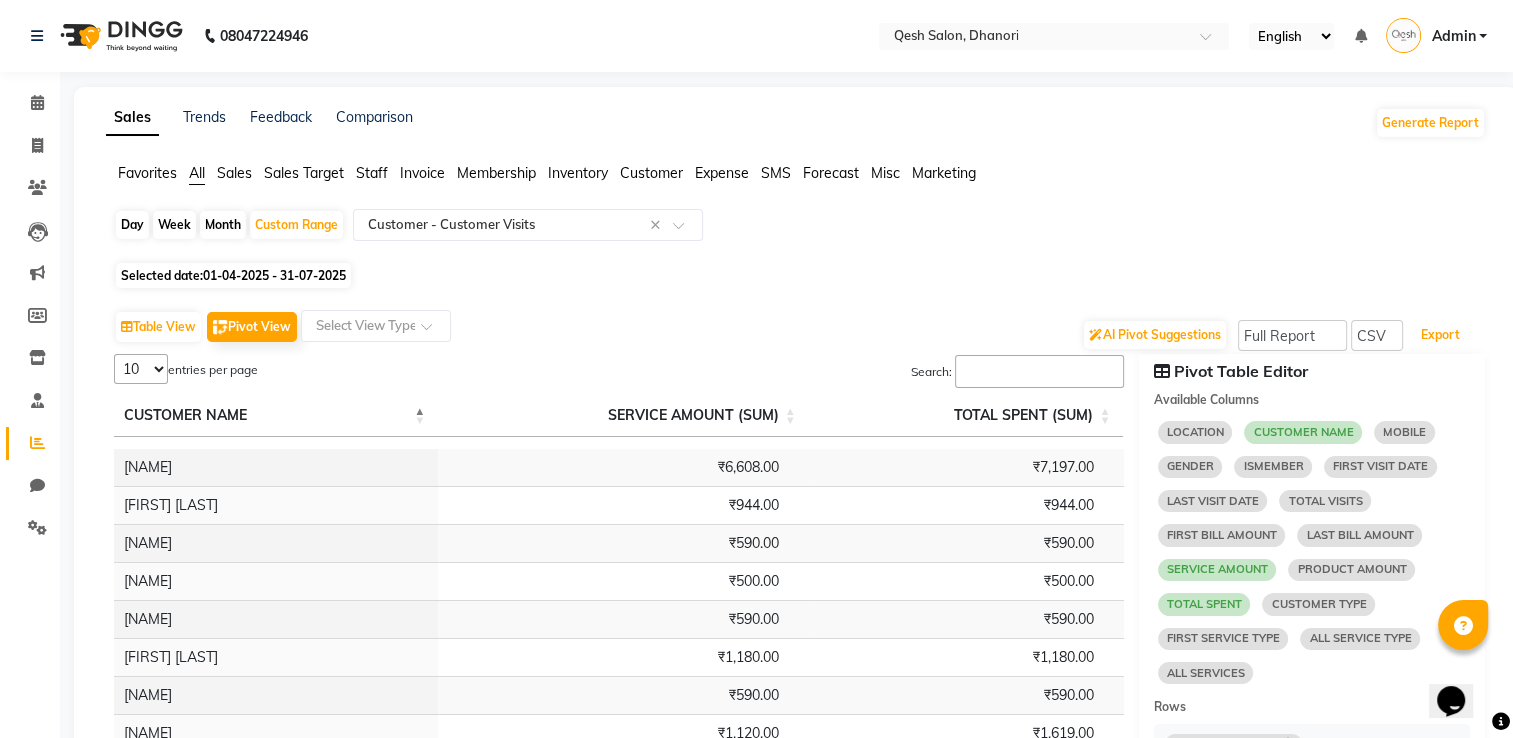 type 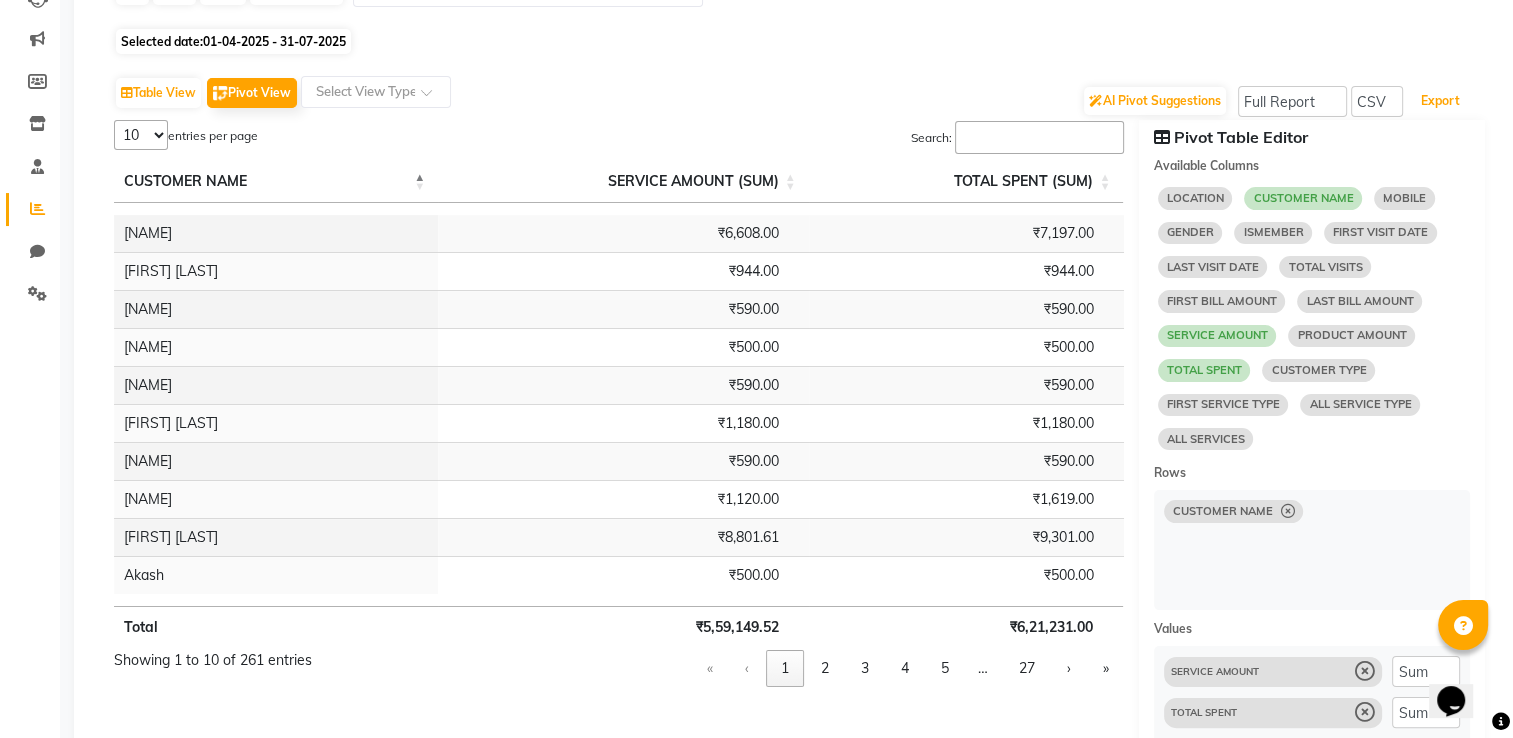 scroll, scrollTop: 200, scrollLeft: 0, axis: vertical 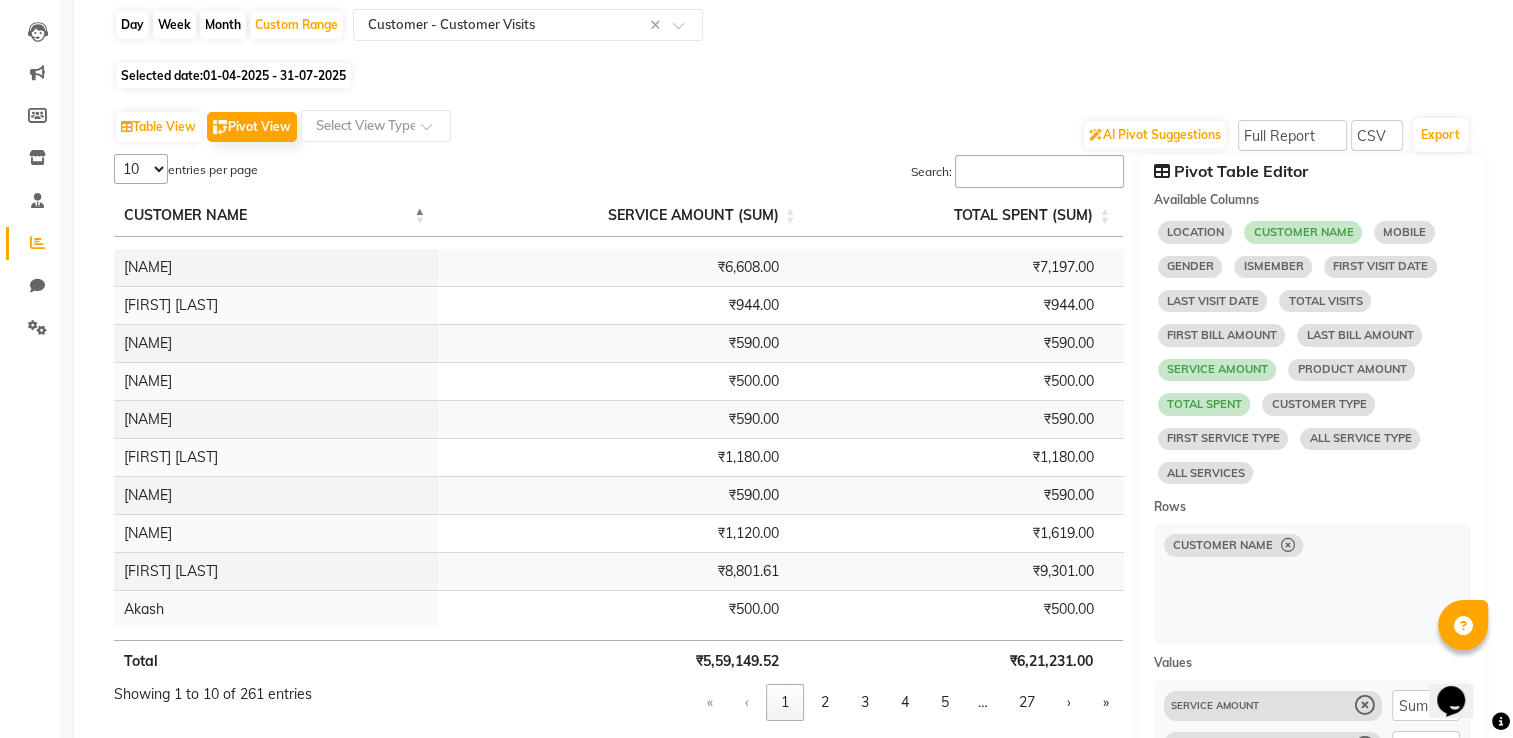 click on "ISMEMBER" 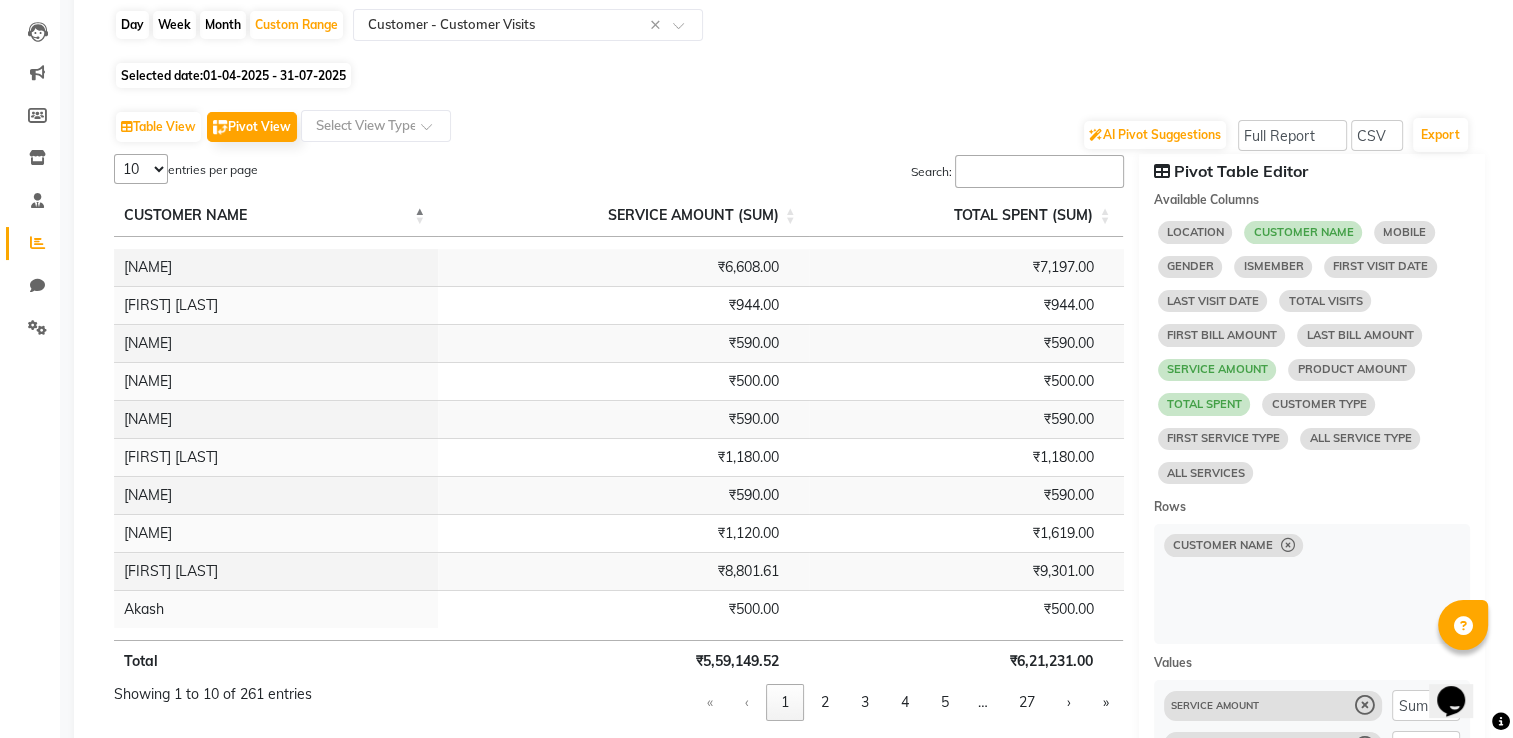 scroll, scrollTop: 400, scrollLeft: 0, axis: vertical 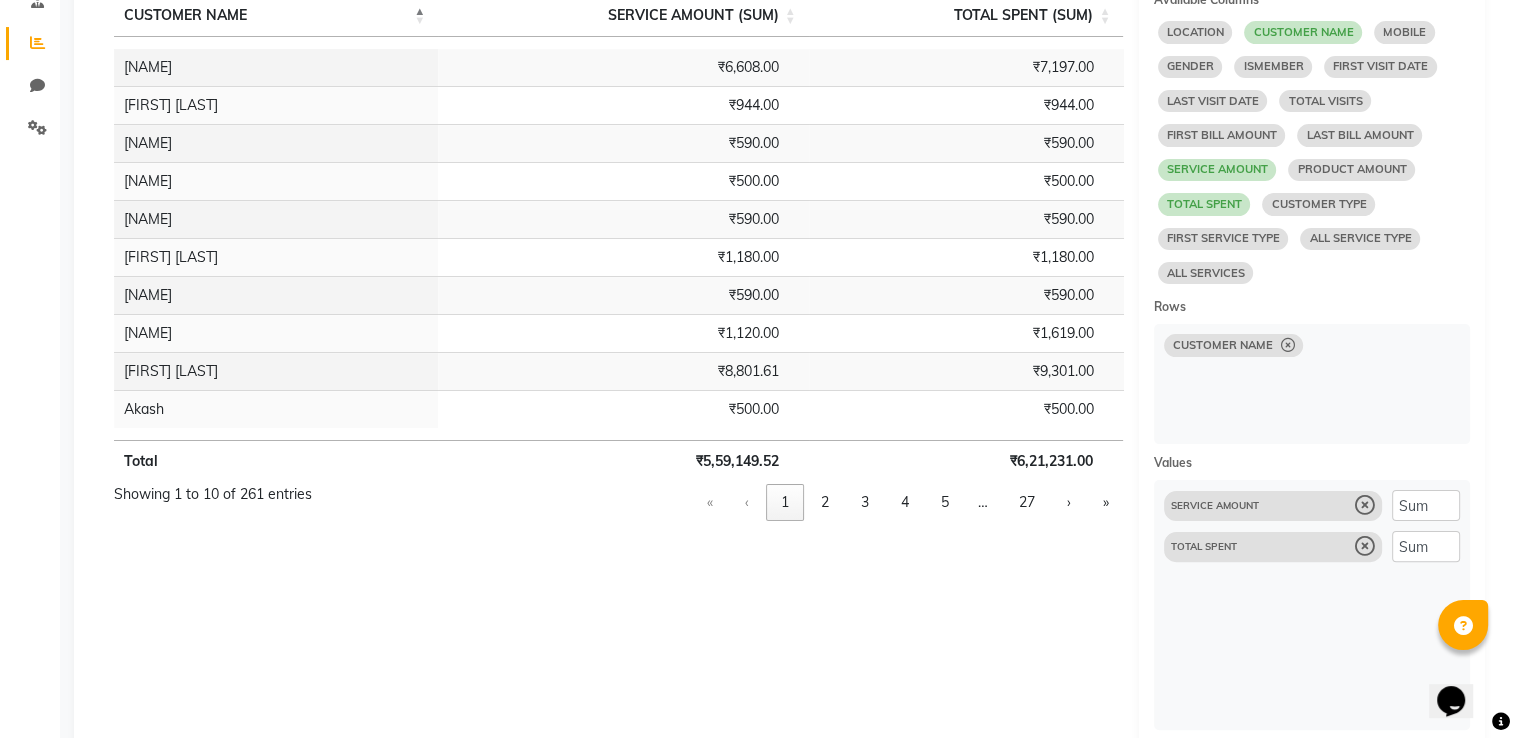 select on "10" 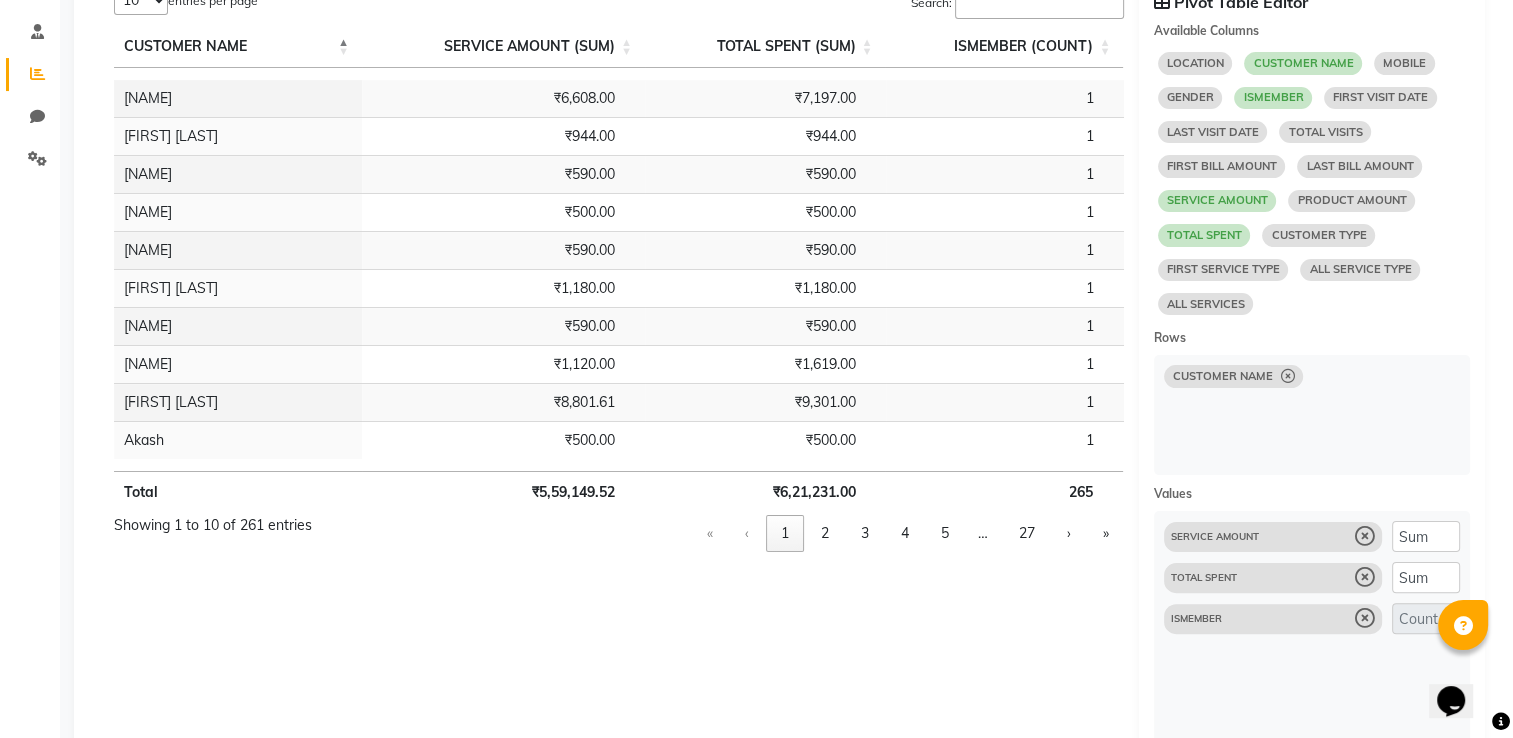 scroll, scrollTop: 400, scrollLeft: 0, axis: vertical 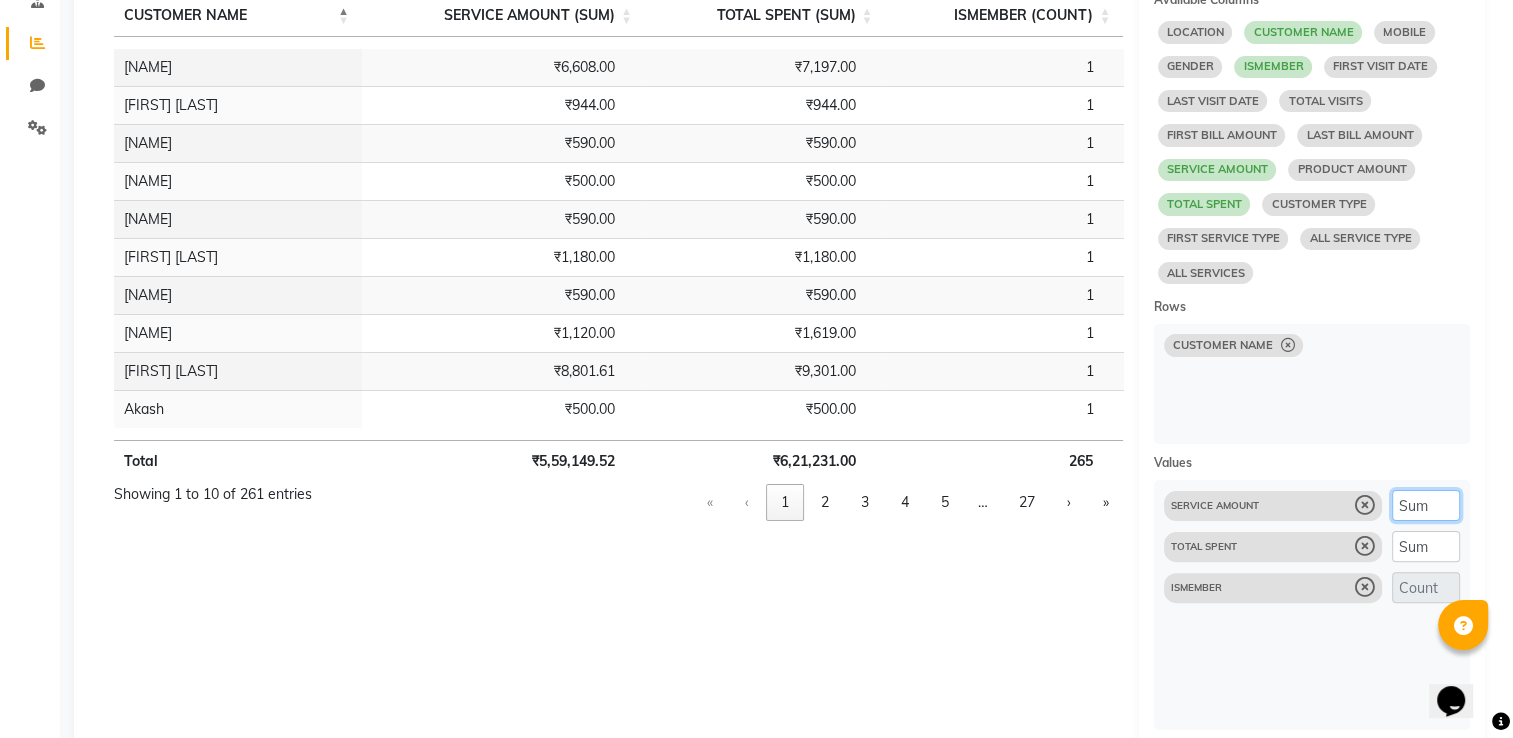 click on "Count Sum Average Max Min Unique Count" 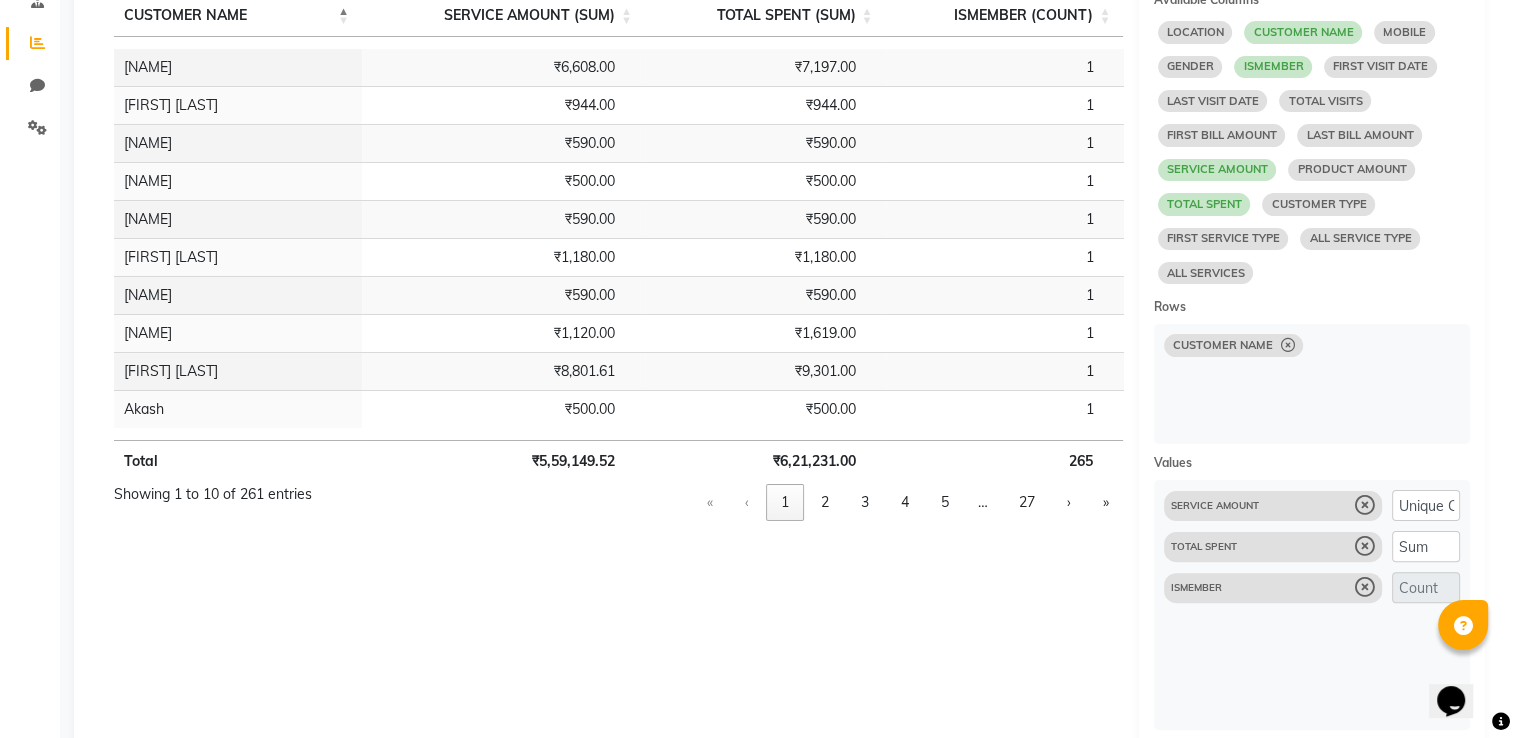 select on "10" 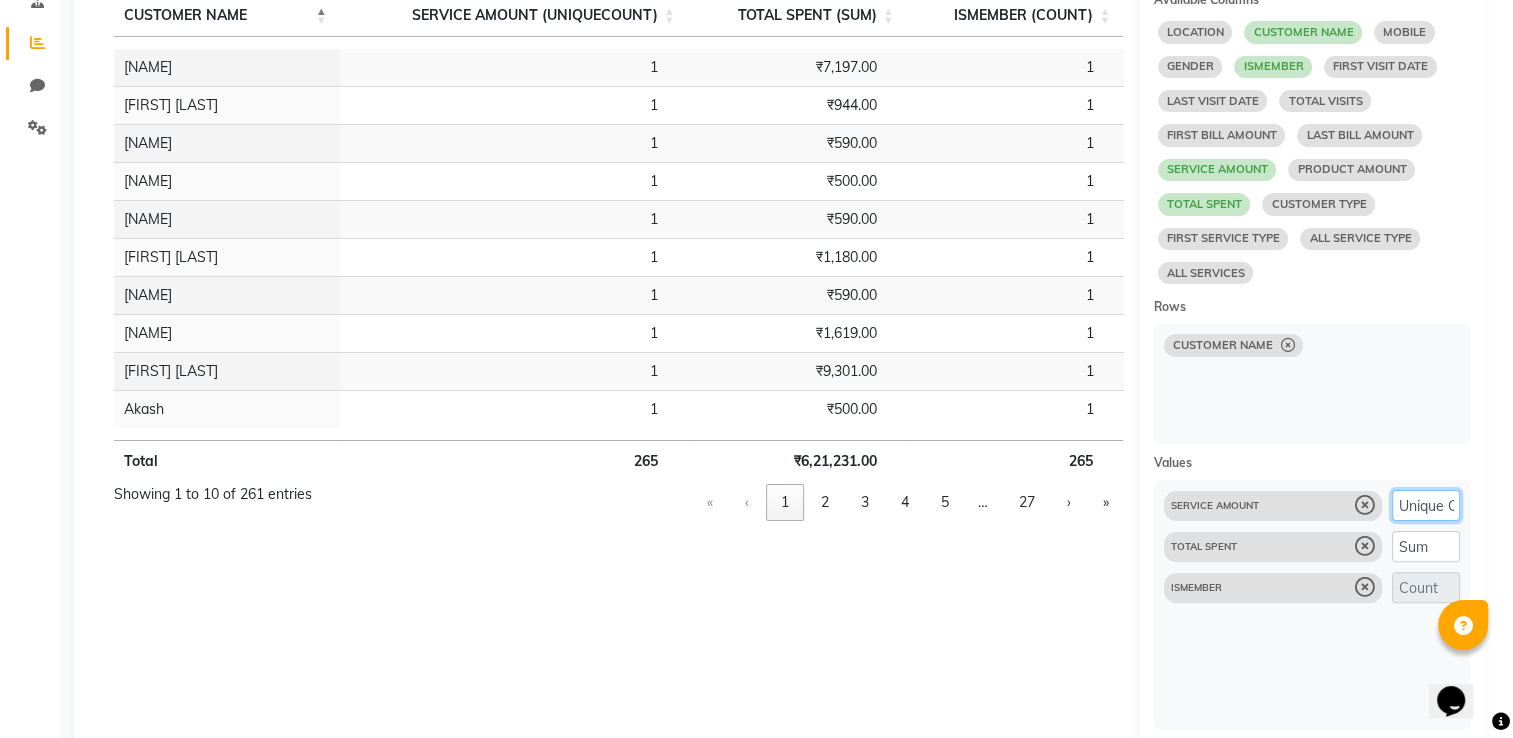 click on "Count Sum Average Max Min Unique Count" 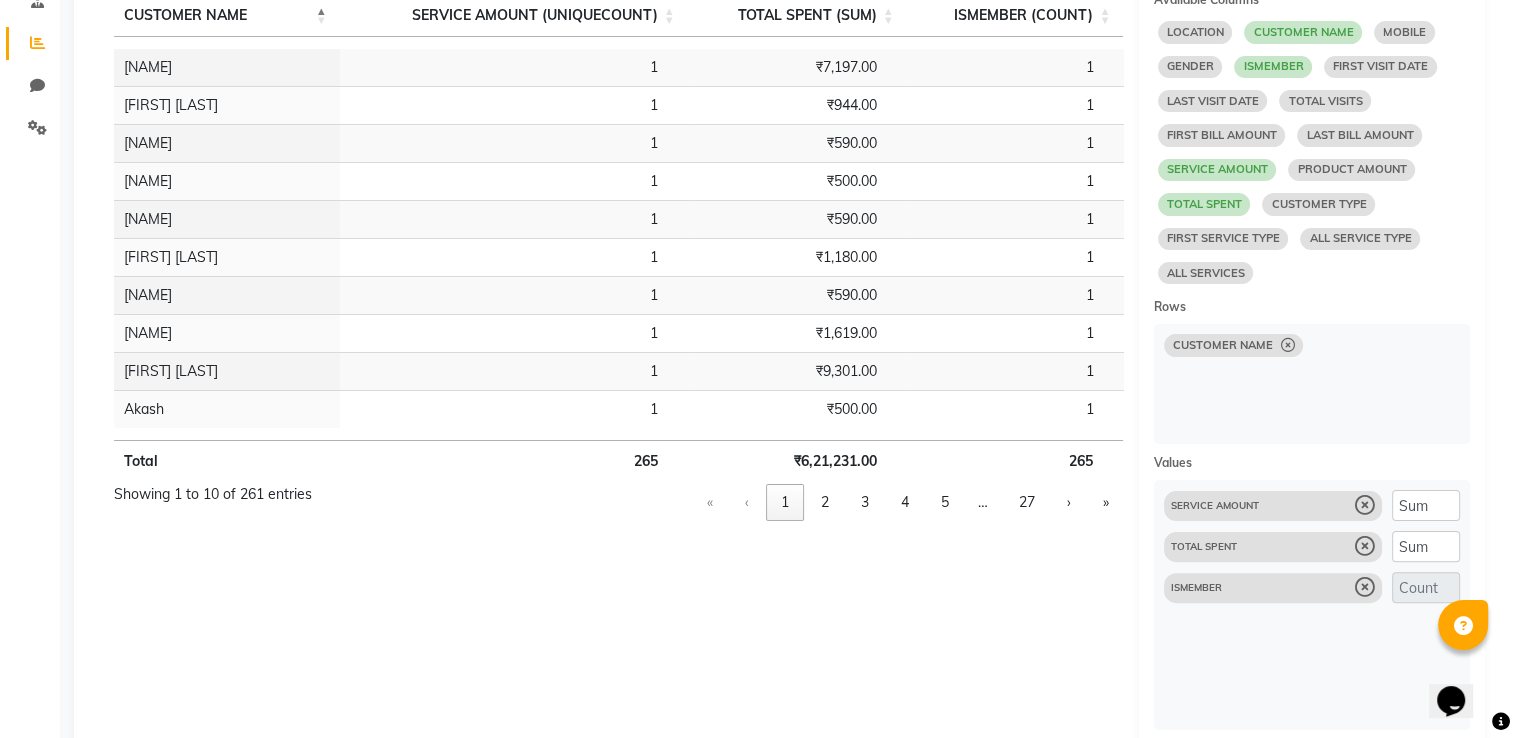 select on "10" 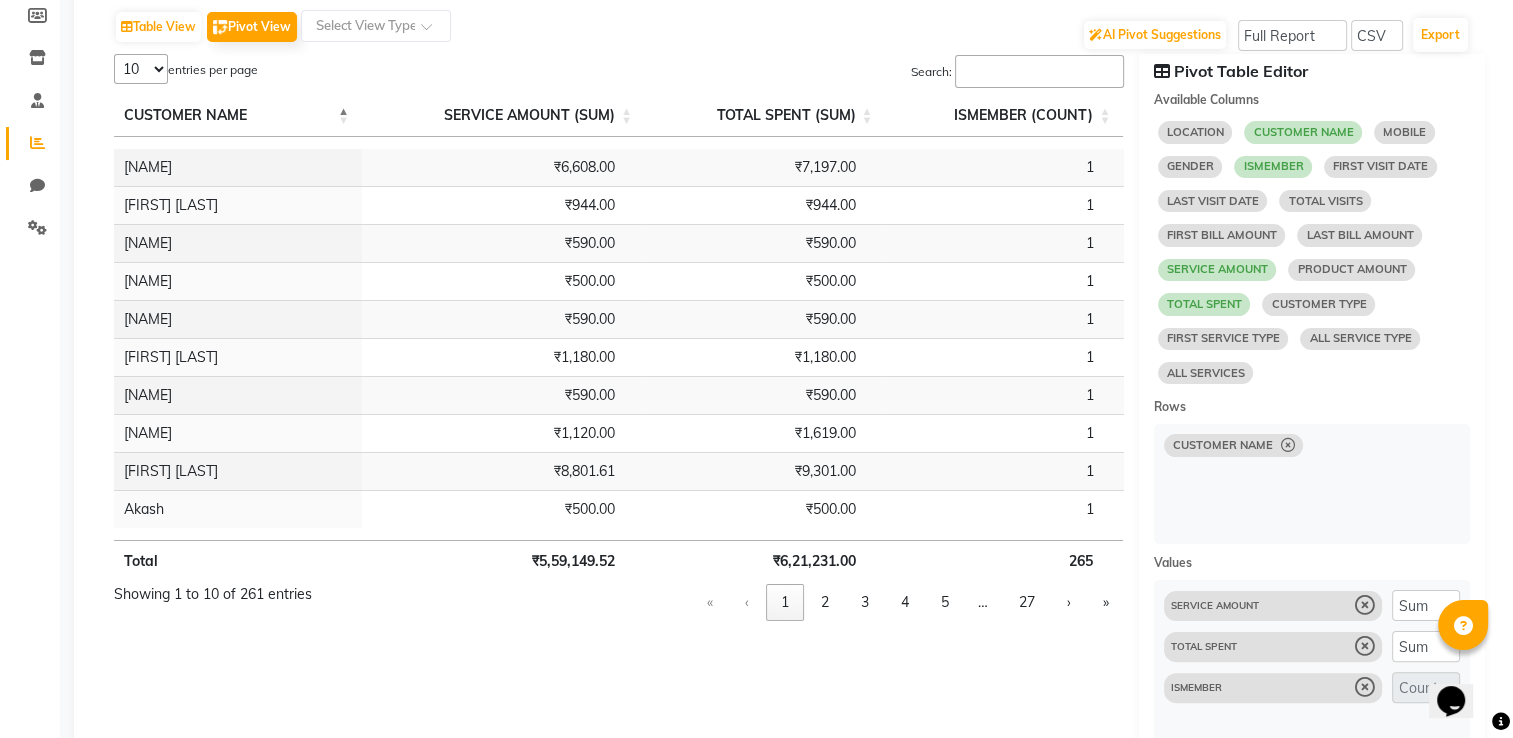 scroll, scrollTop: 400, scrollLeft: 0, axis: vertical 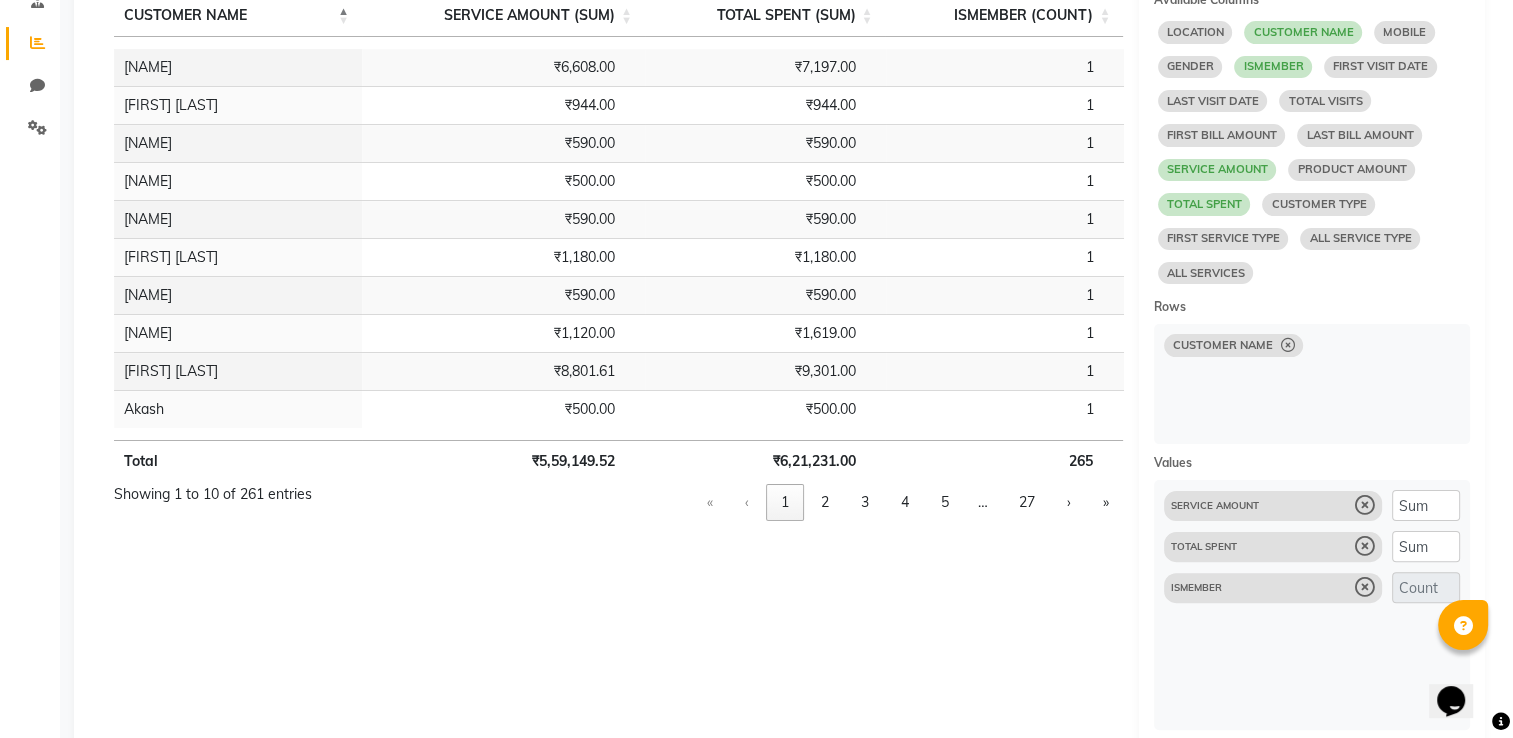 select on "10" 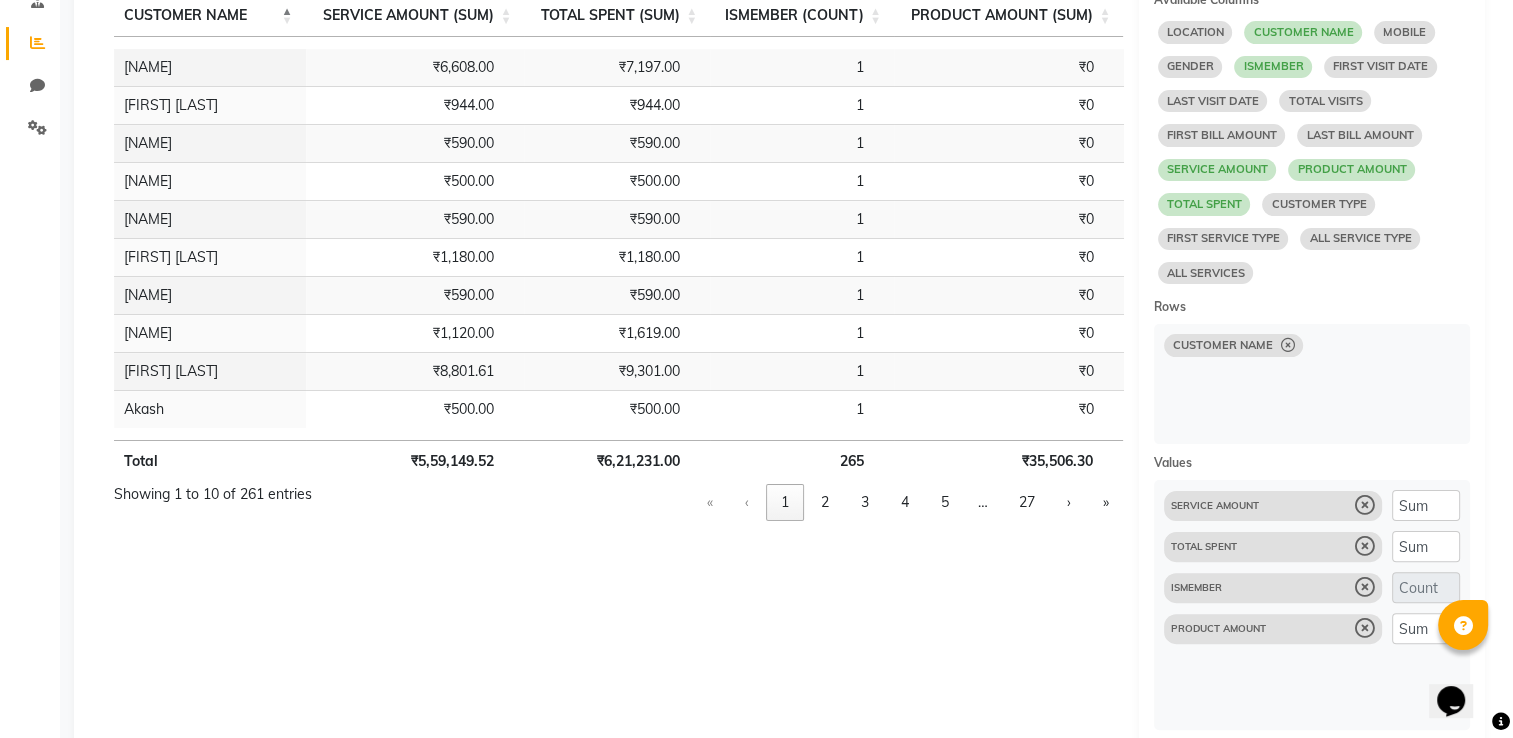 select on "10" 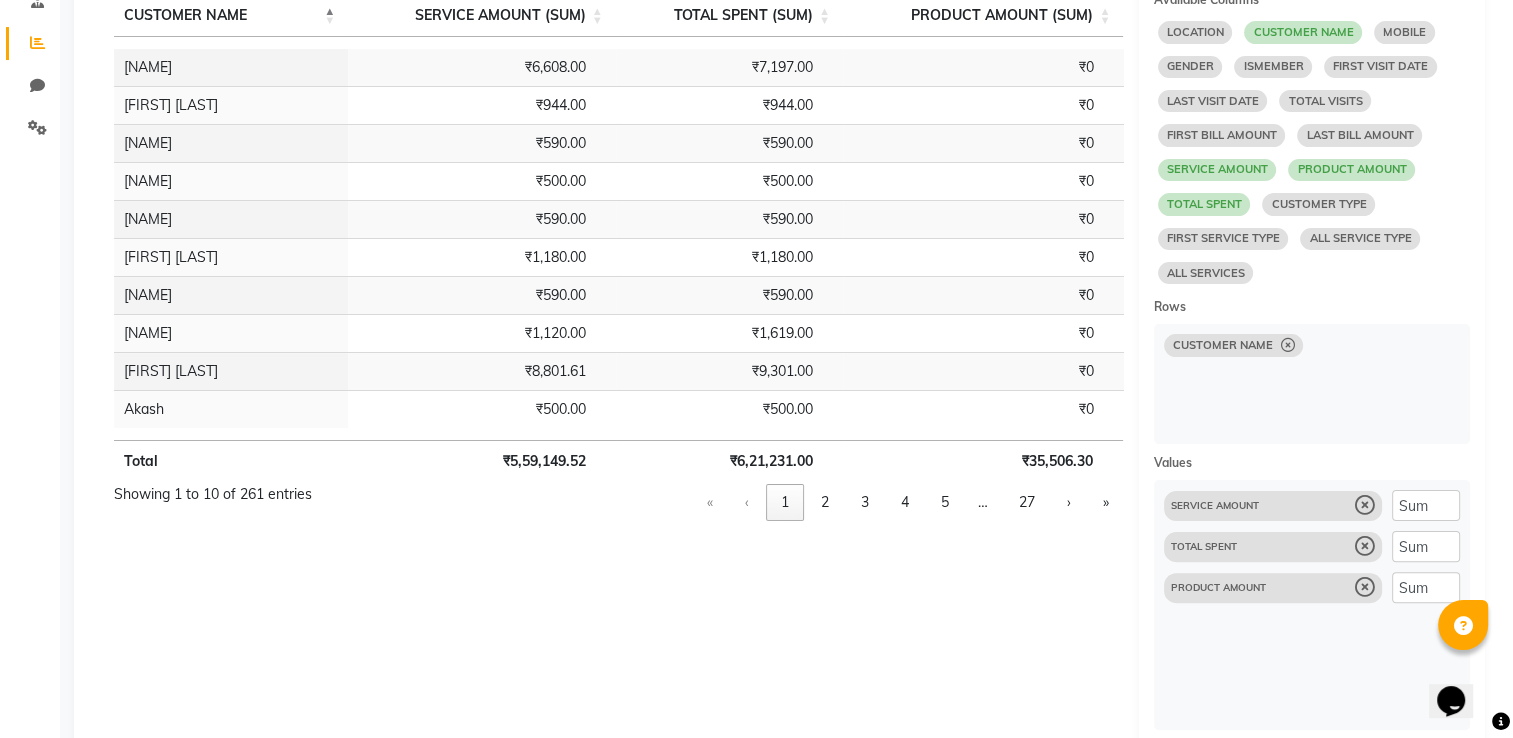 click 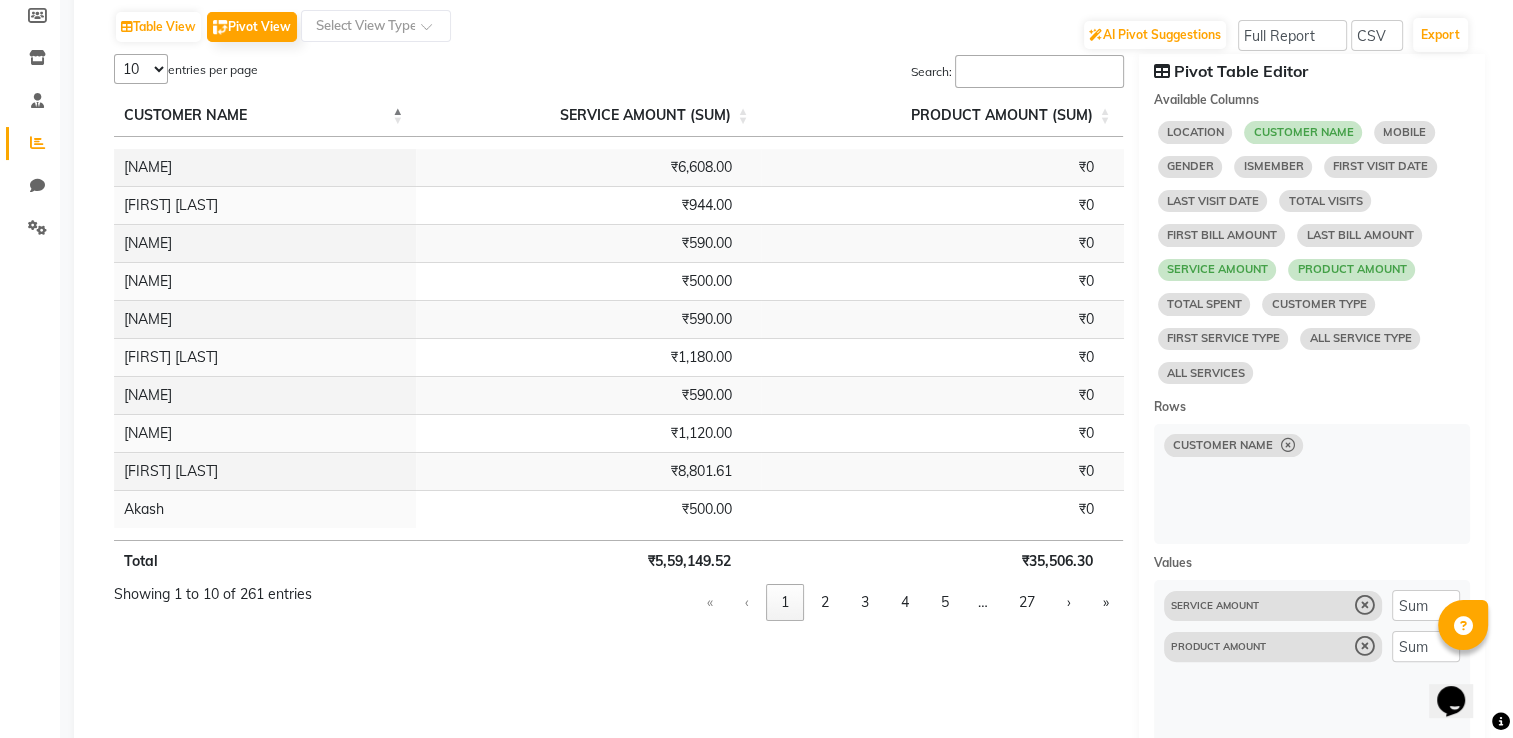 scroll, scrollTop: 400, scrollLeft: 0, axis: vertical 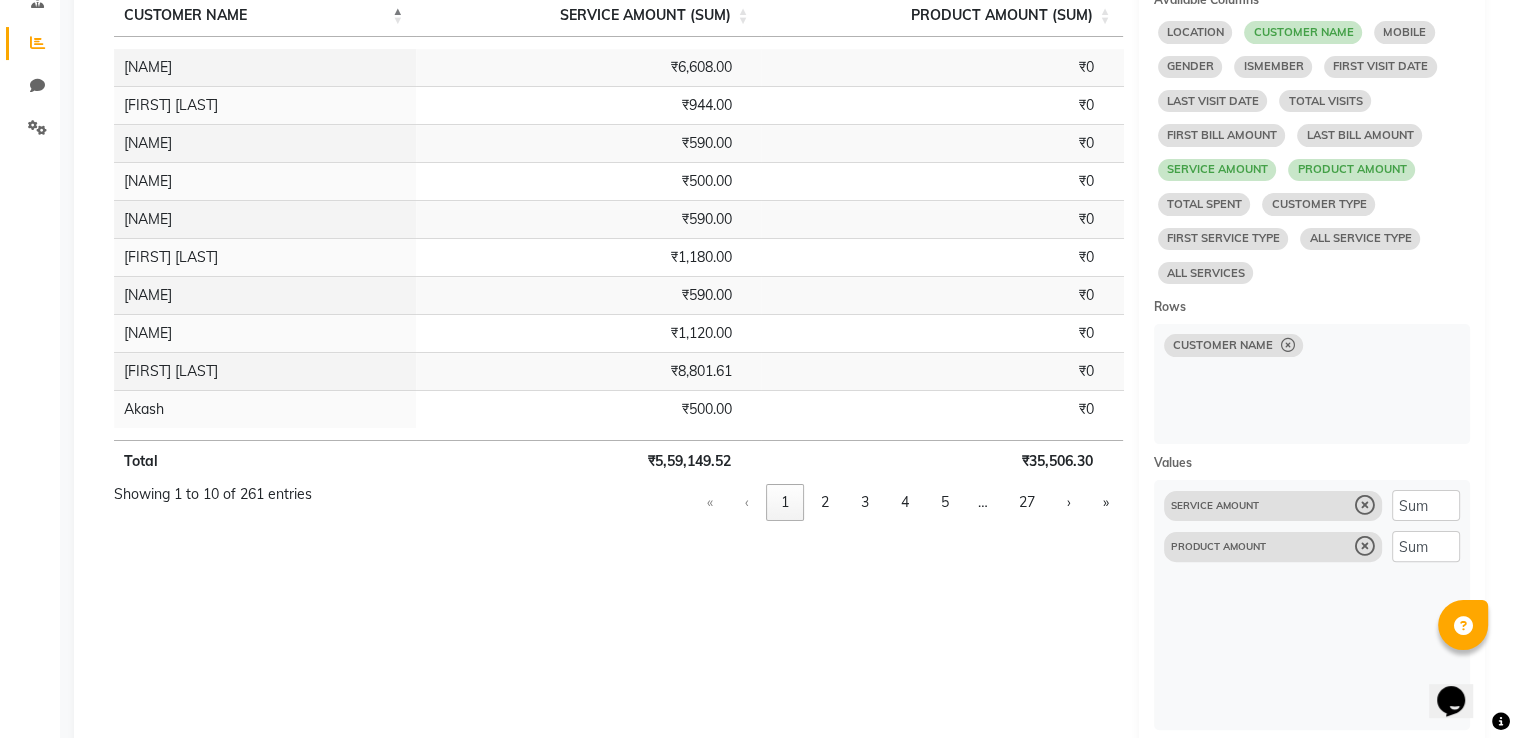 select on "10" 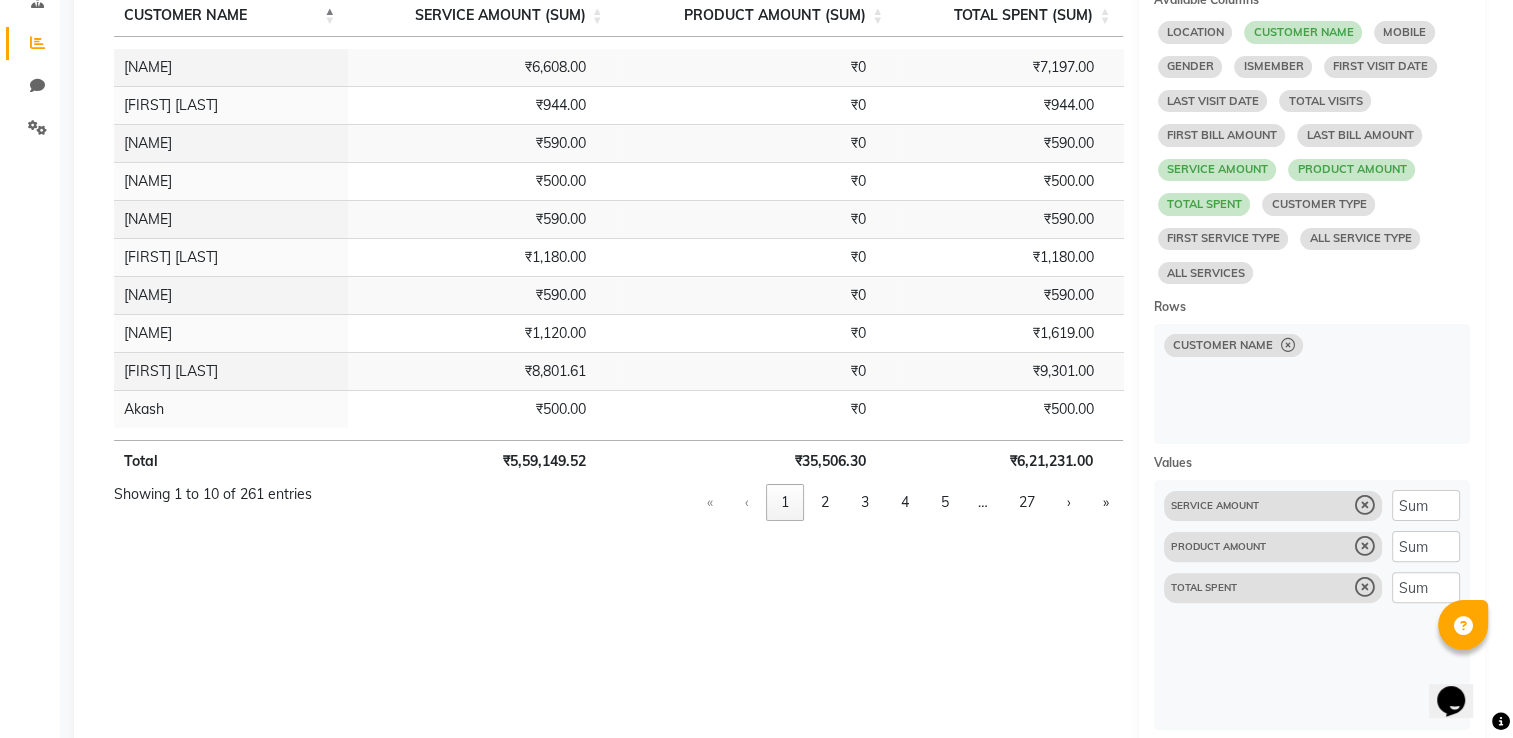select on "10" 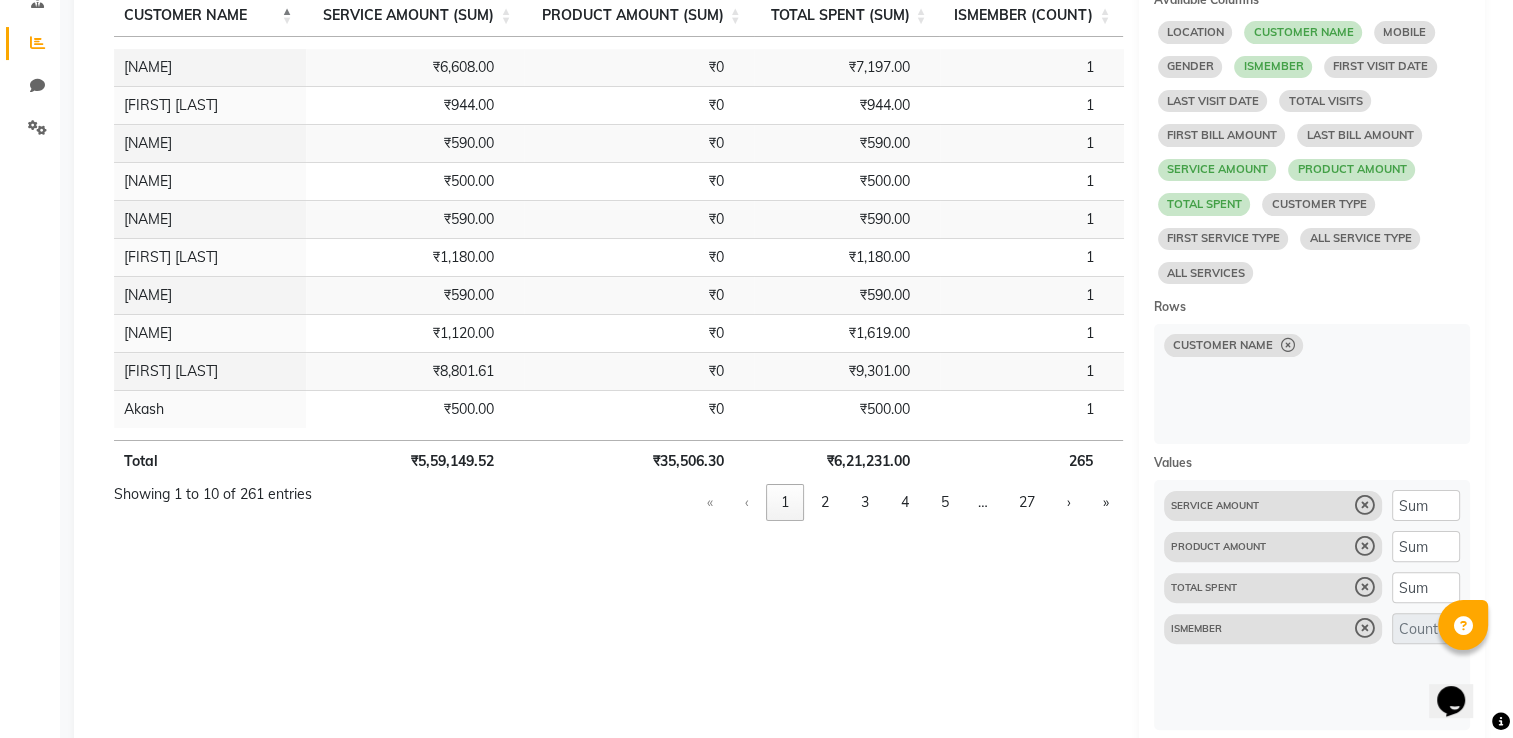 scroll, scrollTop: 200, scrollLeft: 0, axis: vertical 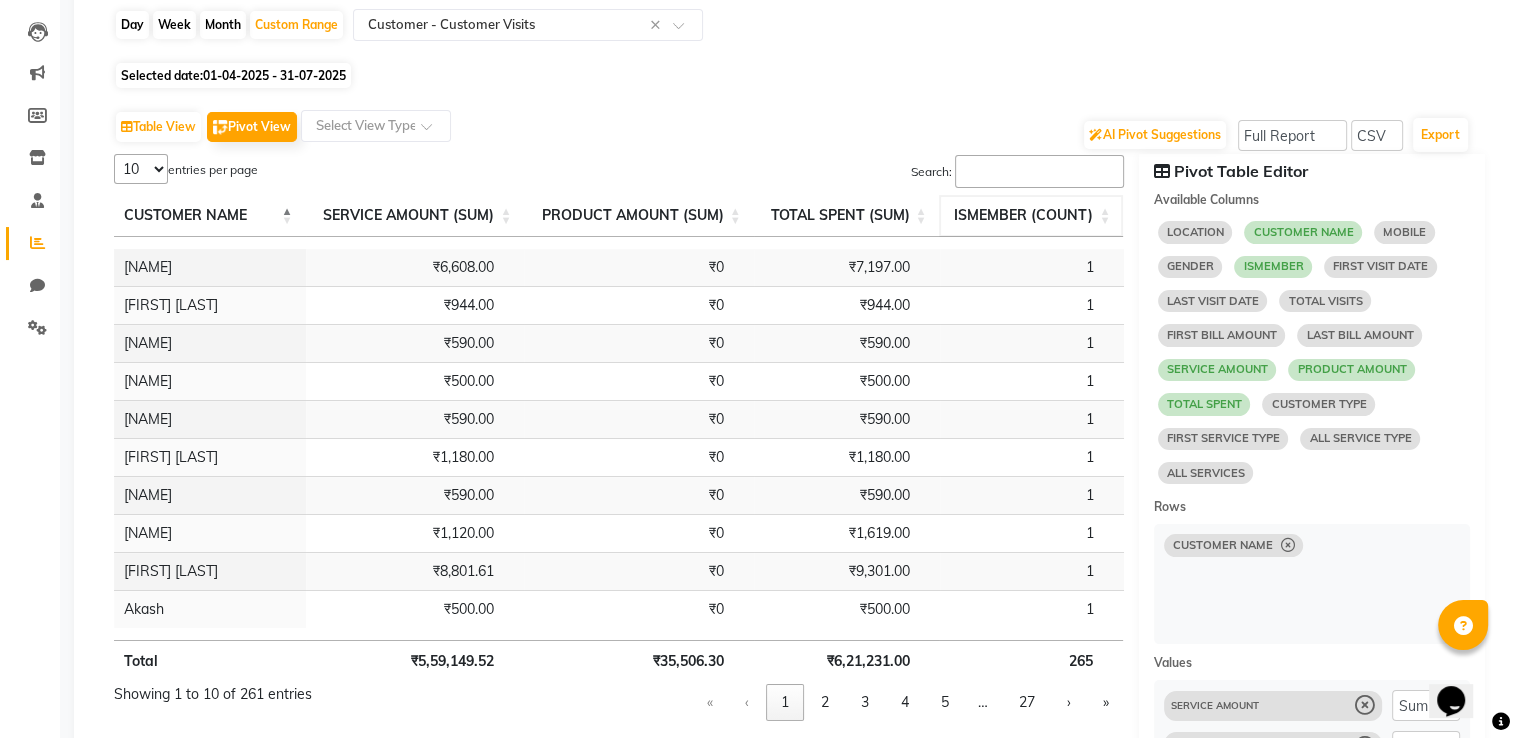 click on "ISMEMBER (COUNT)" at bounding box center (1031, 216) 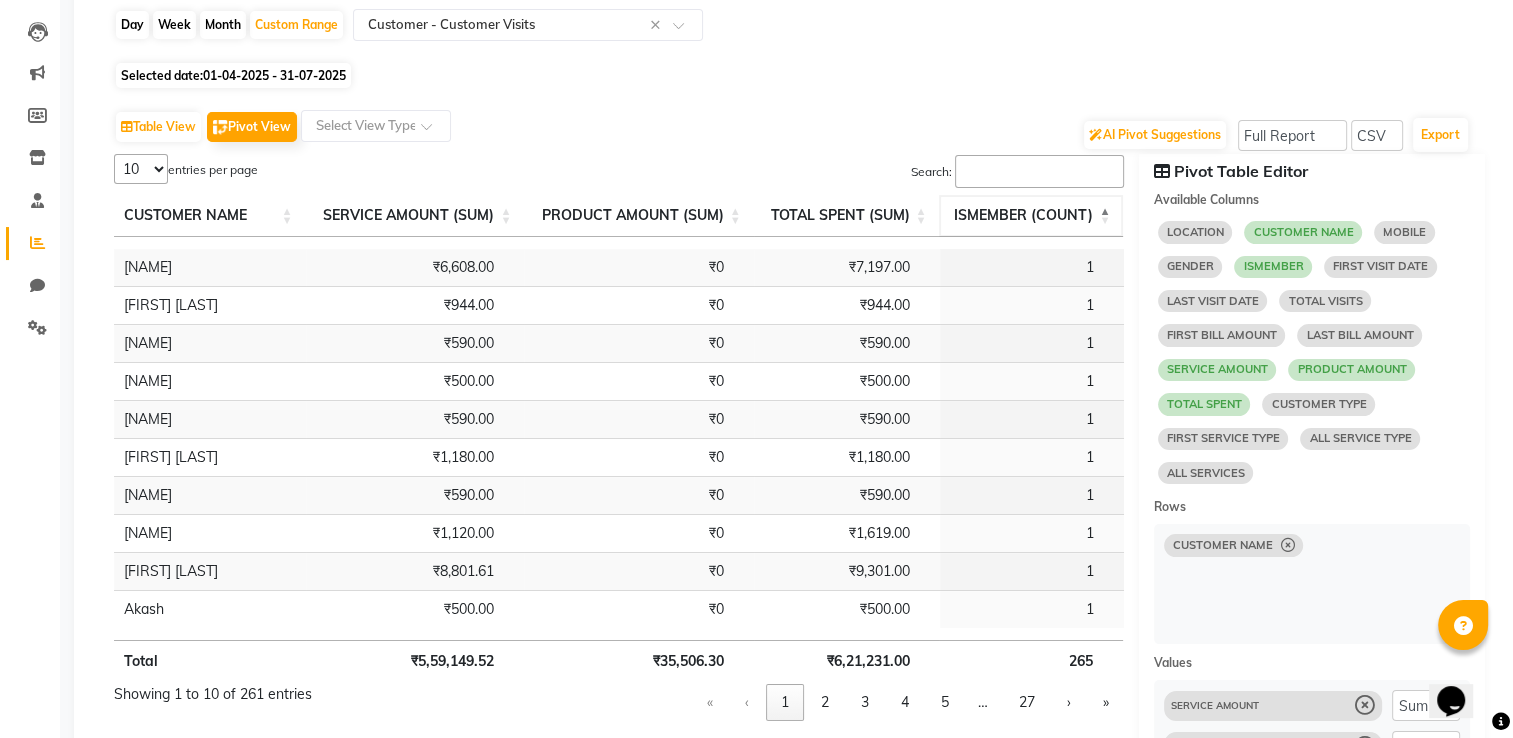 click on "ISMEMBER (COUNT)" at bounding box center [1031, 216] 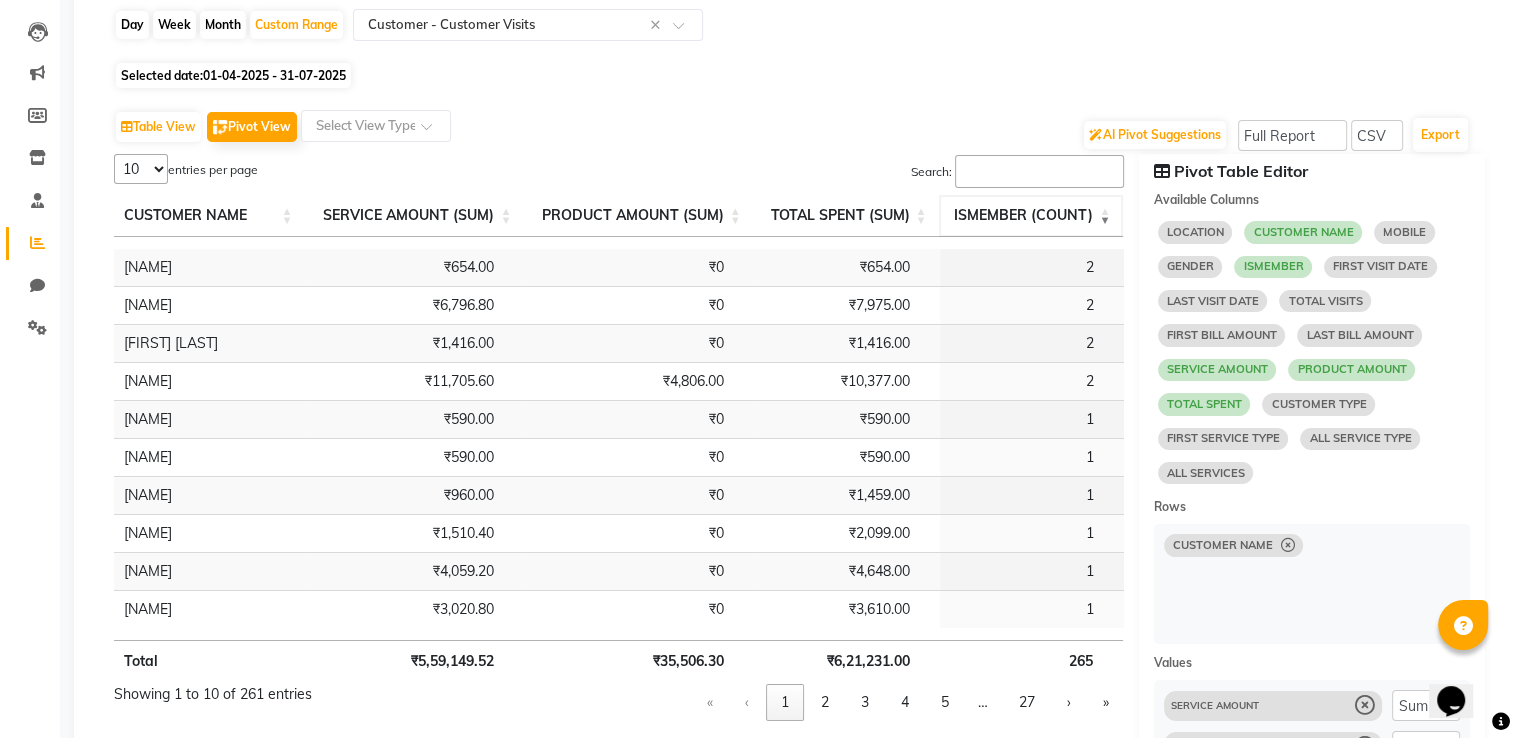 click at bounding box center [1105, 215] 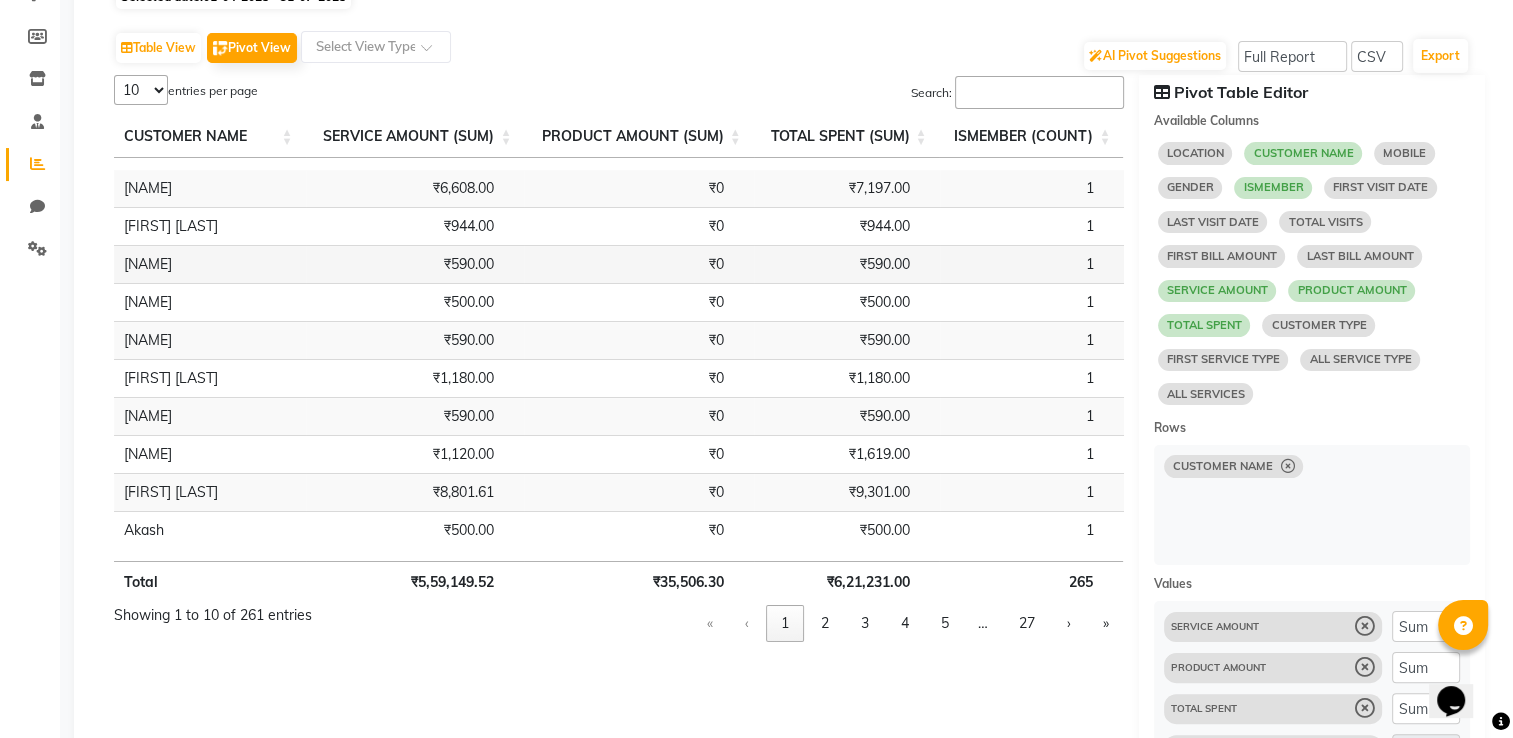 scroll, scrollTop: 400, scrollLeft: 0, axis: vertical 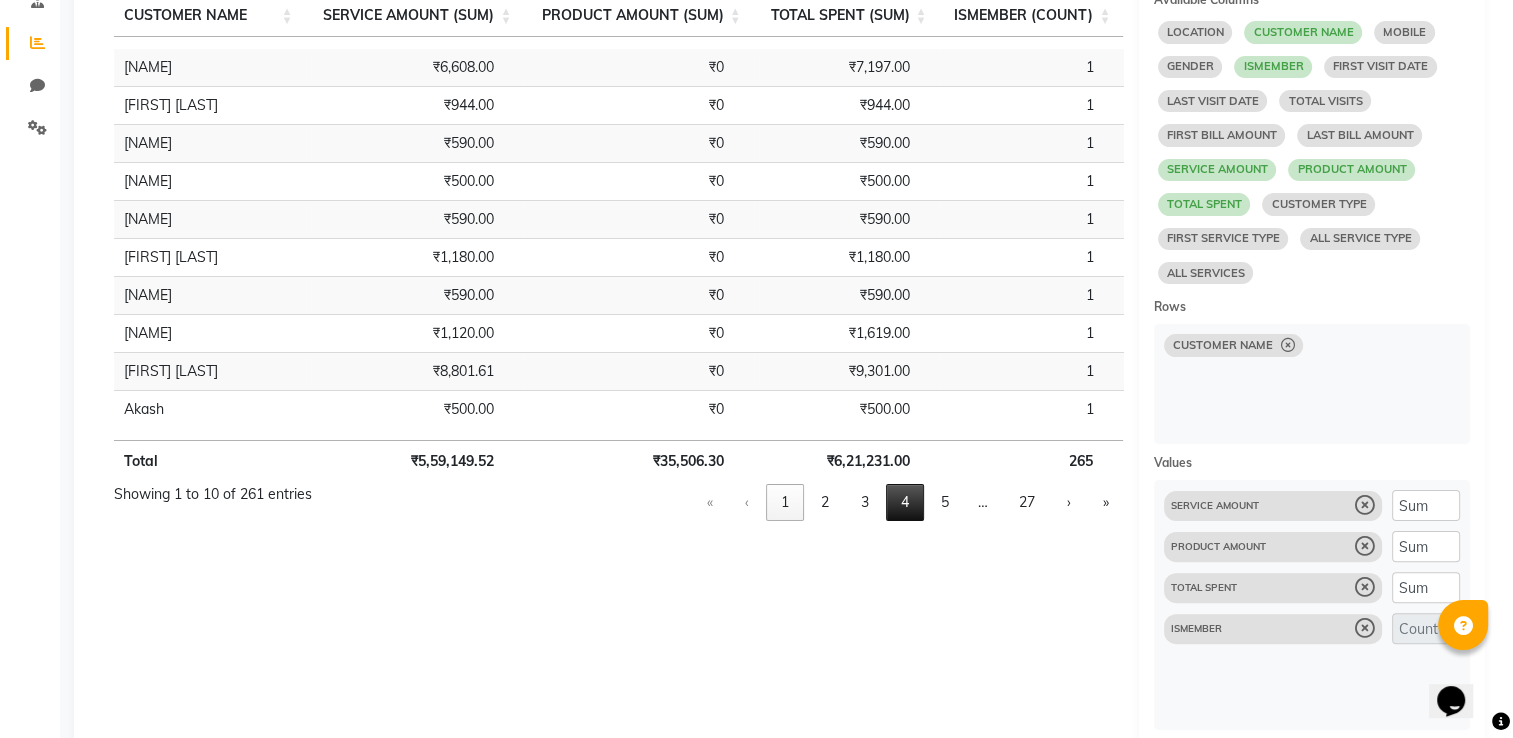 click on "4" at bounding box center [905, 502] 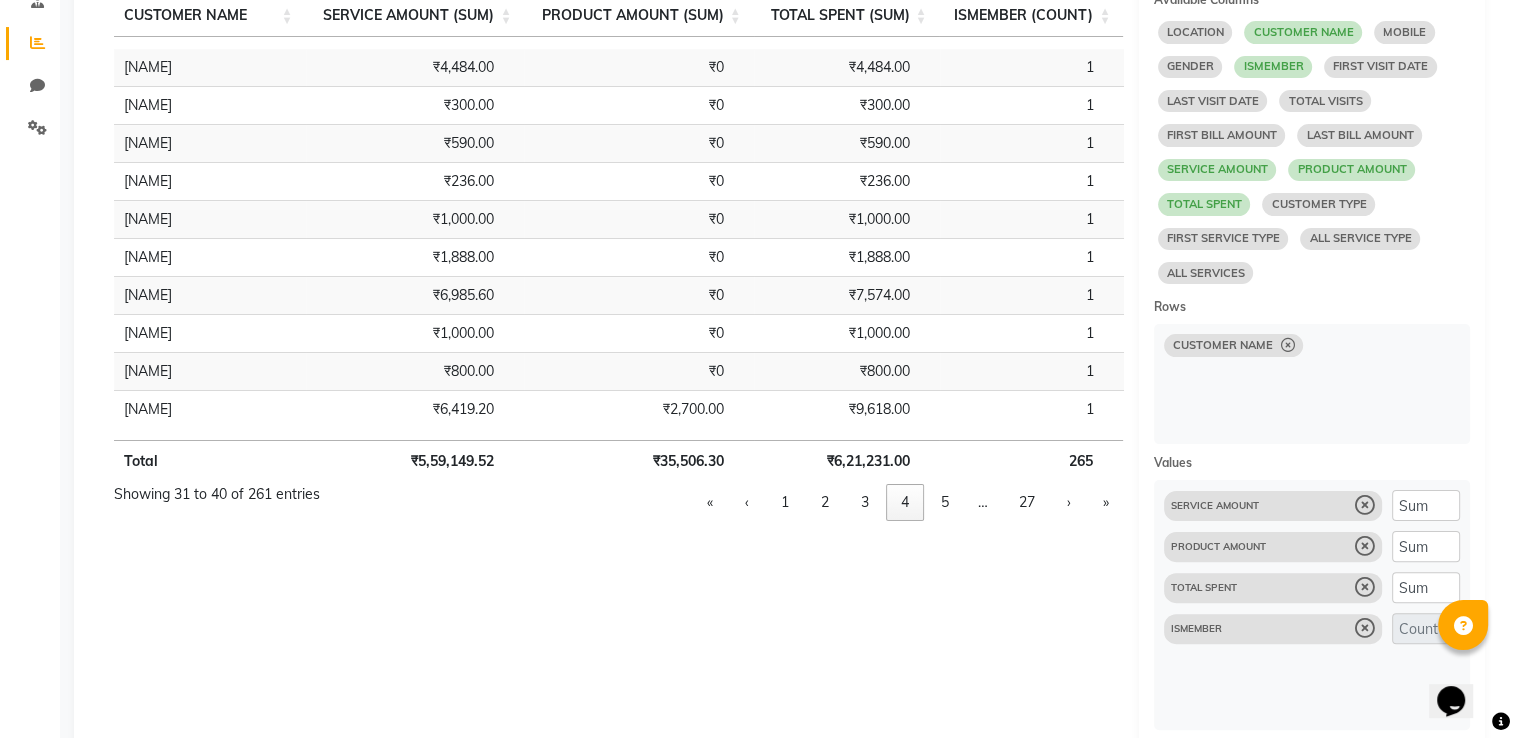 click on "…" at bounding box center [983, 502] 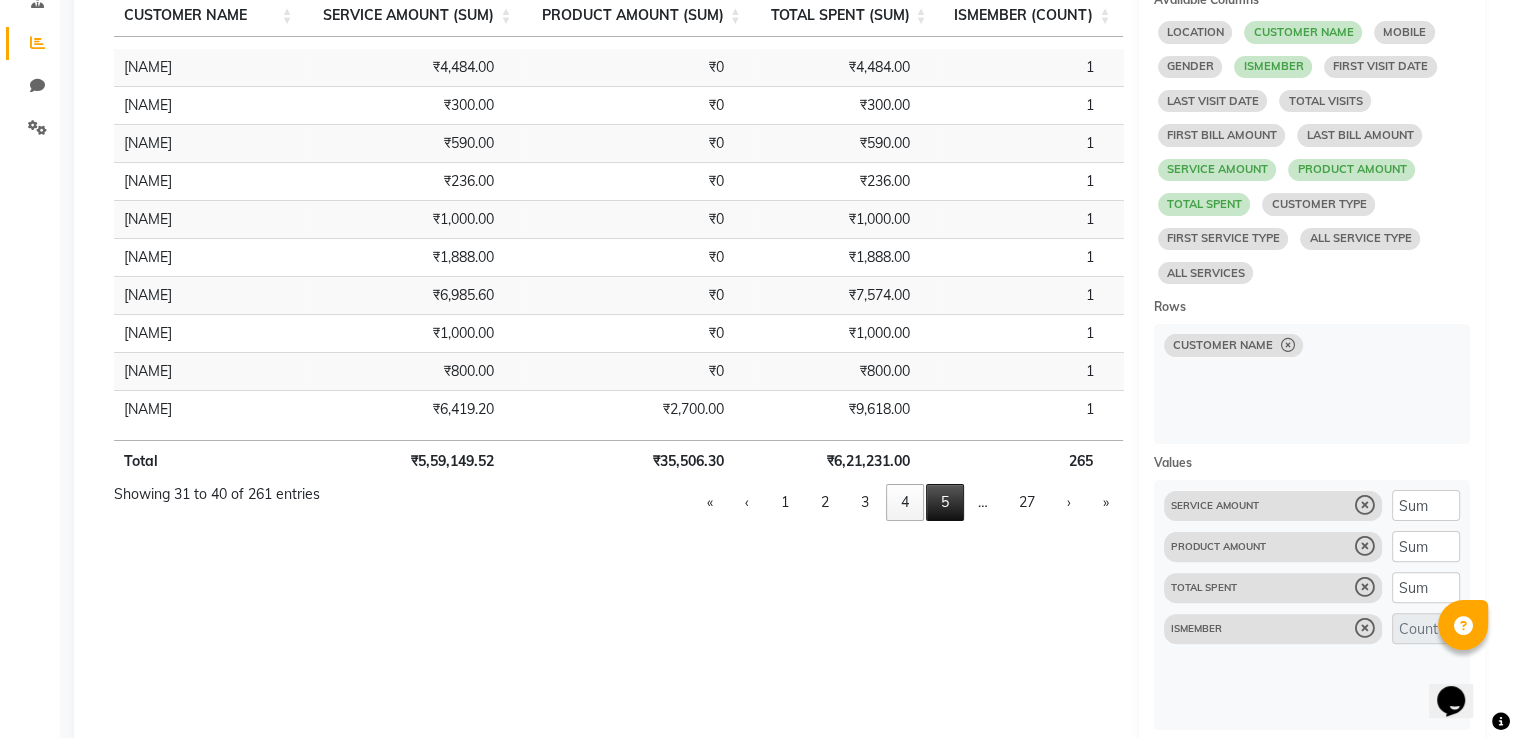 click on "5" at bounding box center (945, 502) 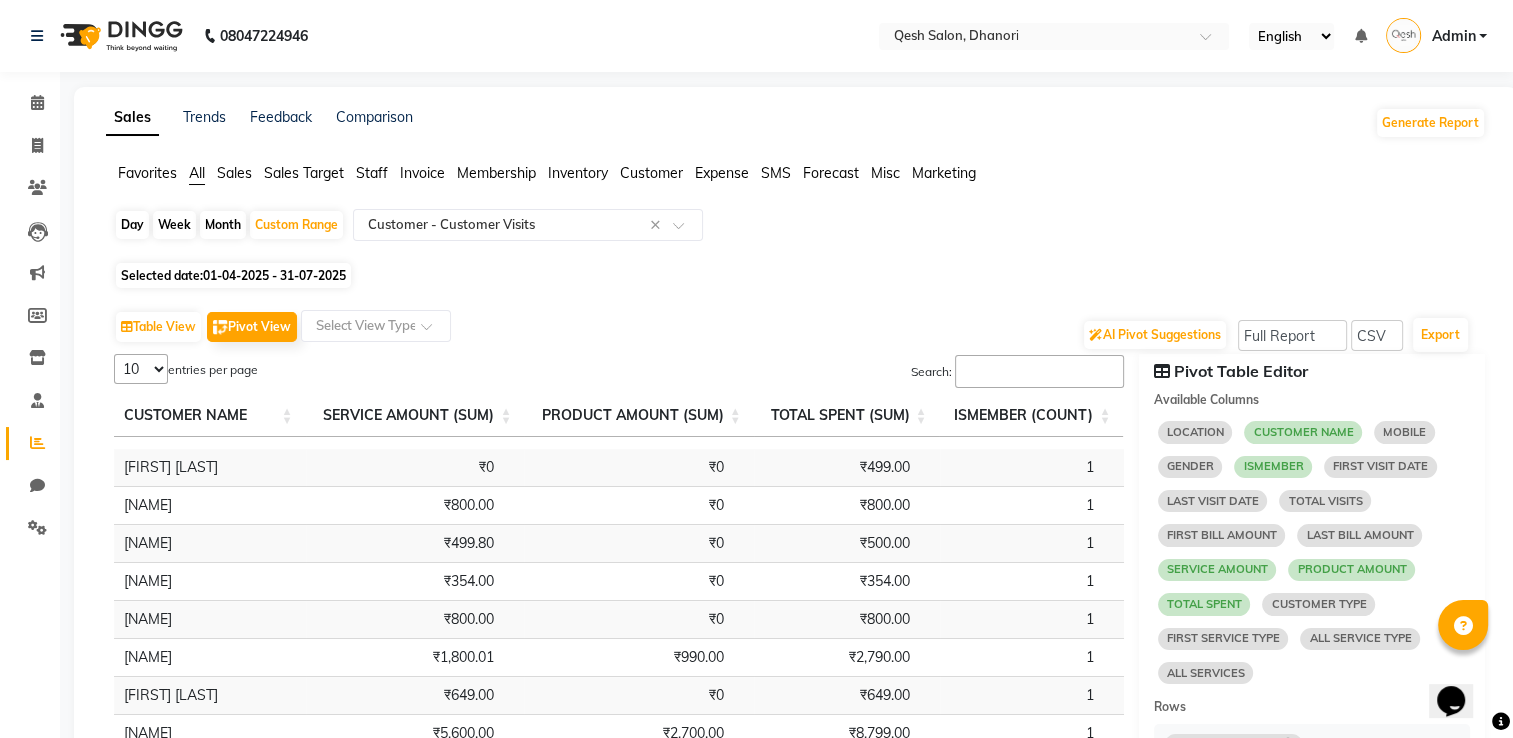 scroll, scrollTop: 0, scrollLeft: 0, axis: both 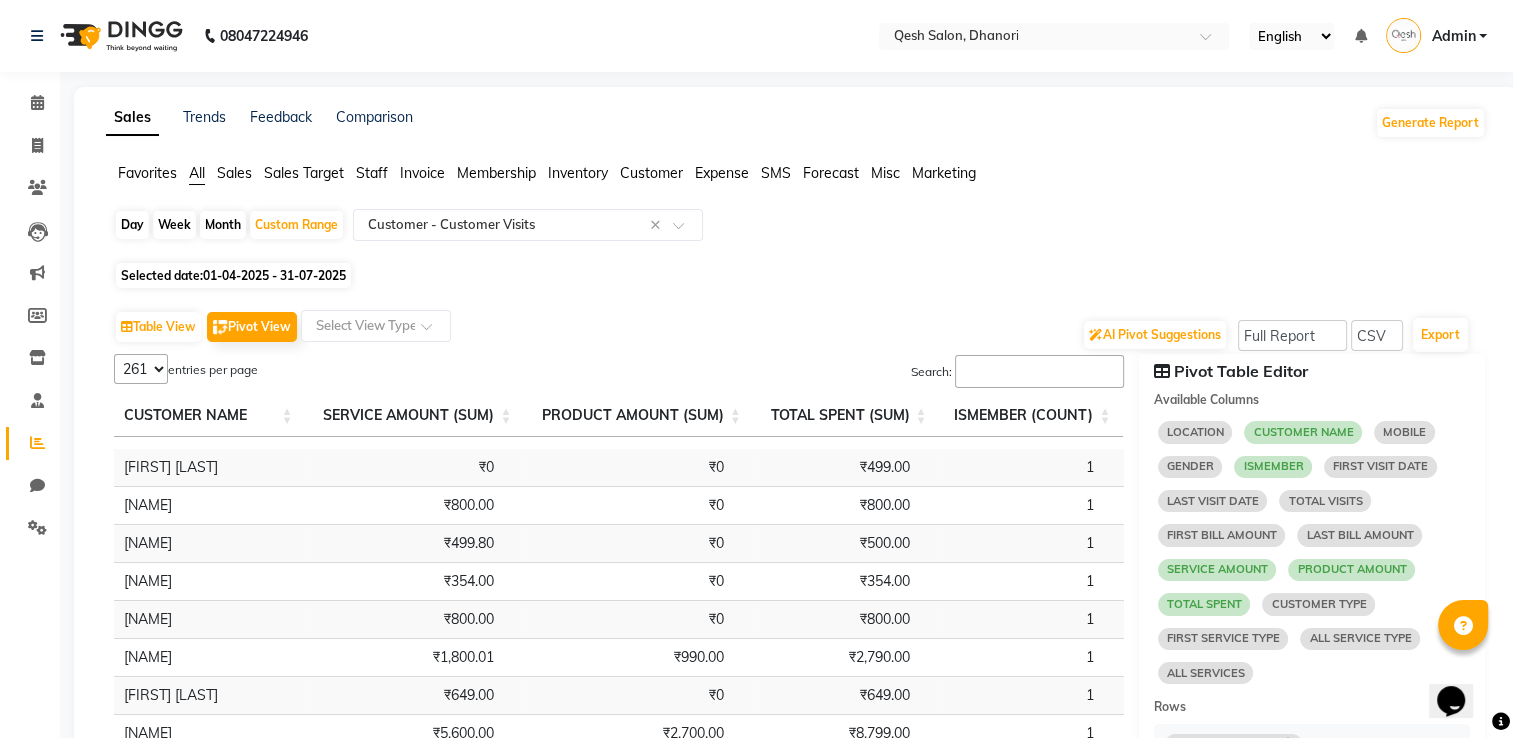 click on "Showing 1 to 10 of 261 entries" at bounding box center (141, 369) 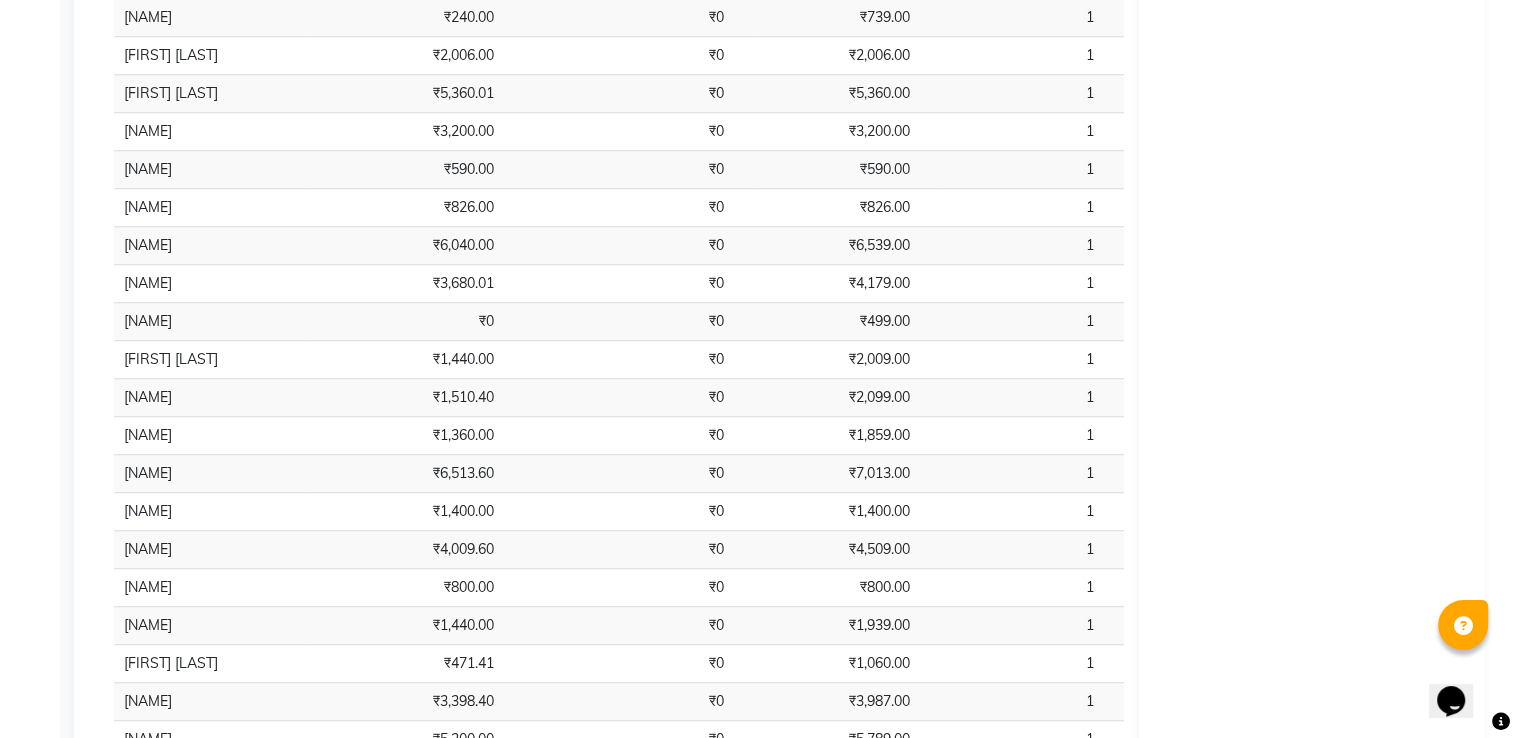 scroll, scrollTop: 7634, scrollLeft: 0, axis: vertical 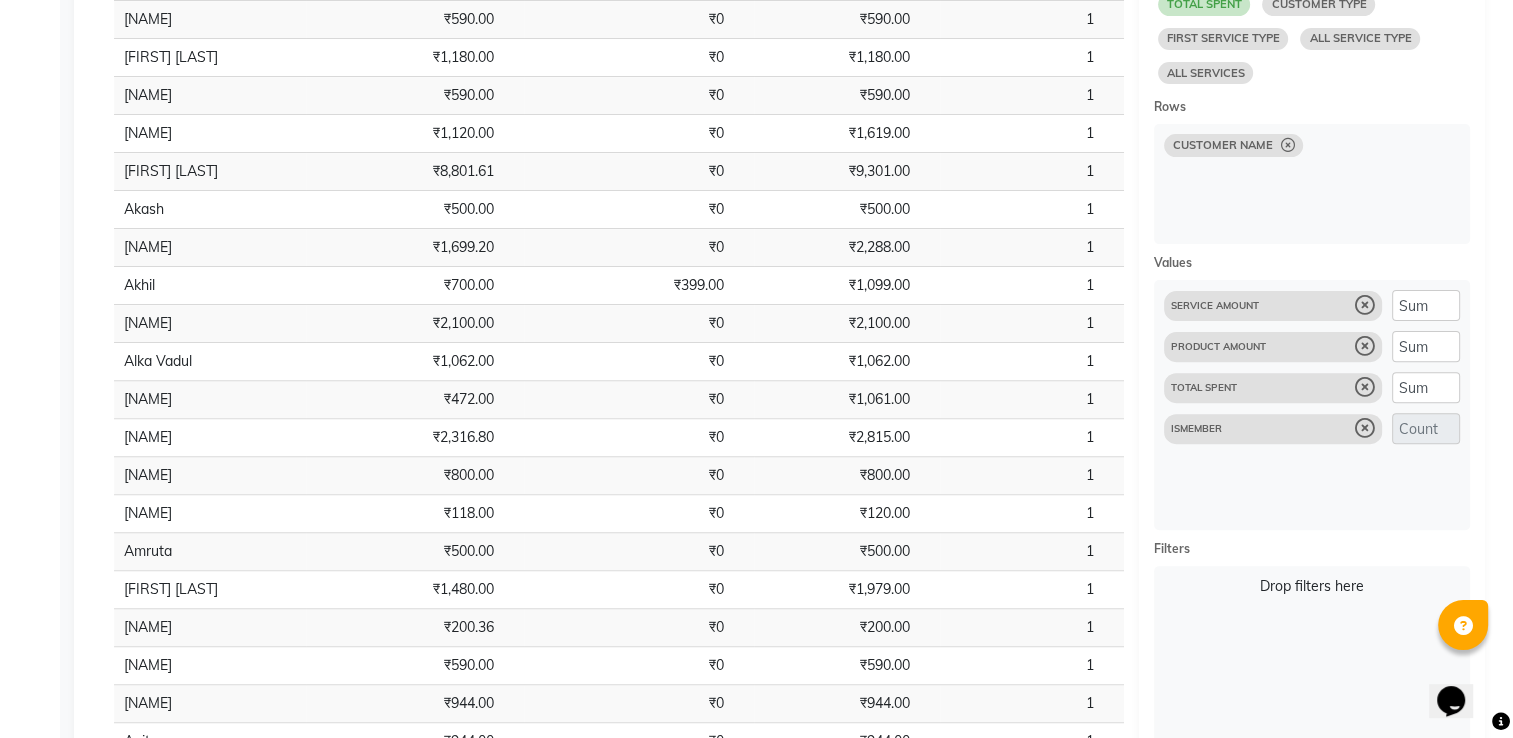 drag, startPoint x: 1422, startPoint y: 433, endPoint x: 1483, endPoint y: 502, distance: 92.09777 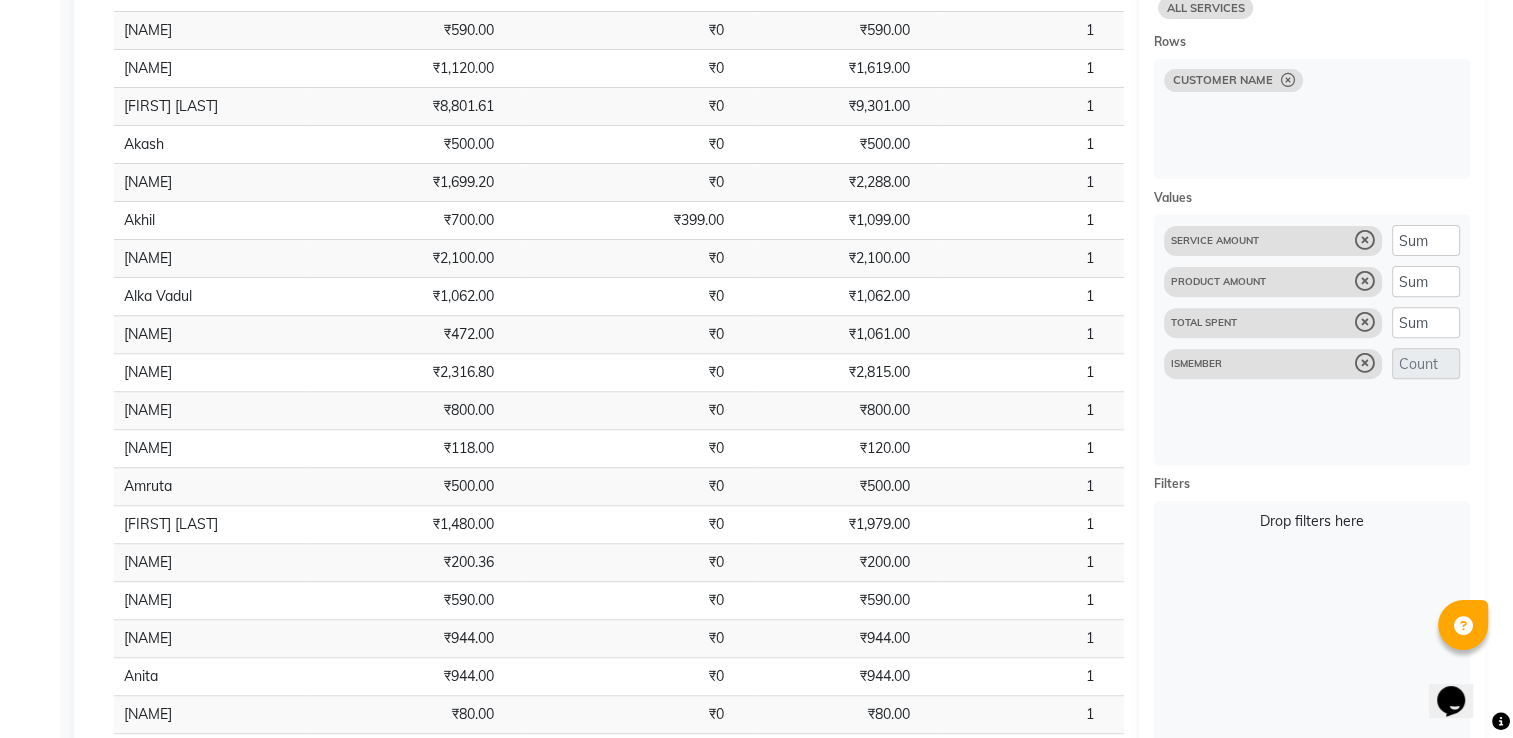 scroll, scrollTop: 800, scrollLeft: 0, axis: vertical 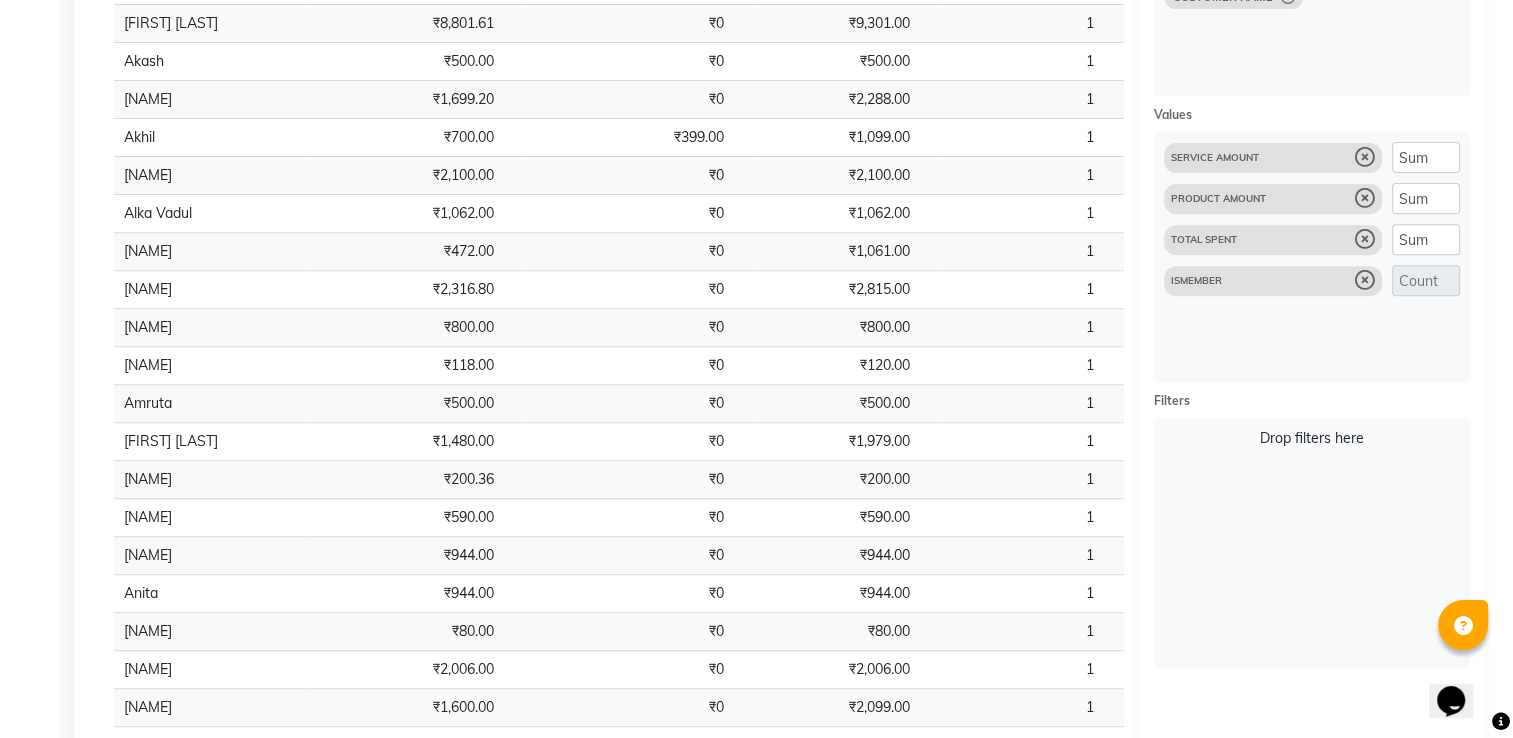 select on "10" 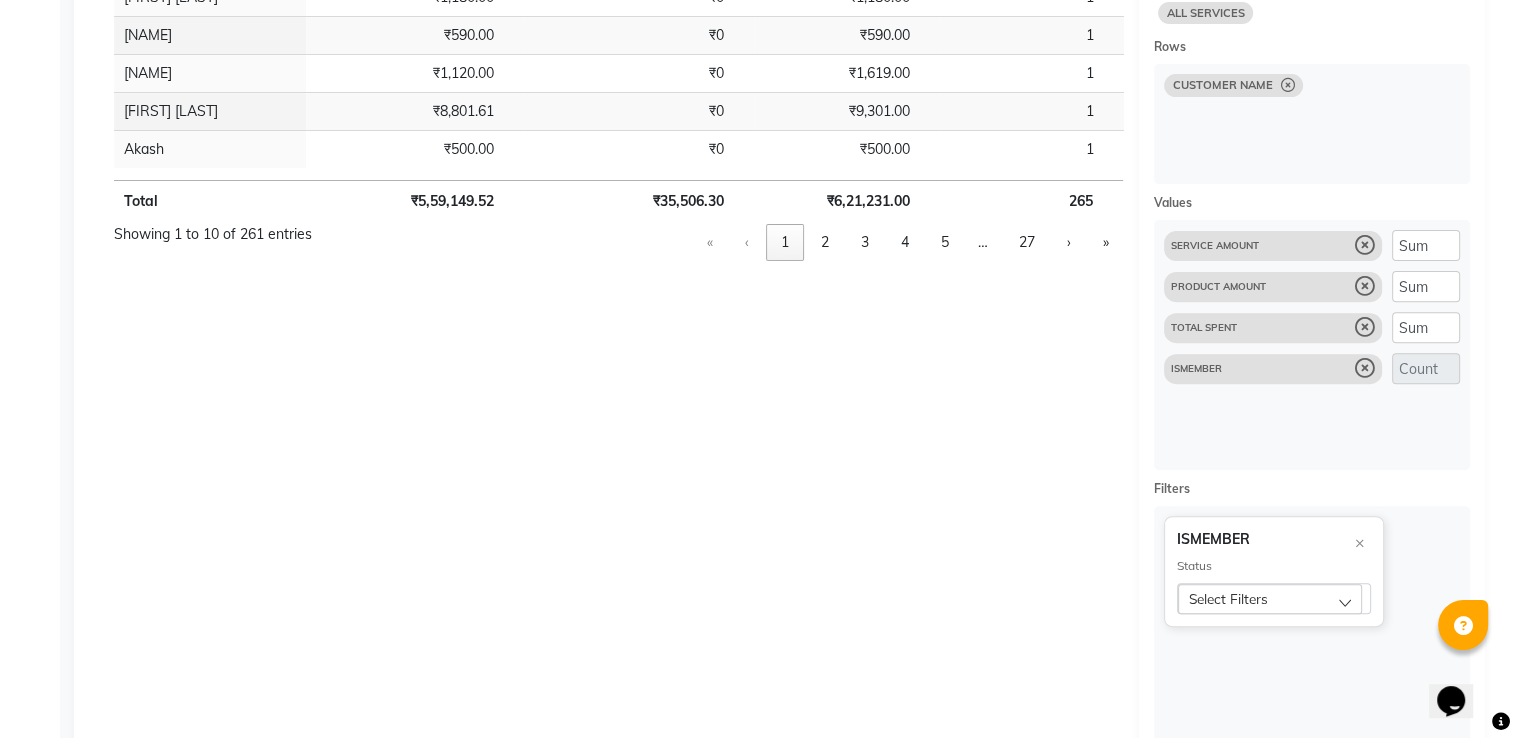 scroll, scrollTop: 748, scrollLeft: 0, axis: vertical 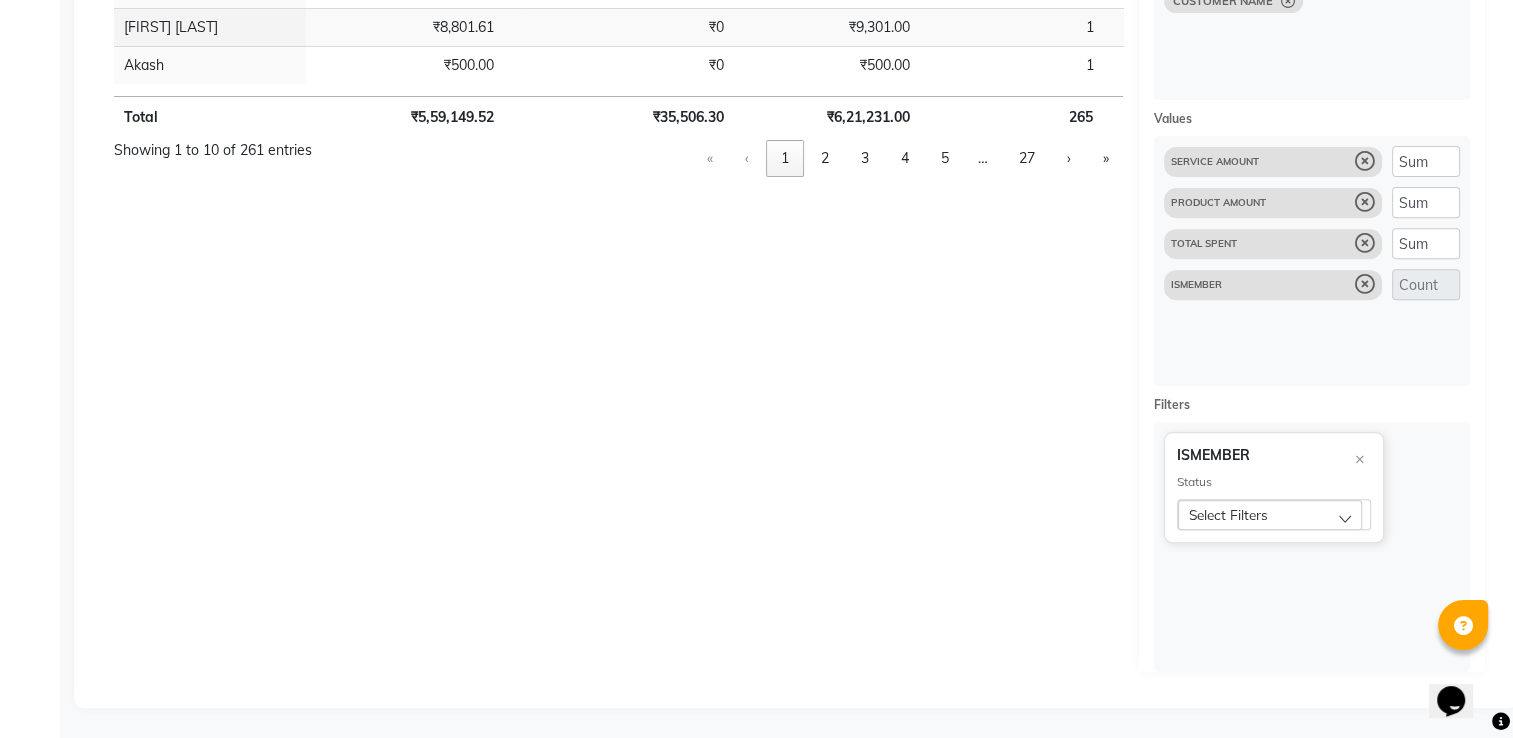 click on "Select Filters" 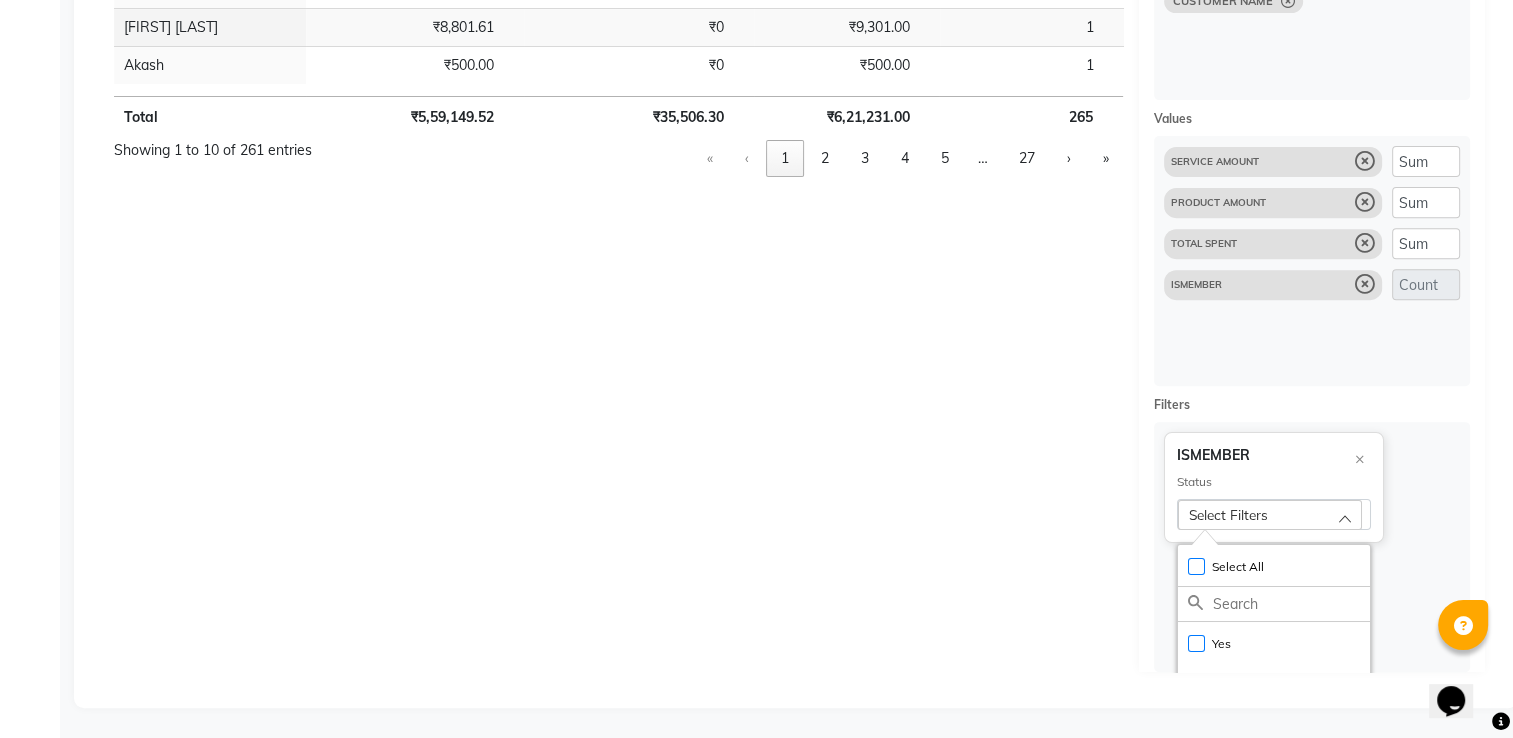scroll, scrollTop: 34, scrollLeft: 0, axis: vertical 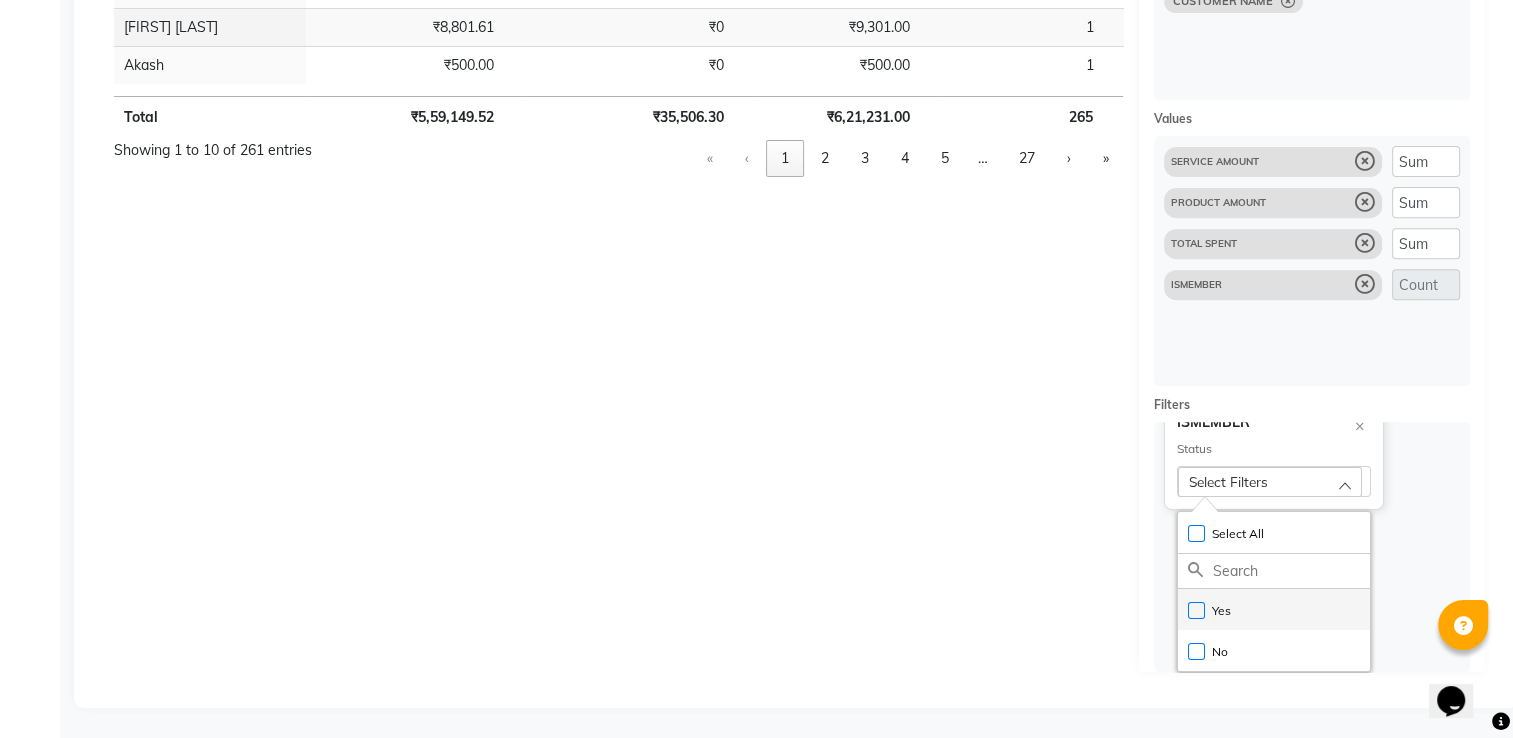 click on "Yes" 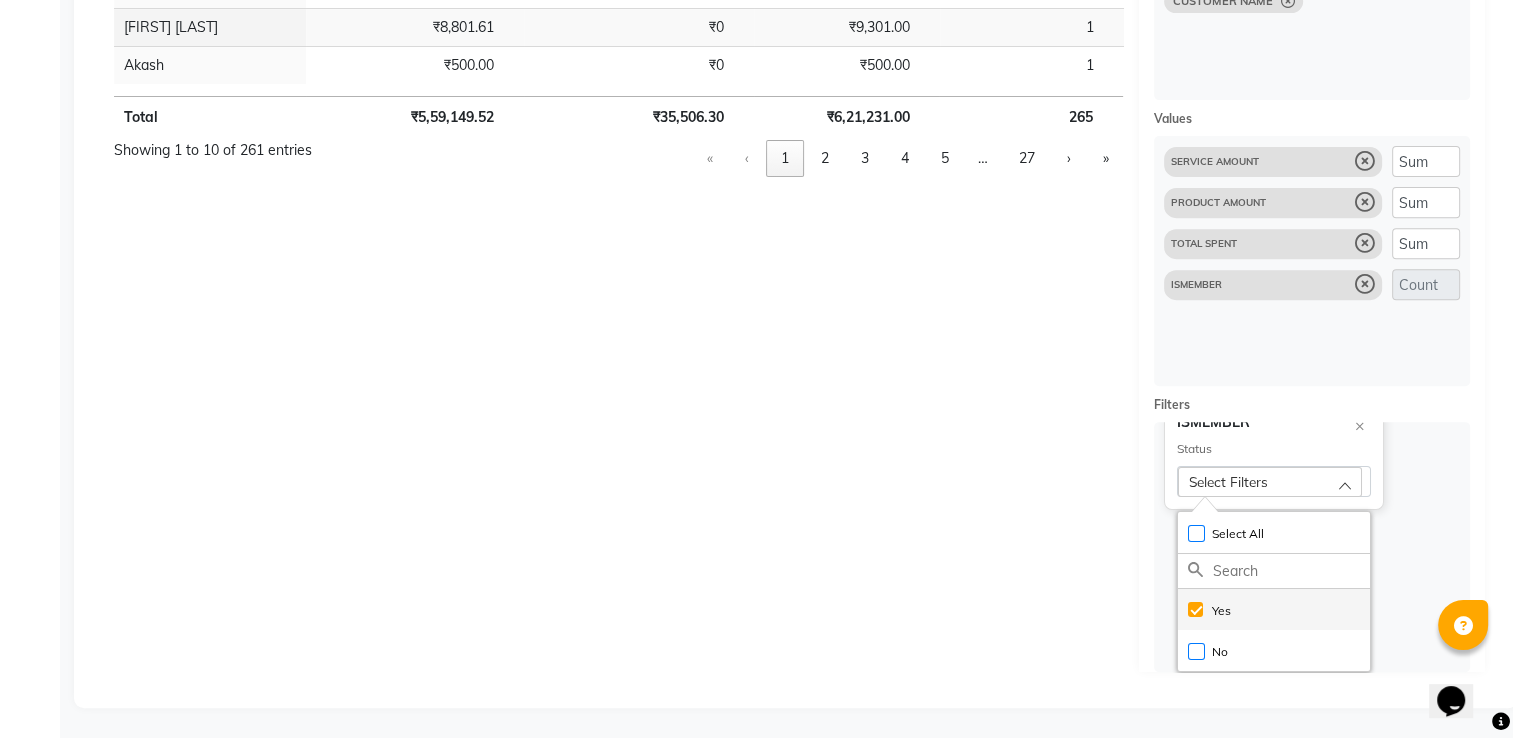checkbox on "true" 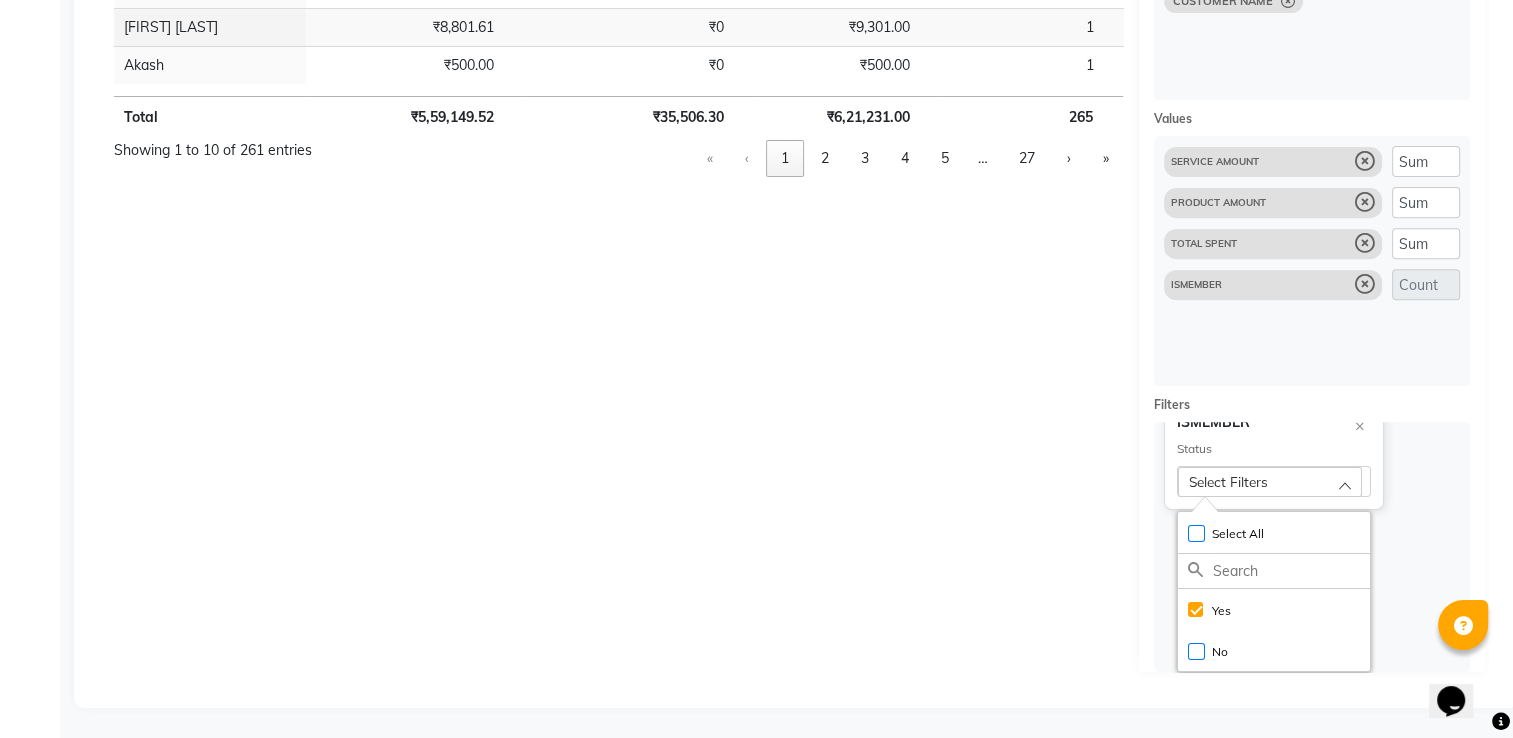 select on "10" 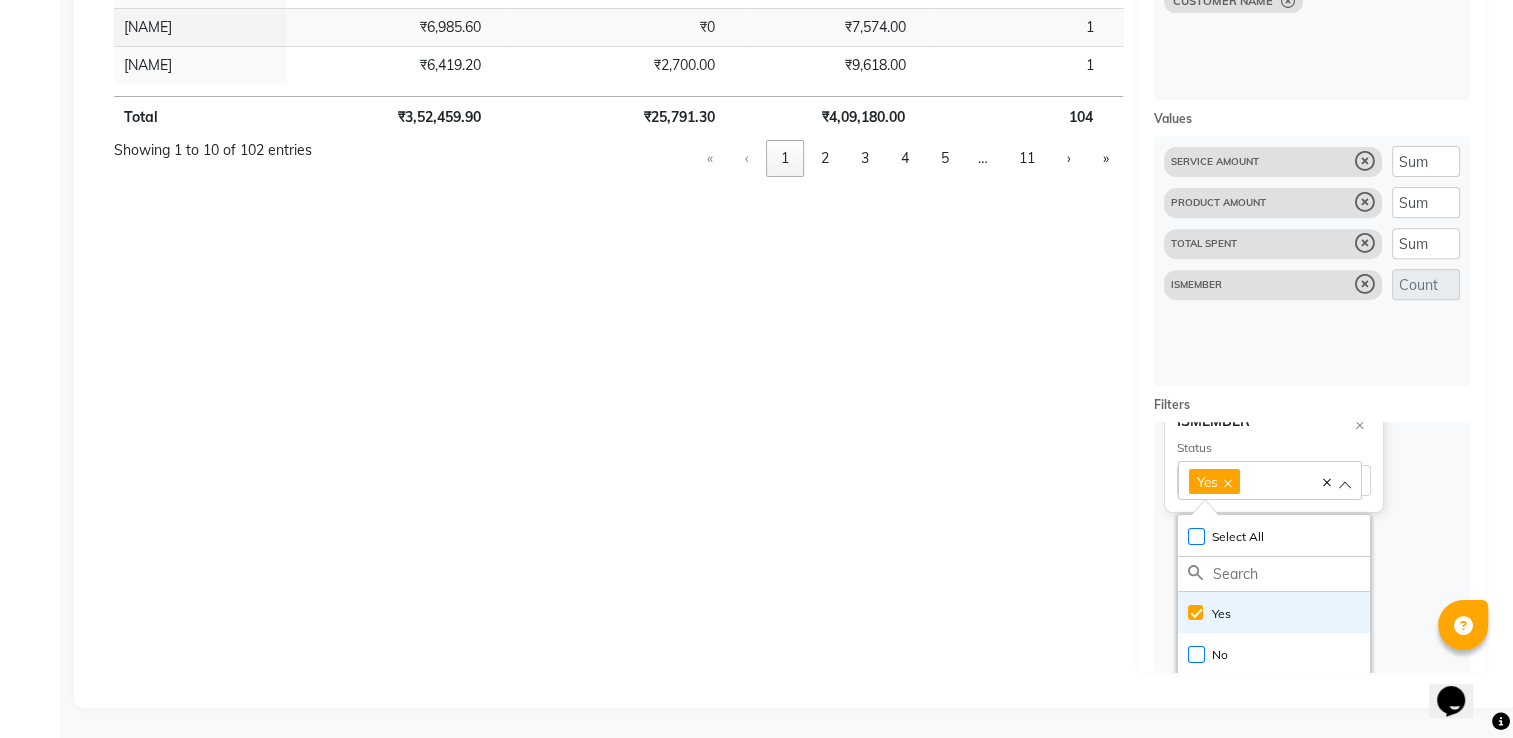 click on "Showing 1 to 10 of 102 entries « ‹ 1 2 3 4 5 … 11 › »" 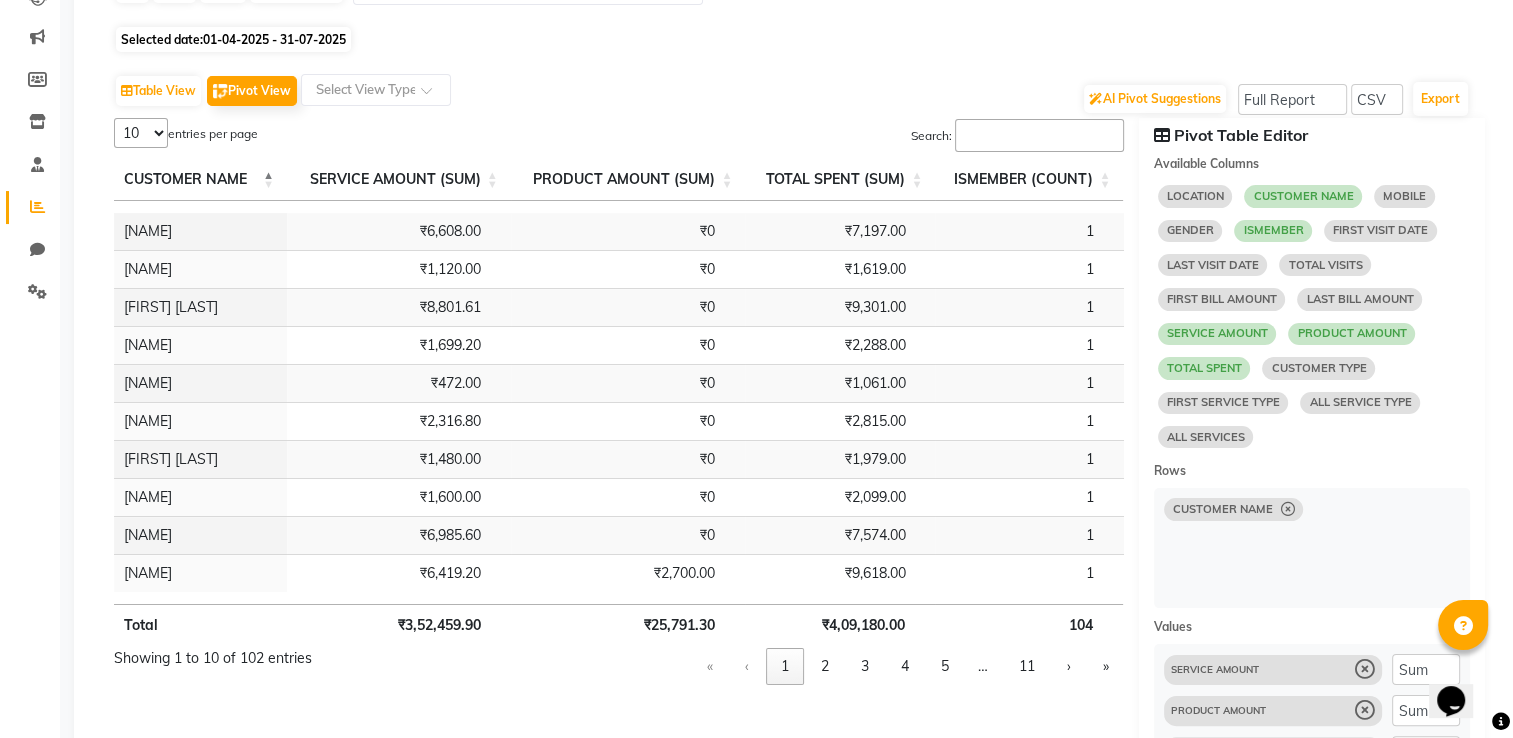 scroll, scrollTop: 700, scrollLeft: 0, axis: vertical 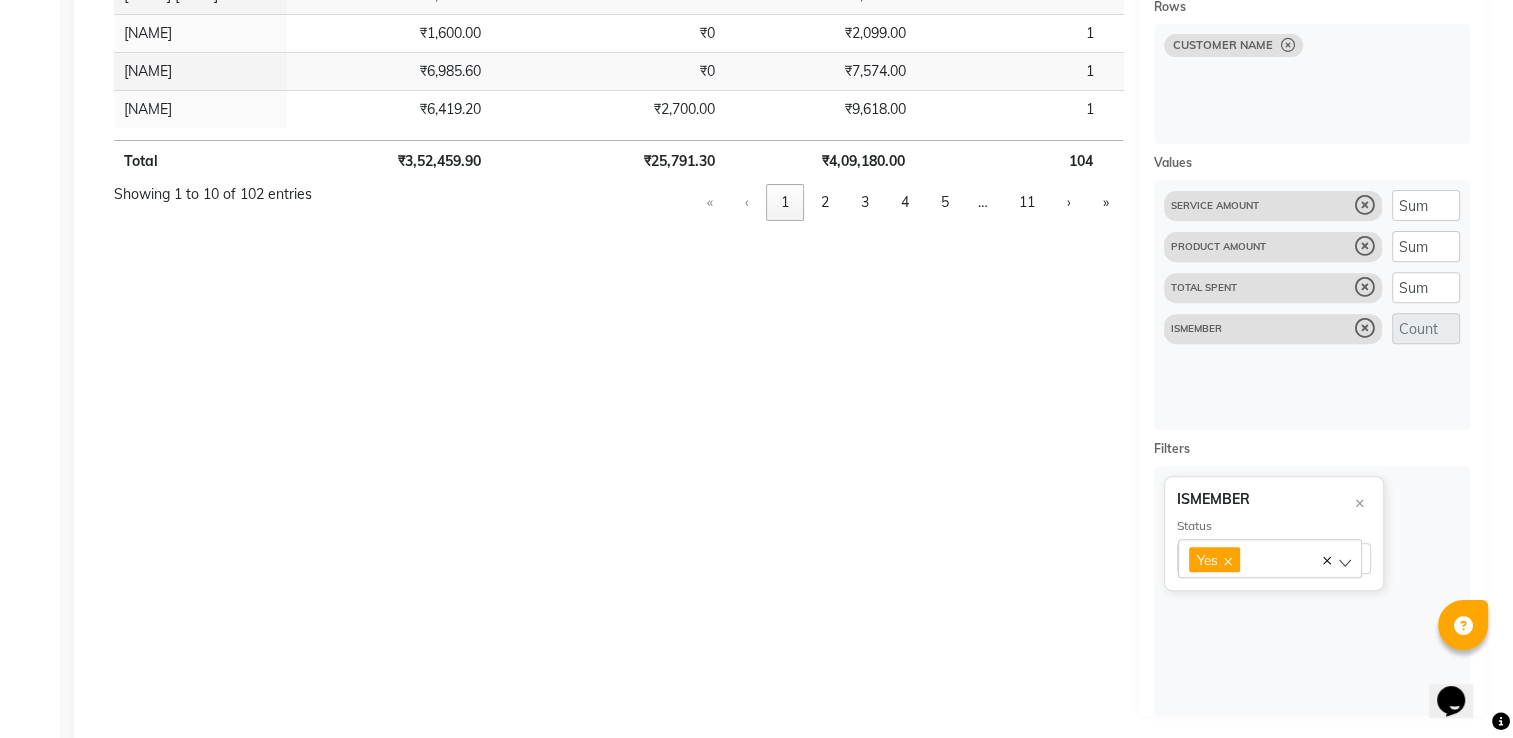 click 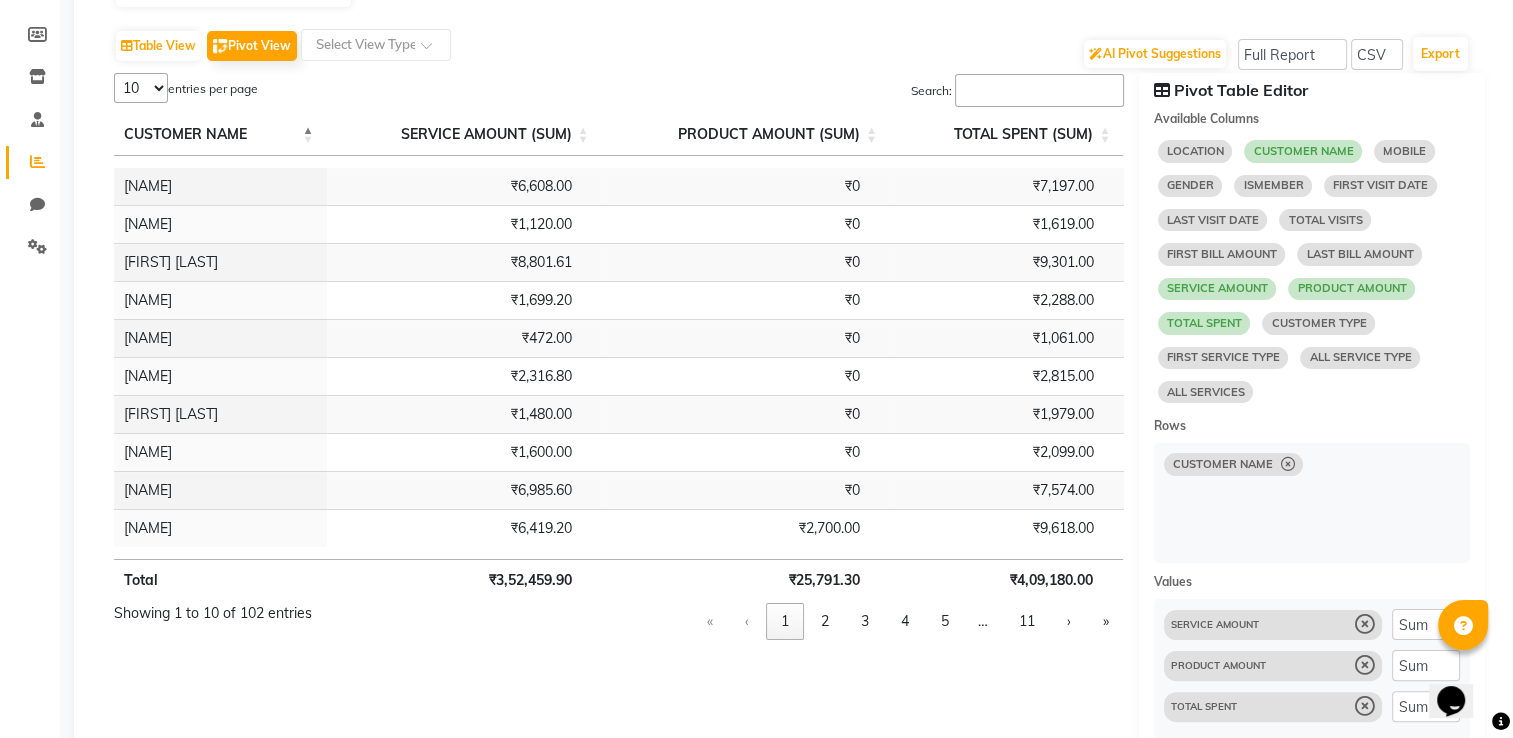 scroll, scrollTop: 748, scrollLeft: 0, axis: vertical 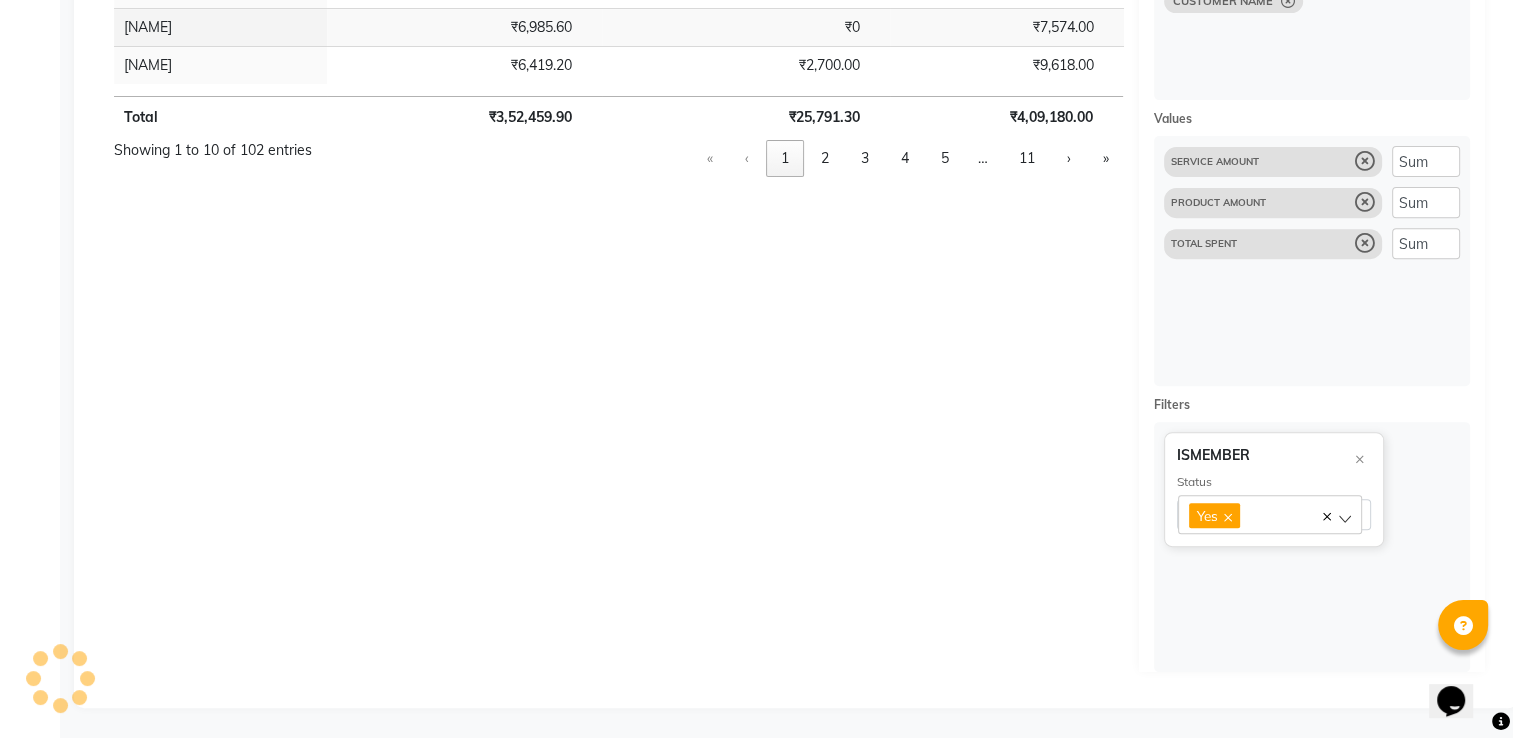 click on "5 10 25 50 102  entries per page Search: CUSTOMER NAME SERVICE AMOUNT (SUM) PRODUCT AMOUNT (SUM) TOTAL SPENT (SUM) Total ₹3,52,459.90 ₹25,791.30 ₹4,09,180.00 CUSTOMER NAME SERVICE AMOUNT (SUM) PRODUCT AMOUNT (SUM) TOTAL SPENT (SUM) [FIRST] [LAST] ₹6,608.00 ₹0 ₹7,197.00 [FIRST] [LAST] ₹1,120.00 ₹0 ₹1,619.00 [FIRST] [LAST] ₹8,801.61 ₹0 ₹9,301.00 [FIRST] [LAST] ₹1,699.20 ₹0 ₹2,288.00 [FIRST] [LAST] ₹472.00 ₹0 ₹1,061.00 [FIRST] [LAST] ₹2,316.80 ₹0 ₹2,815.00 [FIRST] [LAST] ₹1,480.00 ₹0 ₹1,979.00 [FIRST] [LAST] ₹1,600.00 ₹0 ₹2,099.00 [FIRST] [LAST] ₹6,985.60 ₹0 ₹7,574.00 [FIRST] [LAST] ₹6,419.20 ₹2,700.00 ₹9,618.00 Total ₹3,52,459.90 ₹25,791.30 ₹4,09,180.00 Showing 1 to 10 of 102 entries « ‹ 1 2 3 4 5 … 11 › »" 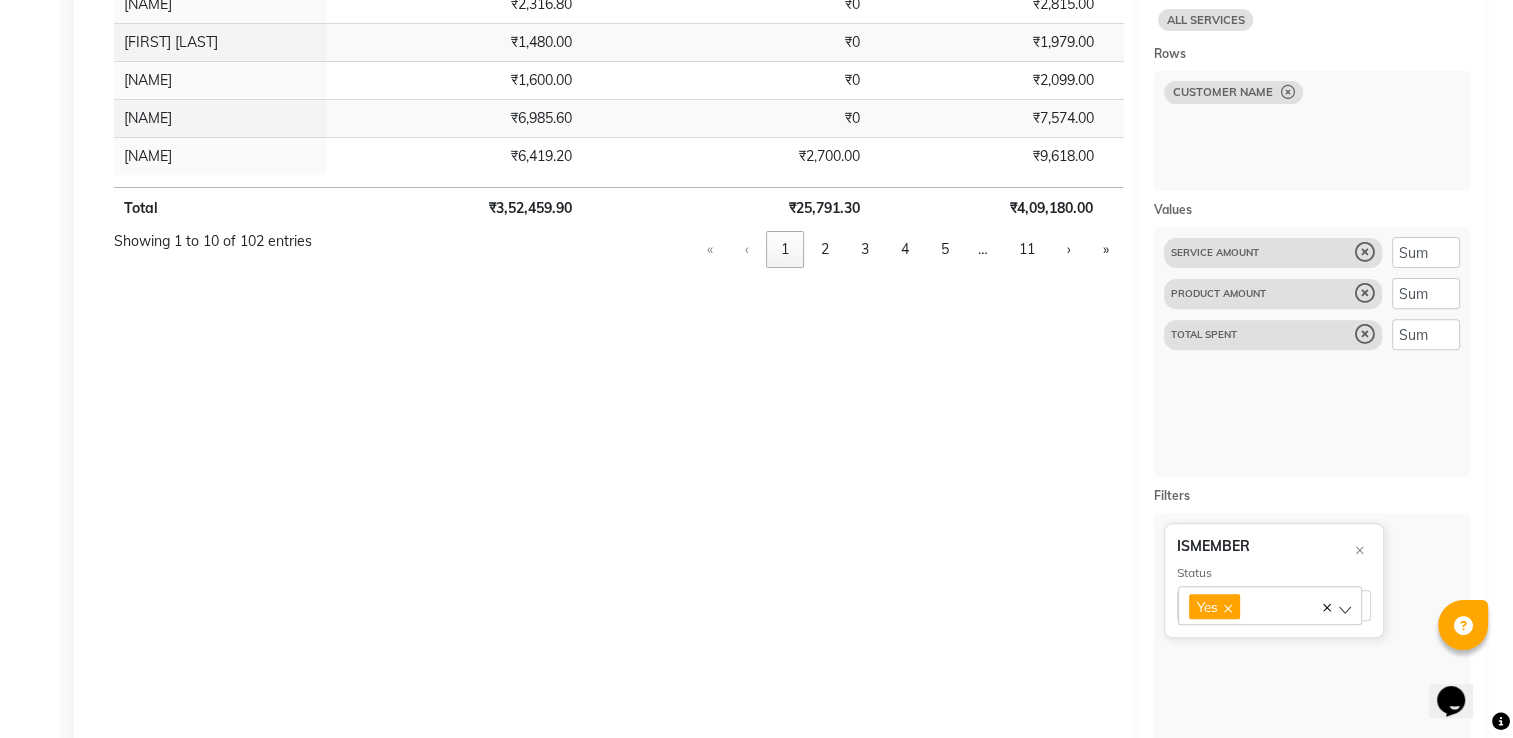 scroll, scrollTop: 748, scrollLeft: 0, axis: vertical 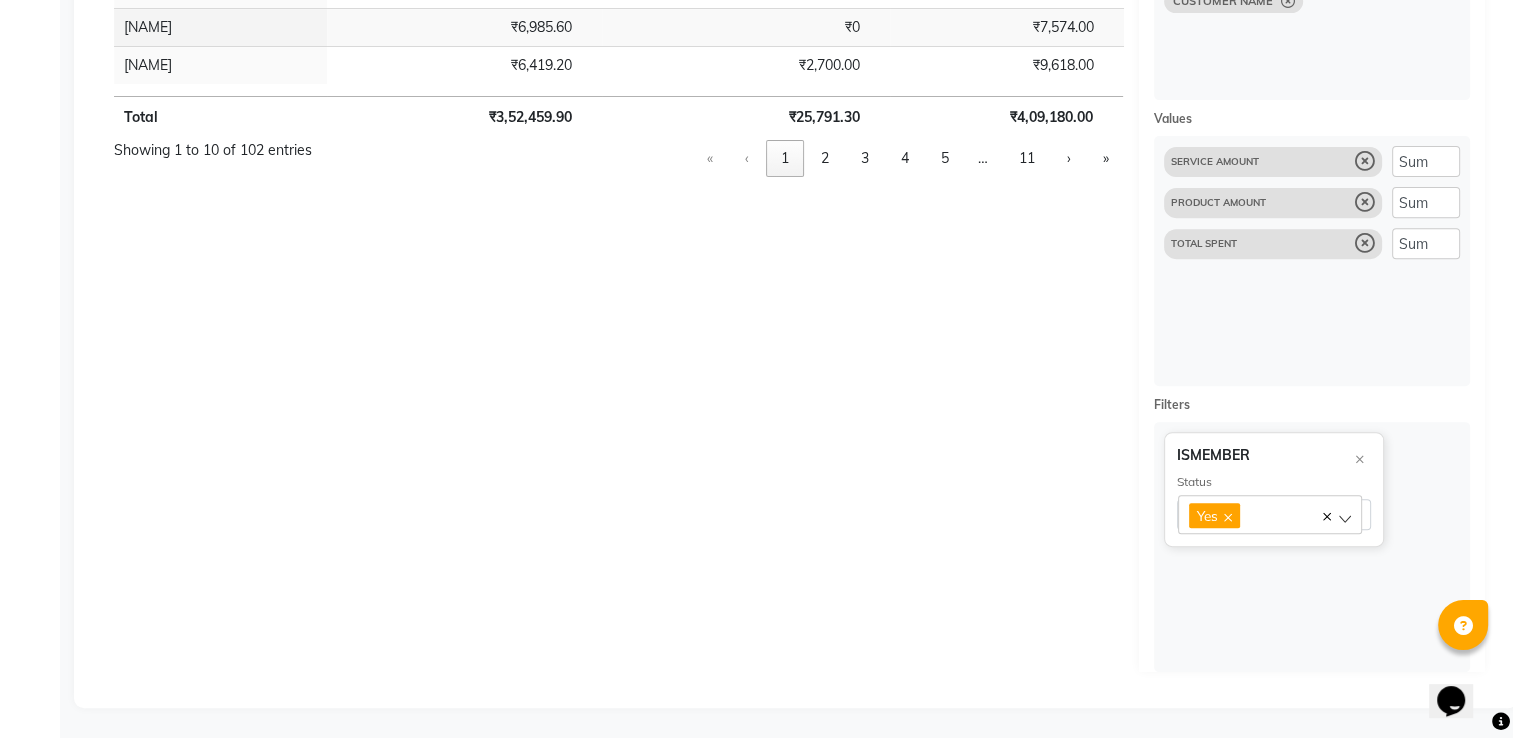 click on "5 10 25 50 102  entries per page Search: CUSTOMER NAME SERVICE AMOUNT (SUM) PRODUCT AMOUNT (SUM) TOTAL SPENT (SUM) Total ₹3,52,459.90 ₹25,791.30 ₹4,09,180.00 CUSTOMER NAME SERVICE AMOUNT (SUM) PRODUCT AMOUNT (SUM) TOTAL SPENT (SUM) [FIRST] [LAST] ₹6,608.00 ₹0 ₹7,197.00 [FIRST] [LAST] ₹1,120.00 ₹0 ₹1,619.00 [FIRST] [LAST] ₹8,801.61 ₹0 ₹9,301.00 [FIRST] [LAST] ₹1,699.20 ₹0 ₹2,288.00 [FIRST] [LAST] ₹472.00 ₹0 ₹1,061.00 [FIRST] [LAST] ₹2,316.80 ₹0 ₹2,815.00 [FIRST] [LAST] ₹1,480.00 ₹0 ₹1,979.00 [FIRST] [LAST] ₹1,600.00 ₹0 ₹2,099.00 [FIRST] [LAST] ₹6,985.60 ₹0 ₹7,574.00 [FIRST] [LAST] ₹6,419.20 ₹2,700.00 ₹9,618.00 Total ₹3,52,459.90 ₹25,791.30 ₹4,09,180.00 Showing 1 to 10 of 102 entries « ‹ 1 2 3 4 5 … 11 › »" 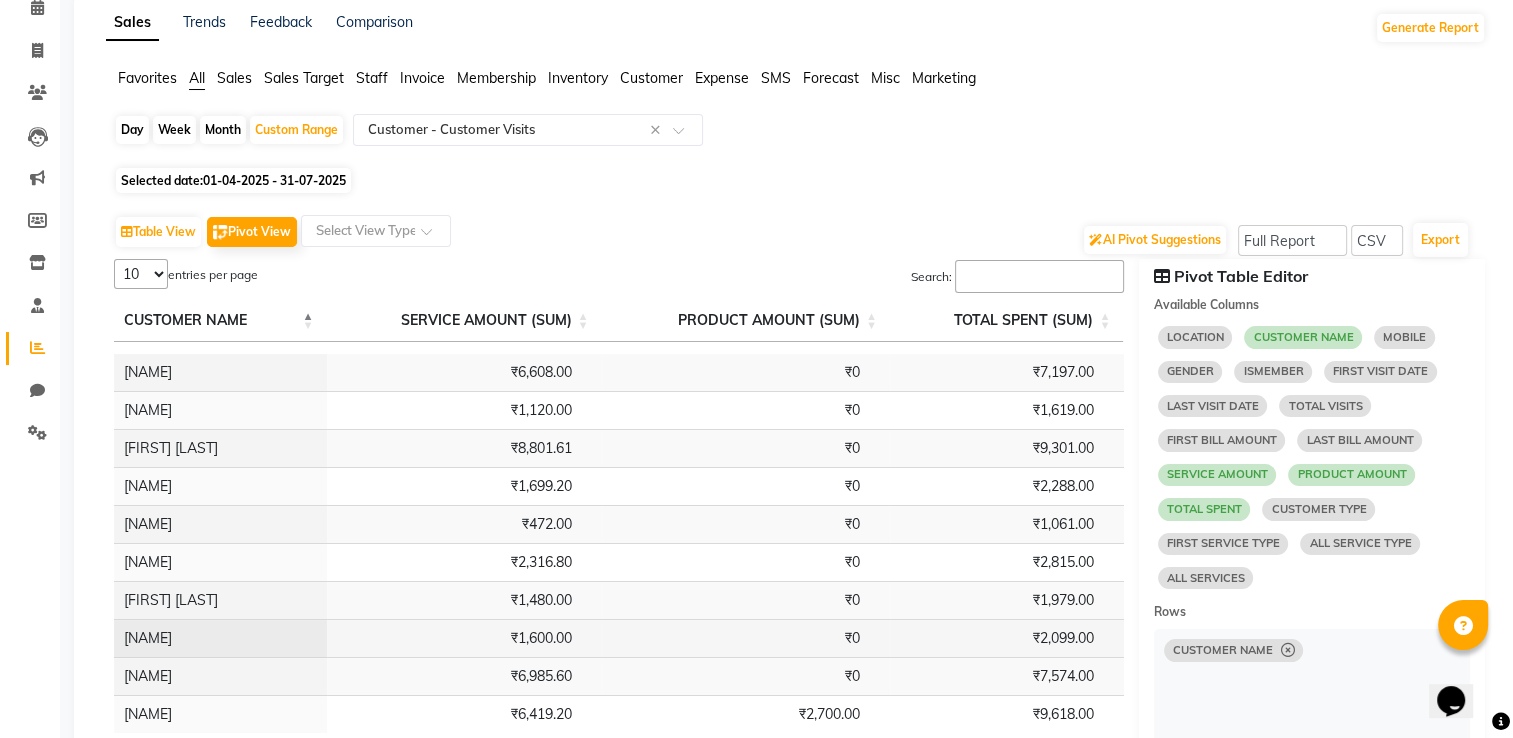 scroll, scrollTop: 0, scrollLeft: 0, axis: both 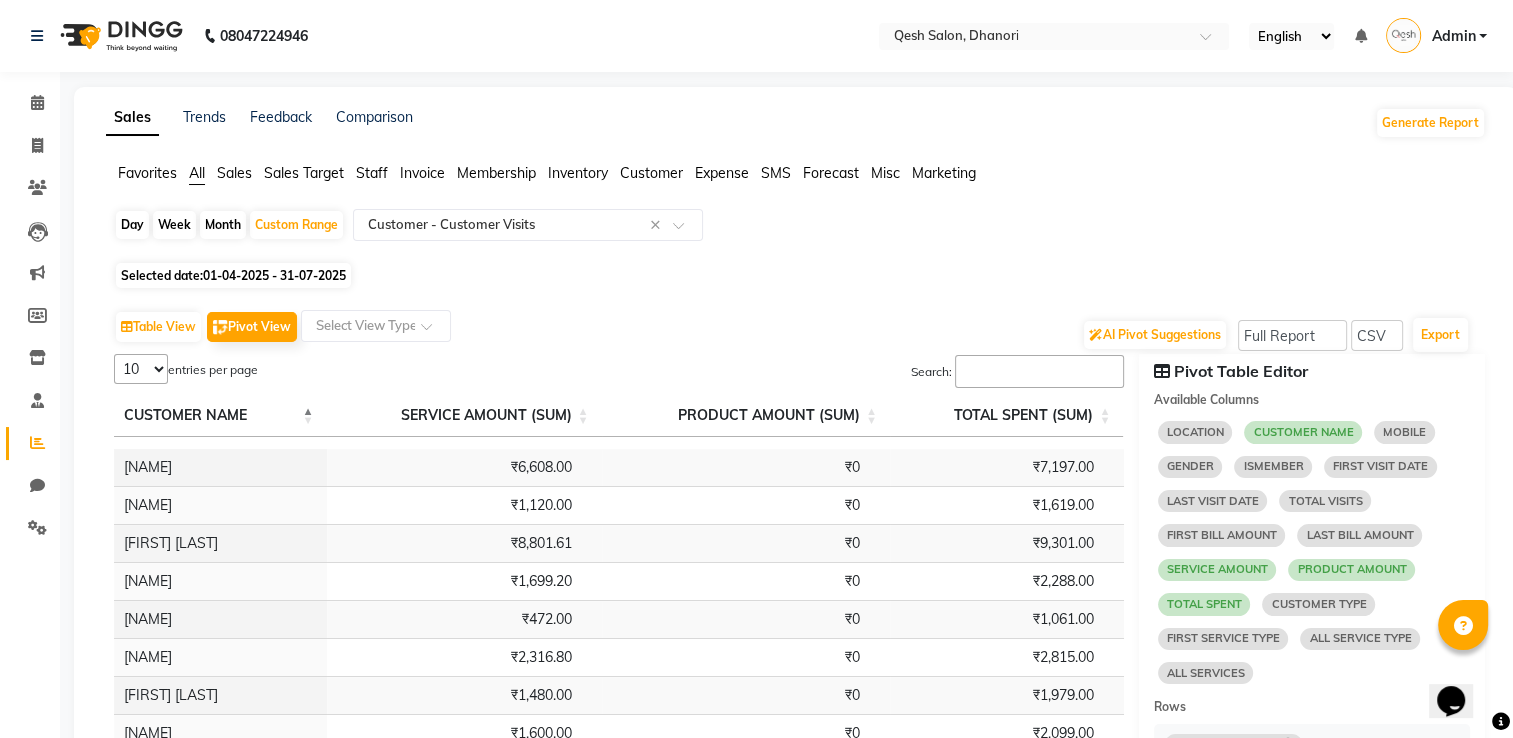 click on "Day Week Month Custom Range Select Report Type × Customer - Customer Visits ×" 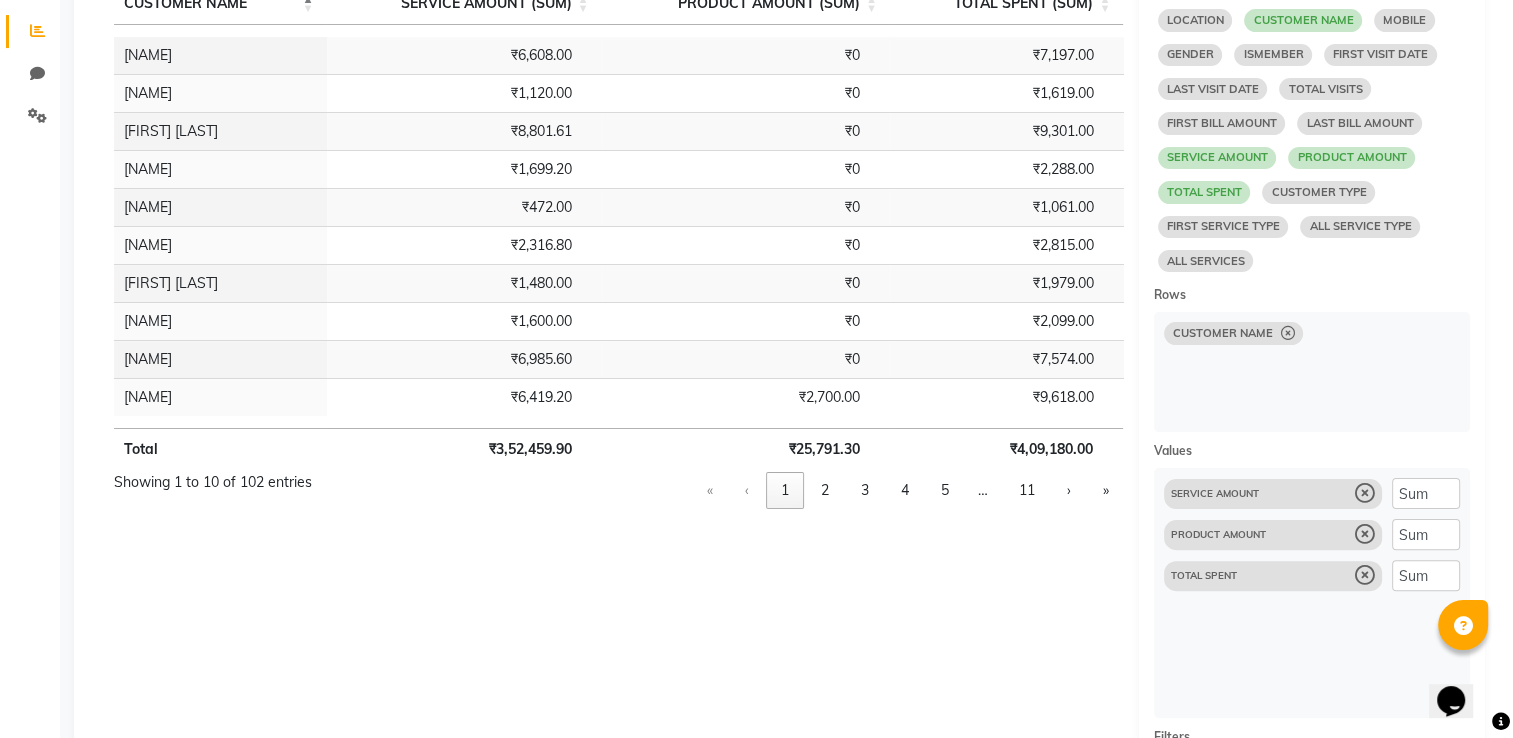 scroll, scrollTop: 0, scrollLeft: 0, axis: both 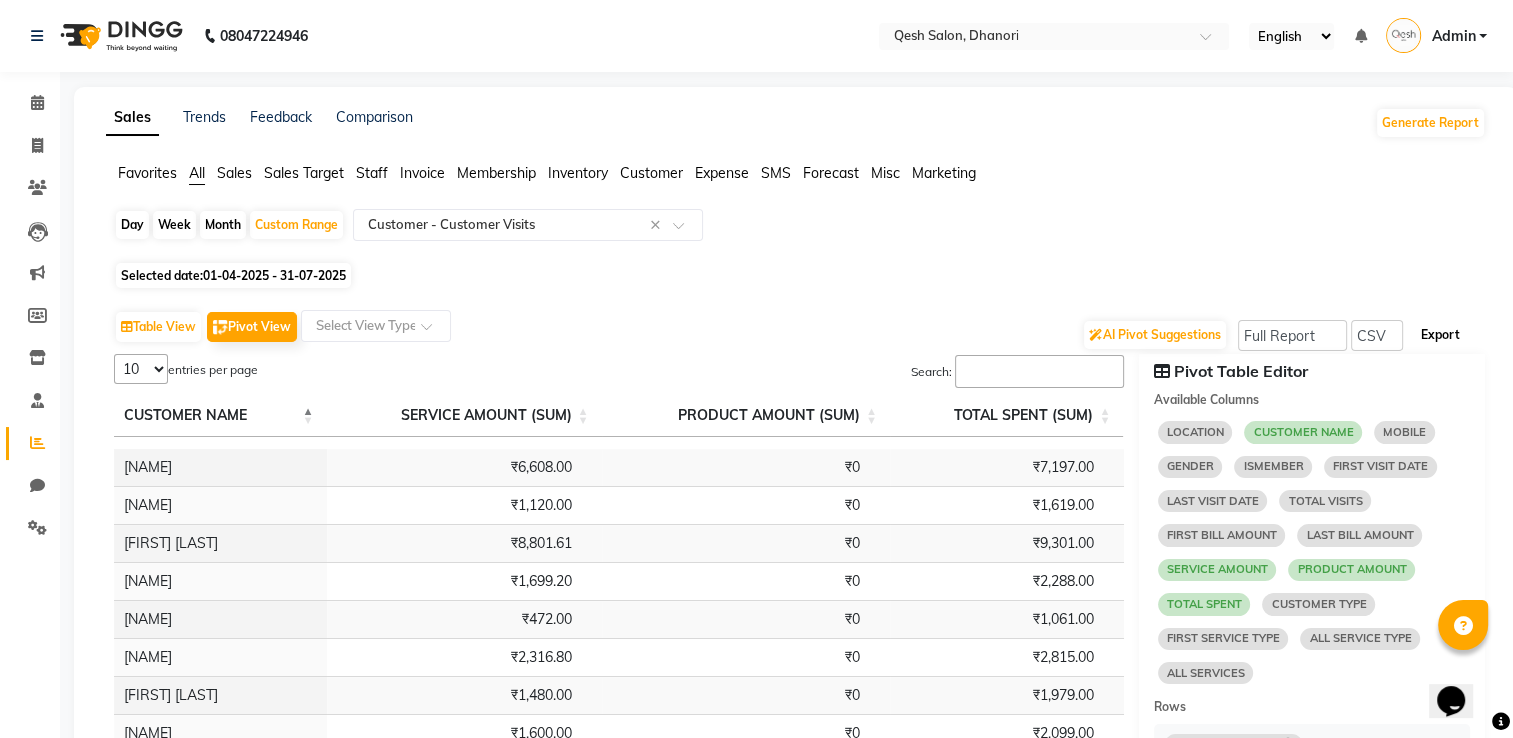 click on "Export" 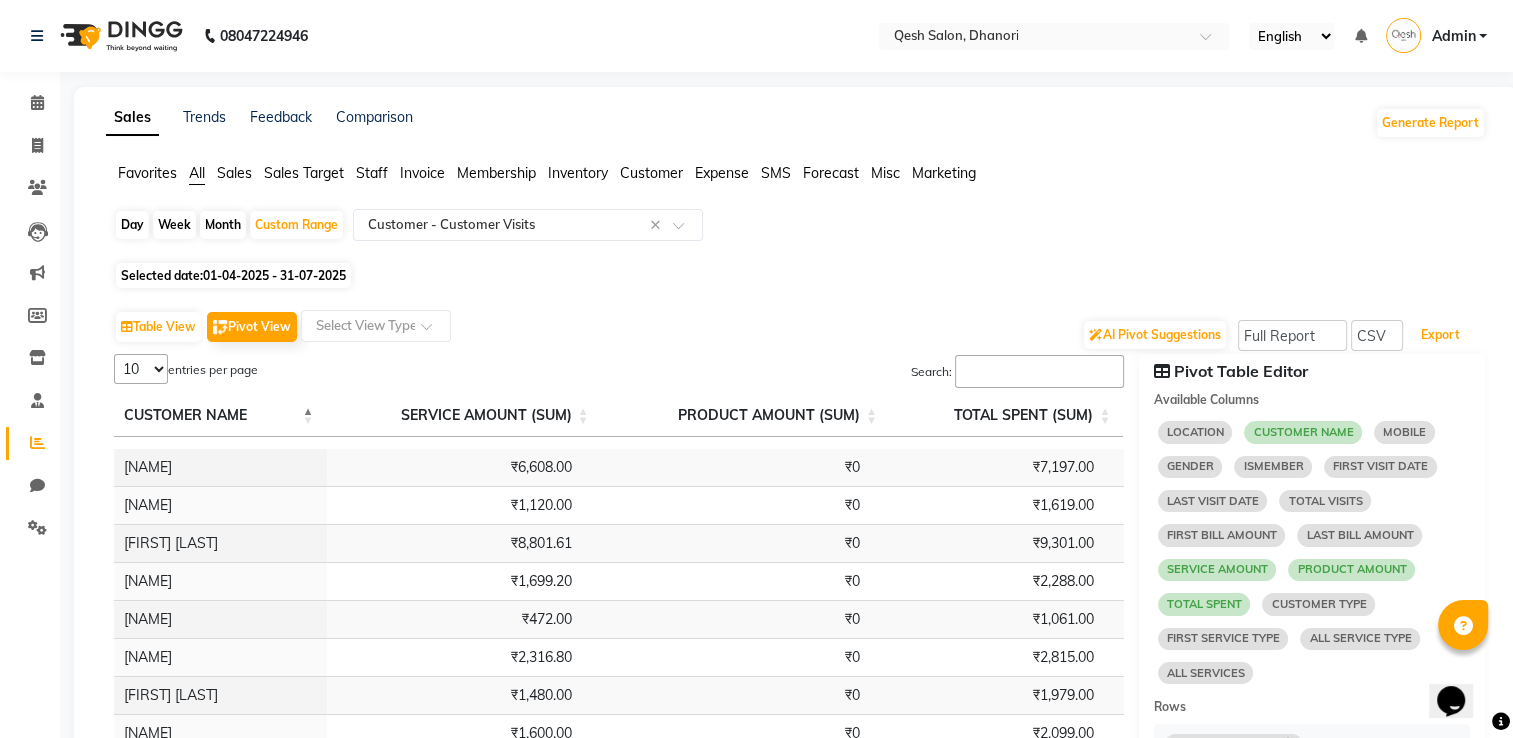 scroll, scrollTop: 748, scrollLeft: 0, axis: vertical 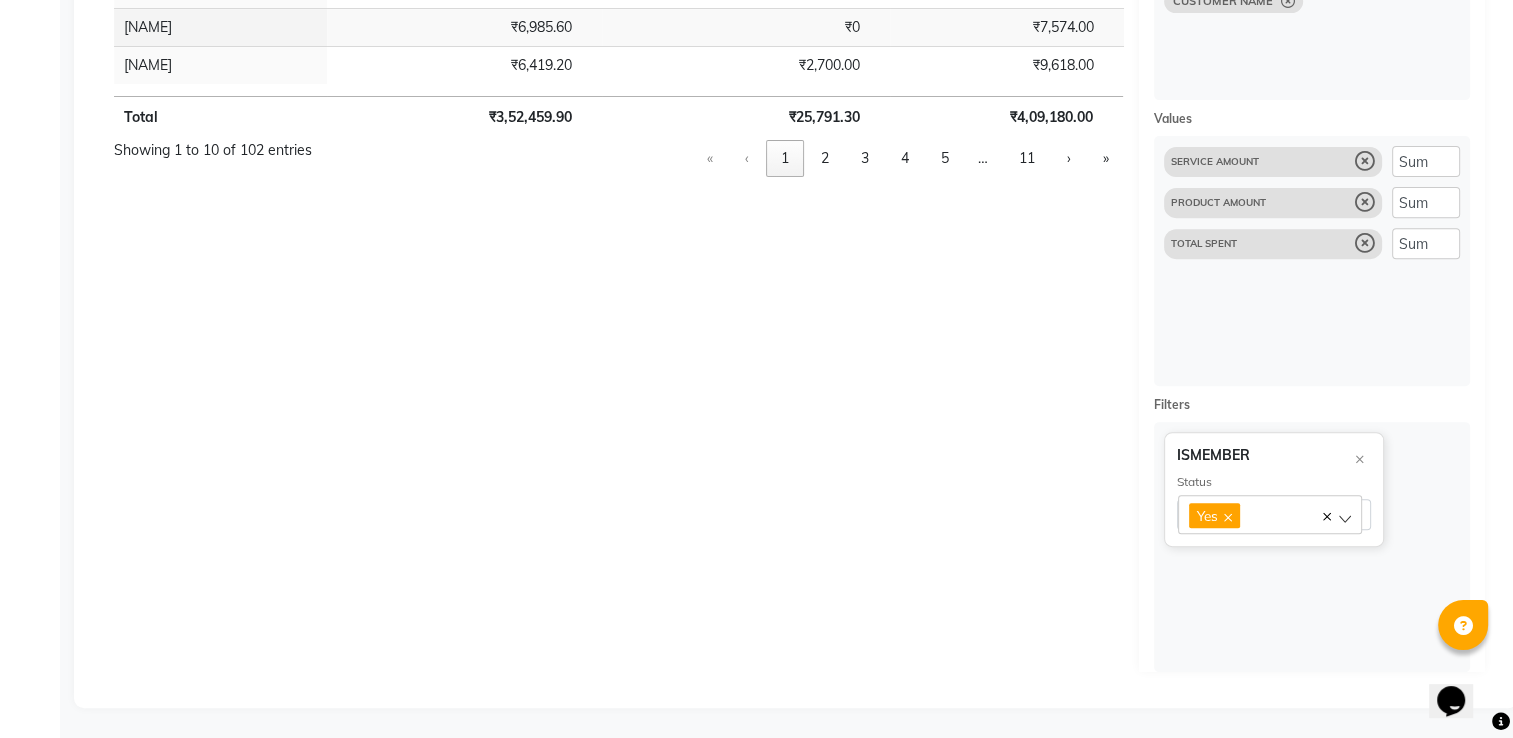 click on "Yes" 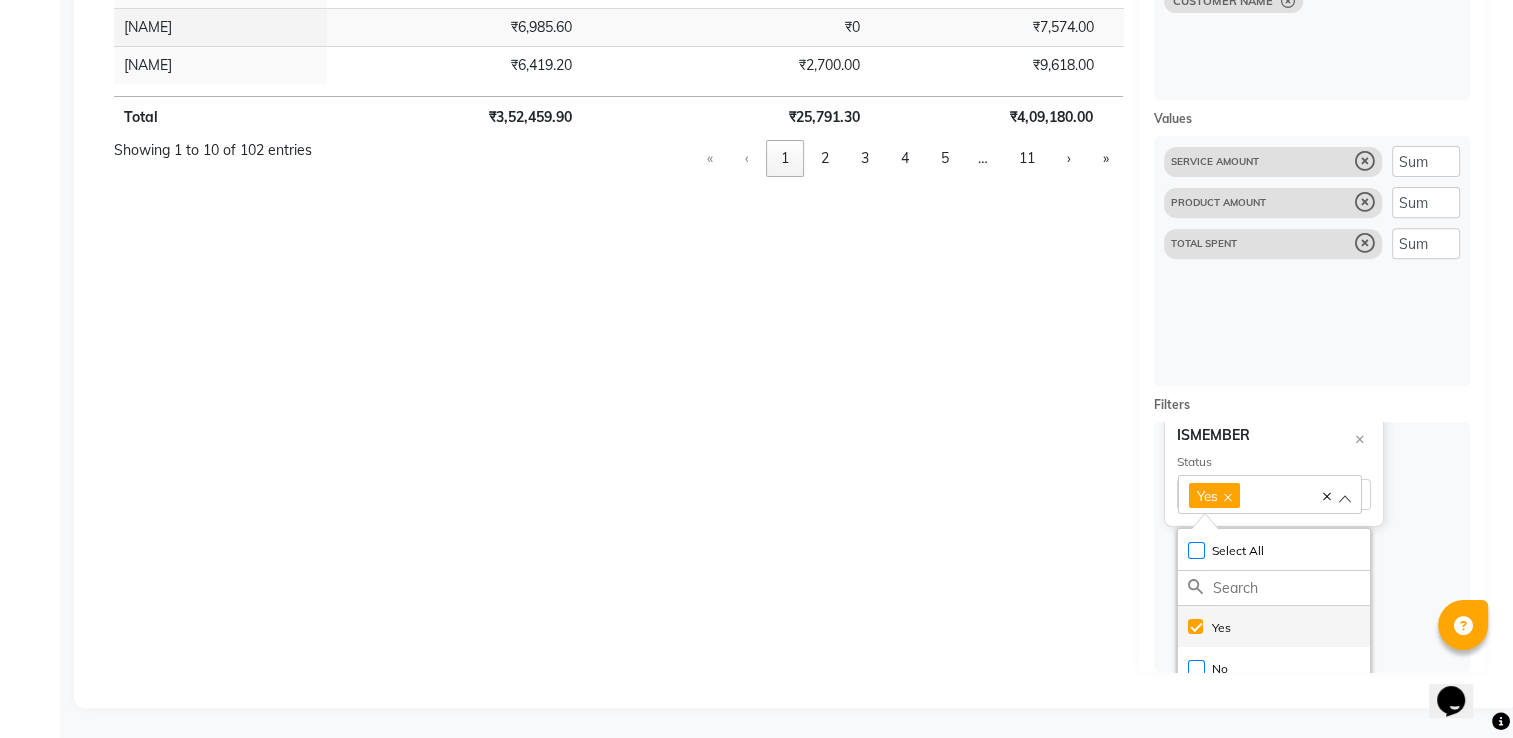 scroll, scrollTop: 37, scrollLeft: 0, axis: vertical 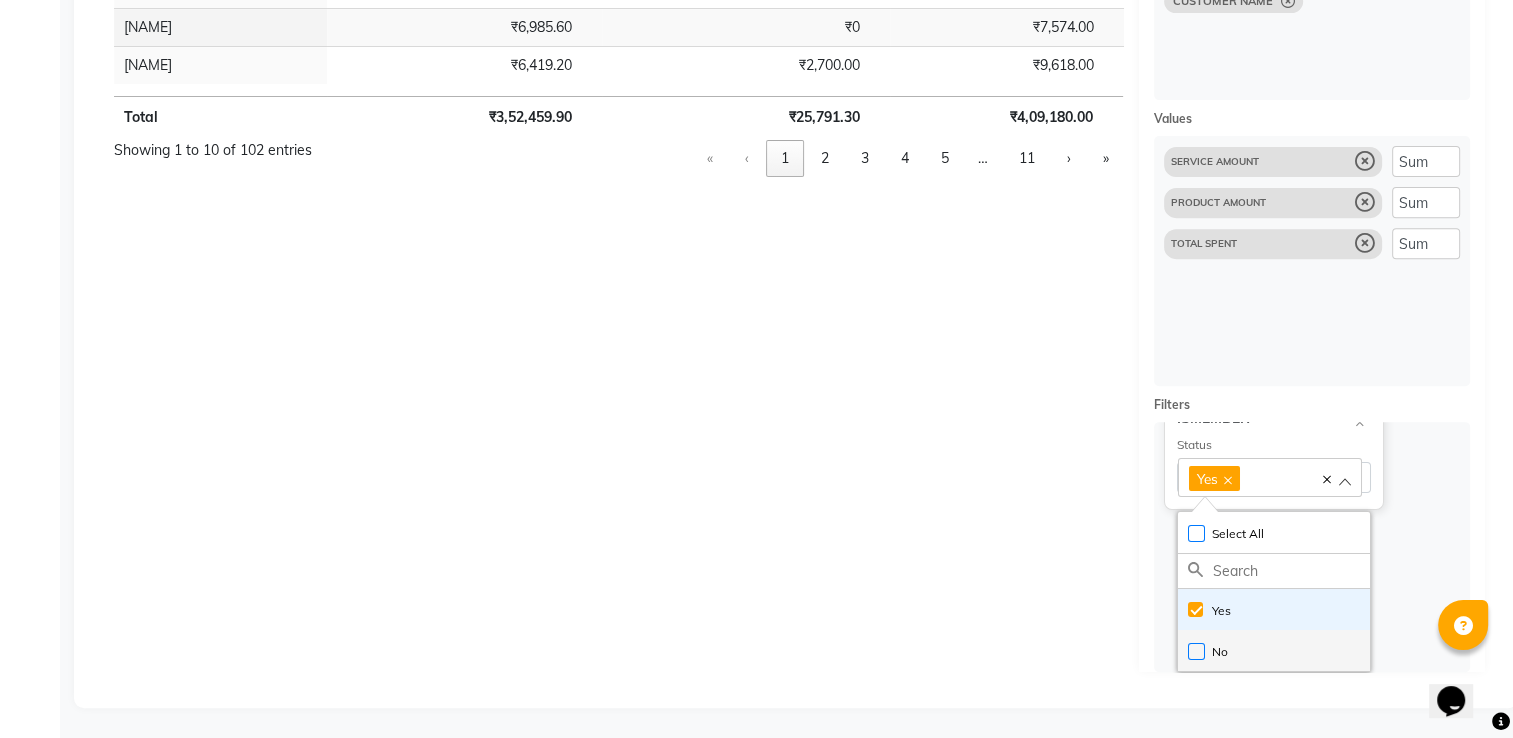 click on "No" 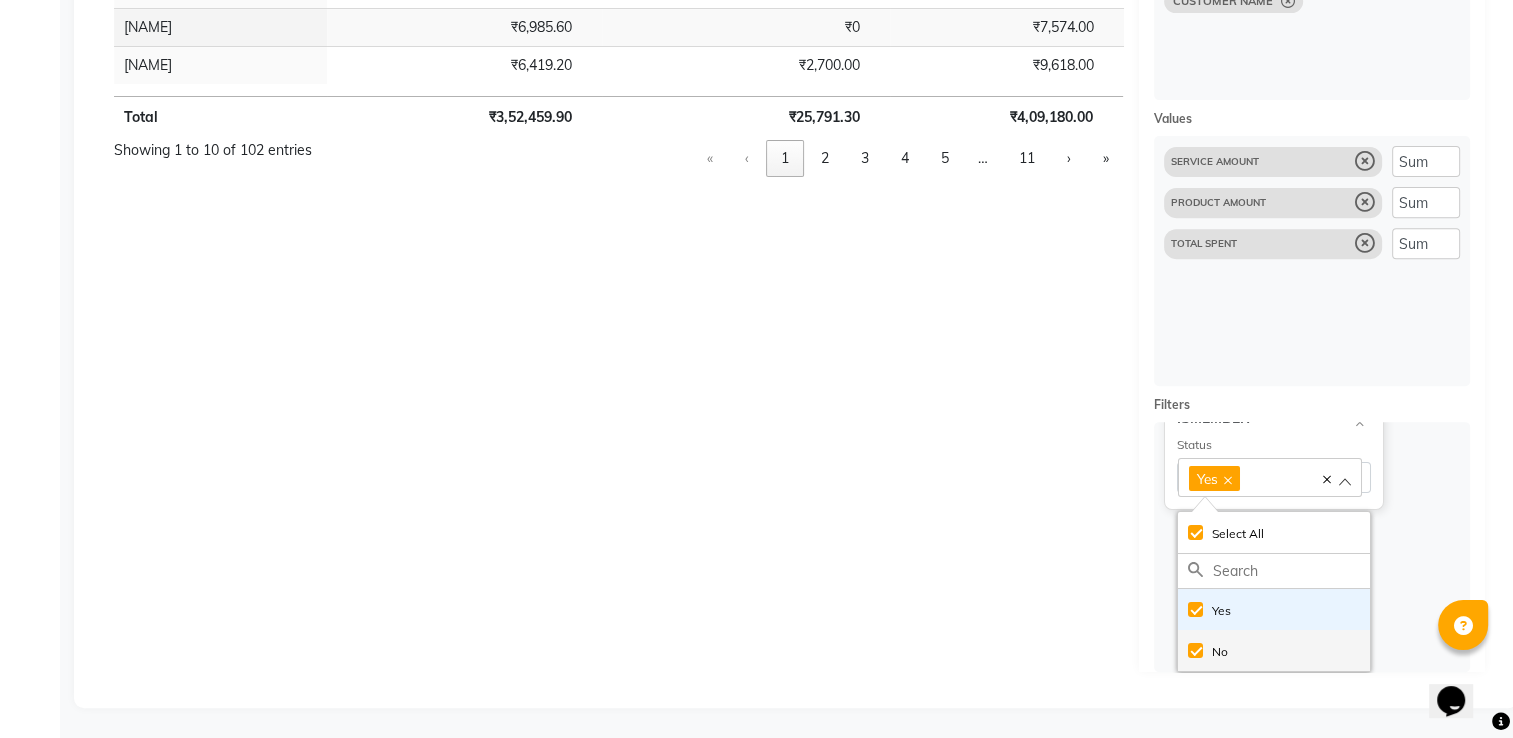checkbox on "true" 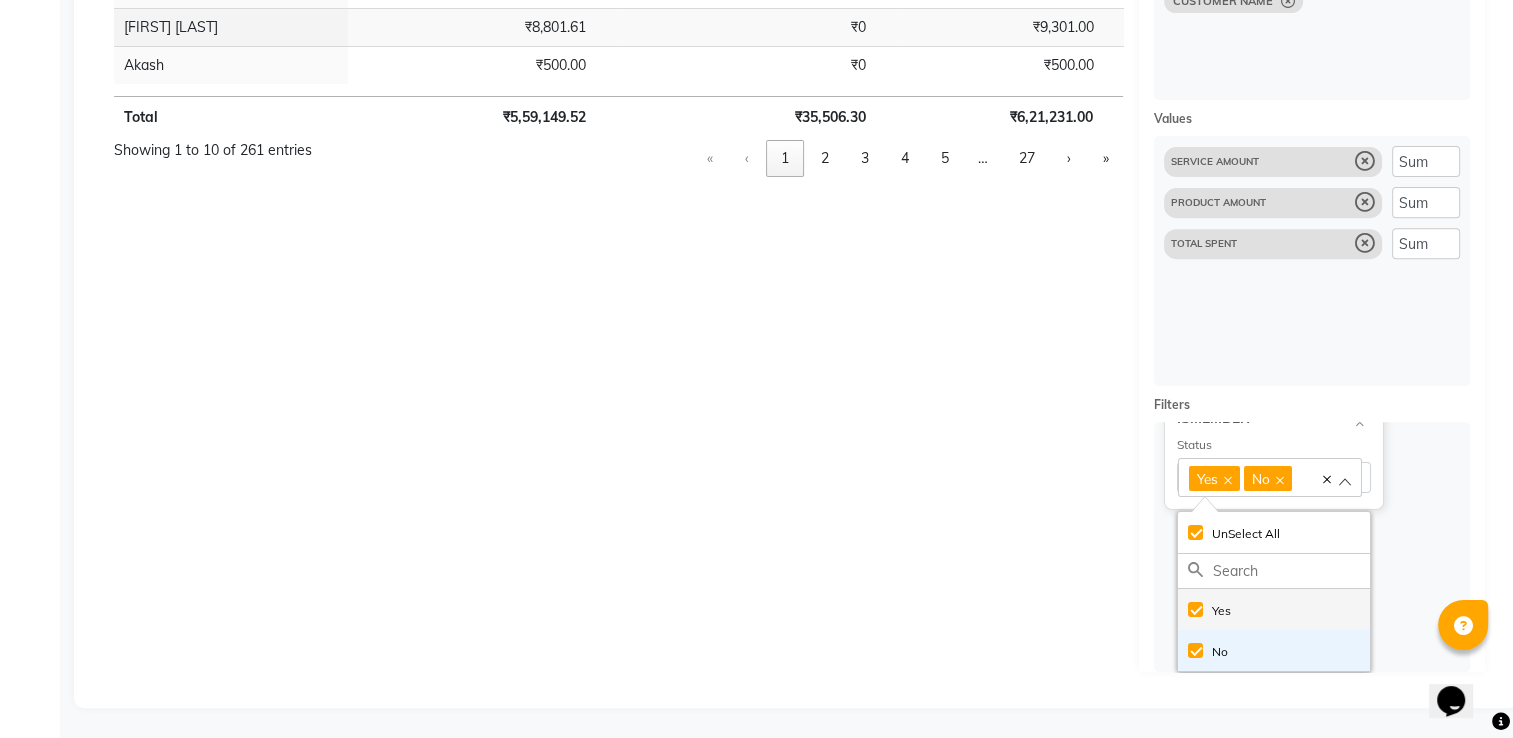 click on "Yes" 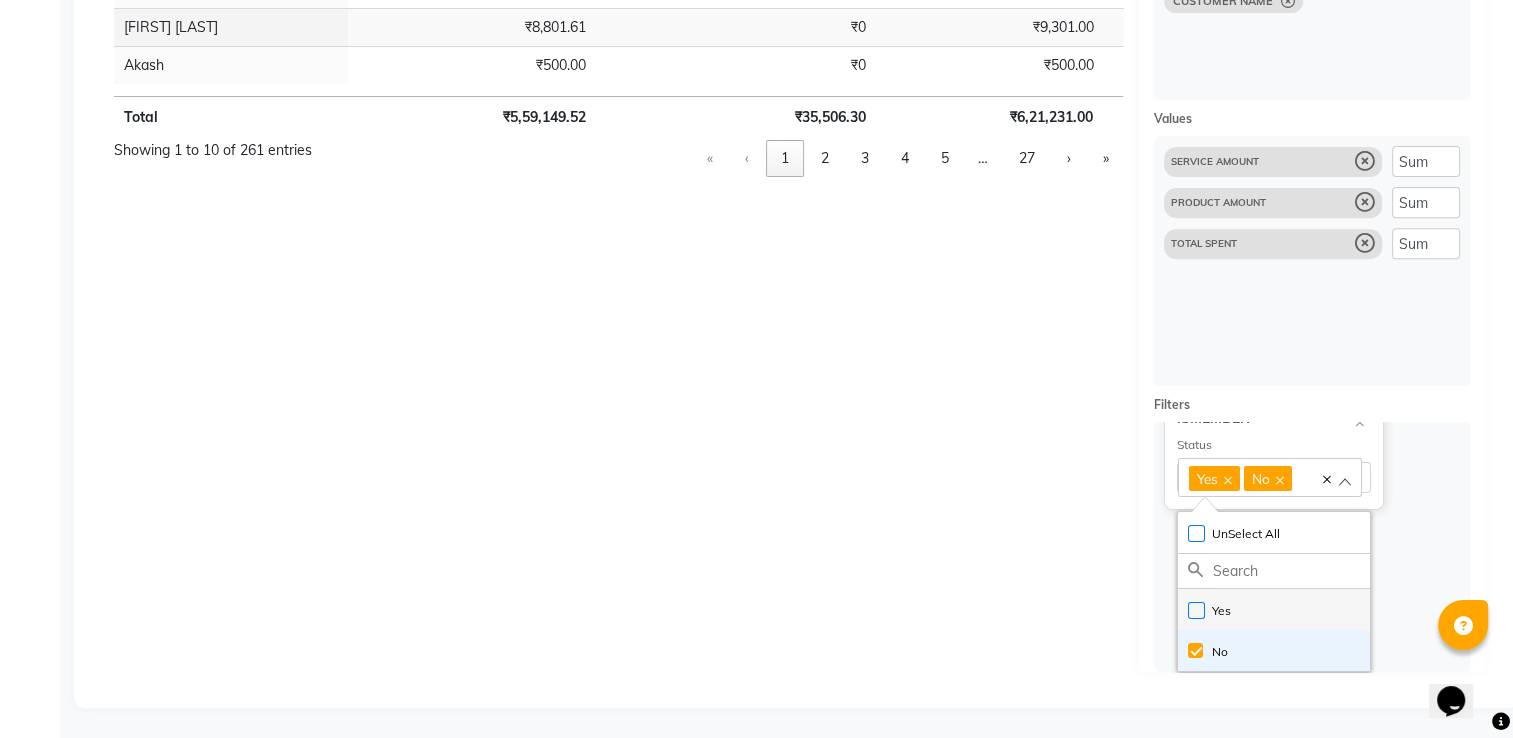 checkbox on "false" 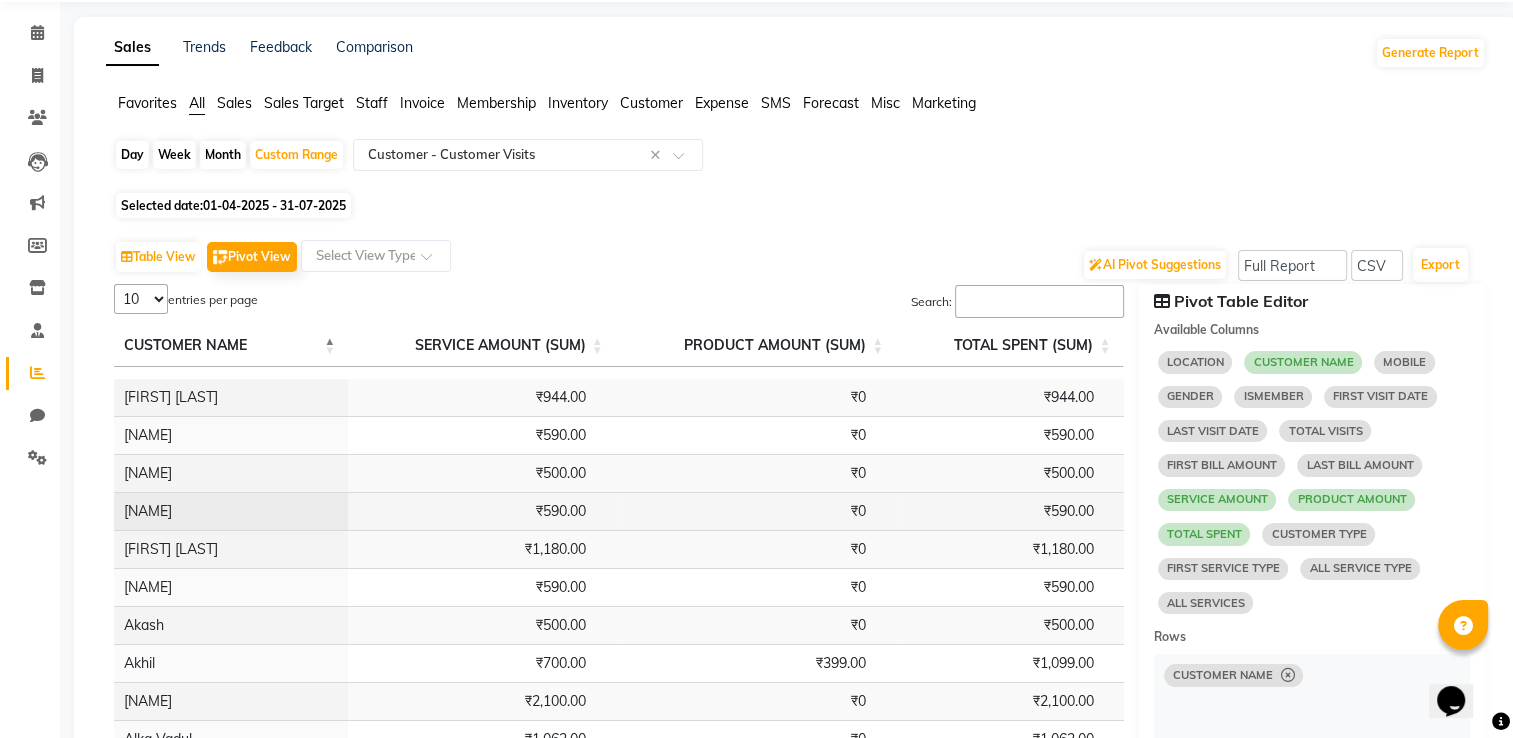 scroll, scrollTop: 0, scrollLeft: 0, axis: both 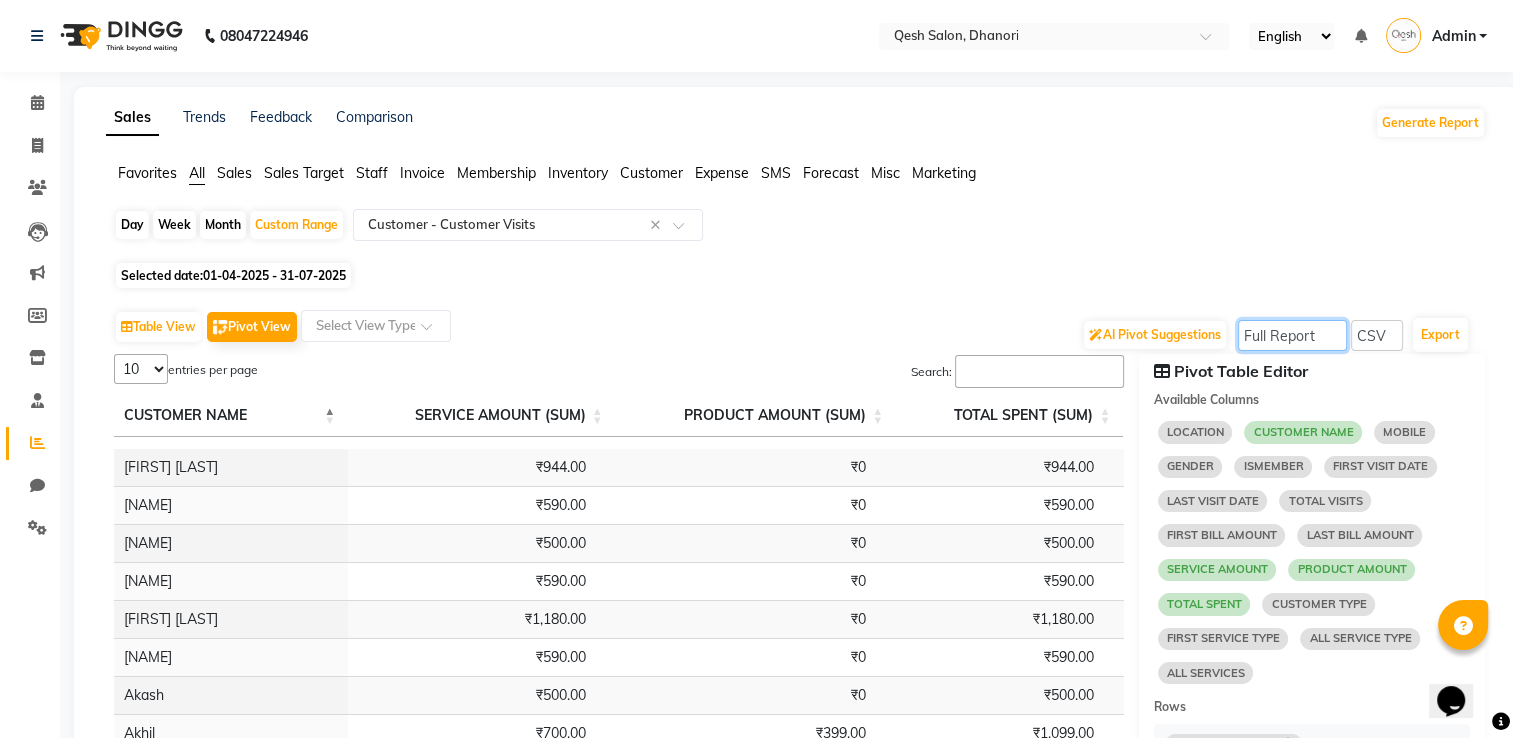click on "Select Full Report Filtered Report" 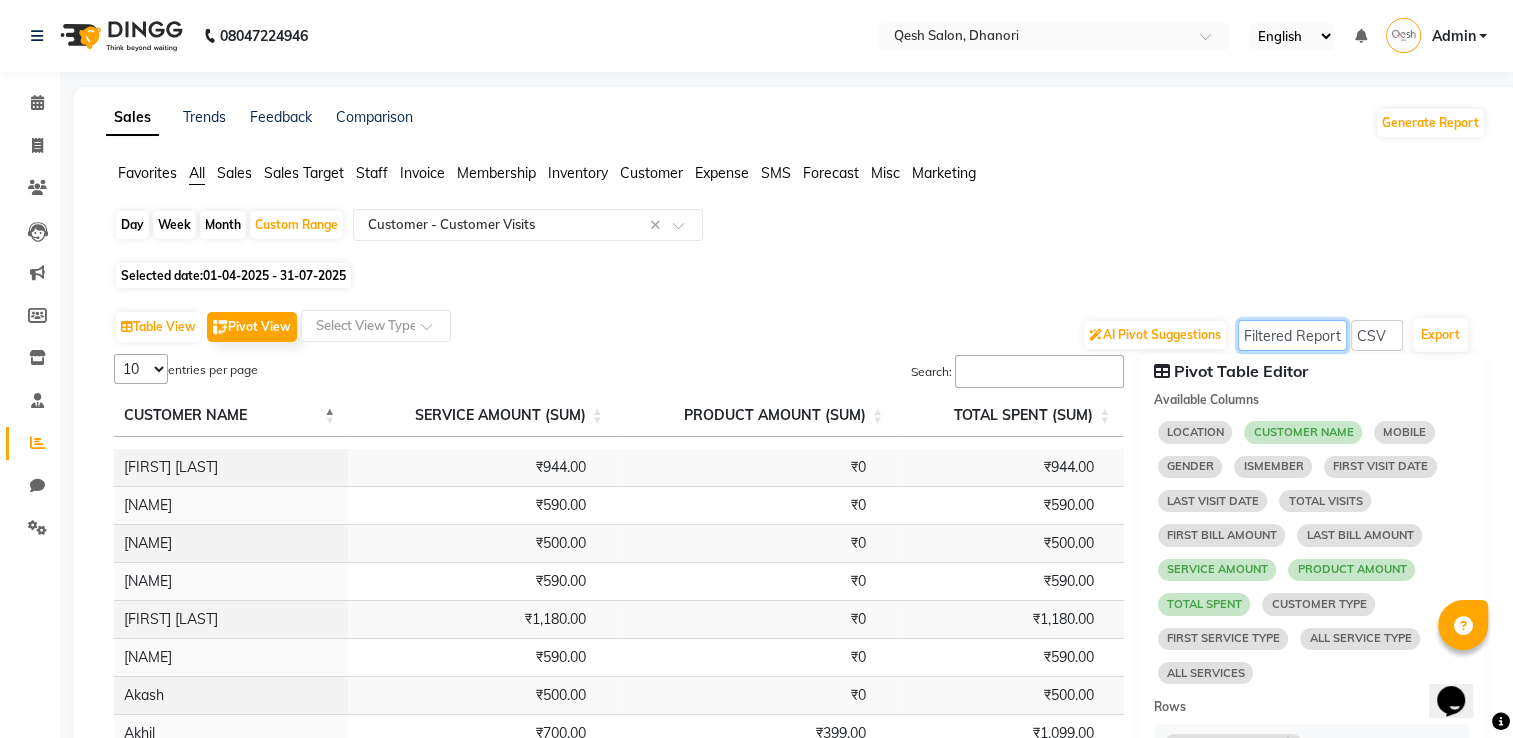 click on "Select Full Report Filtered Report" 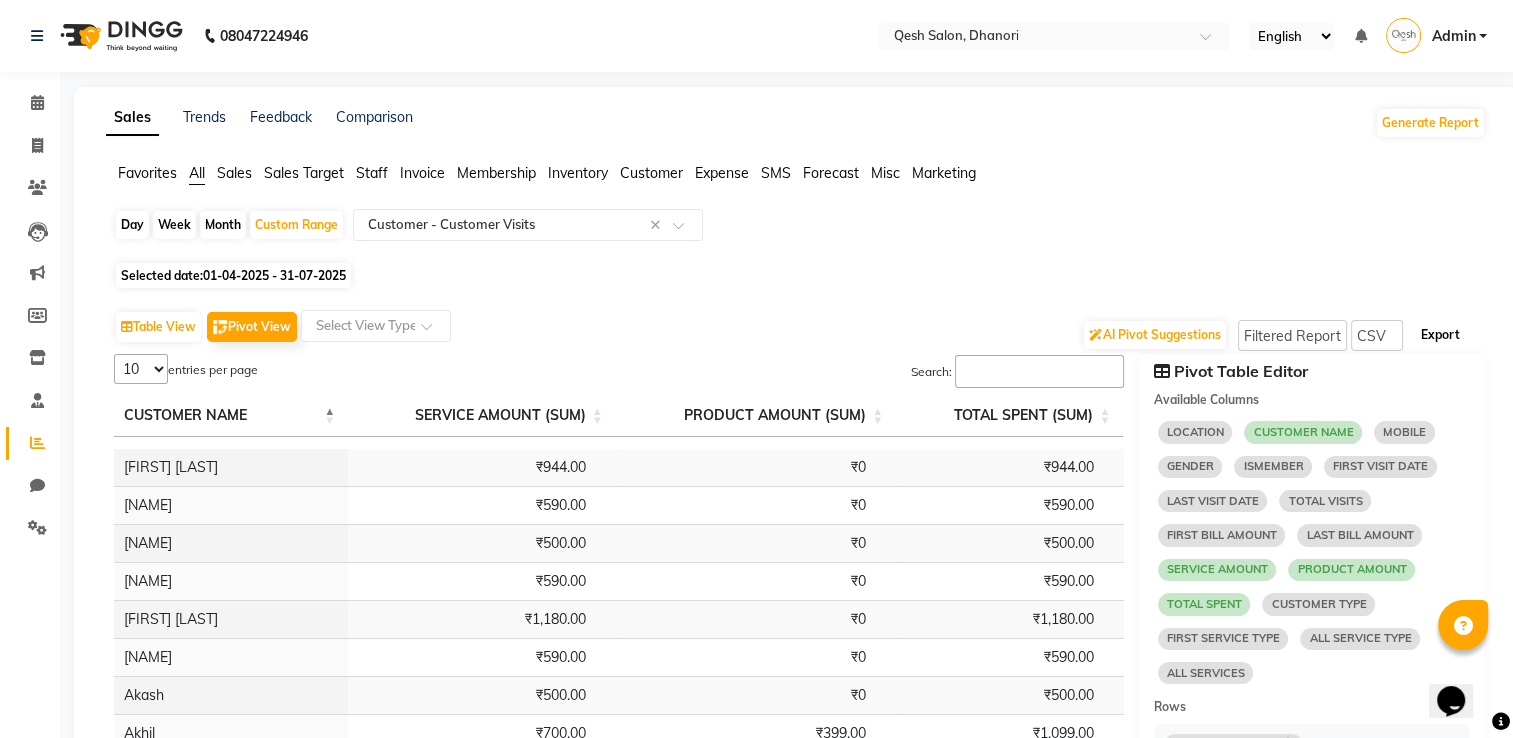 click on "Export" 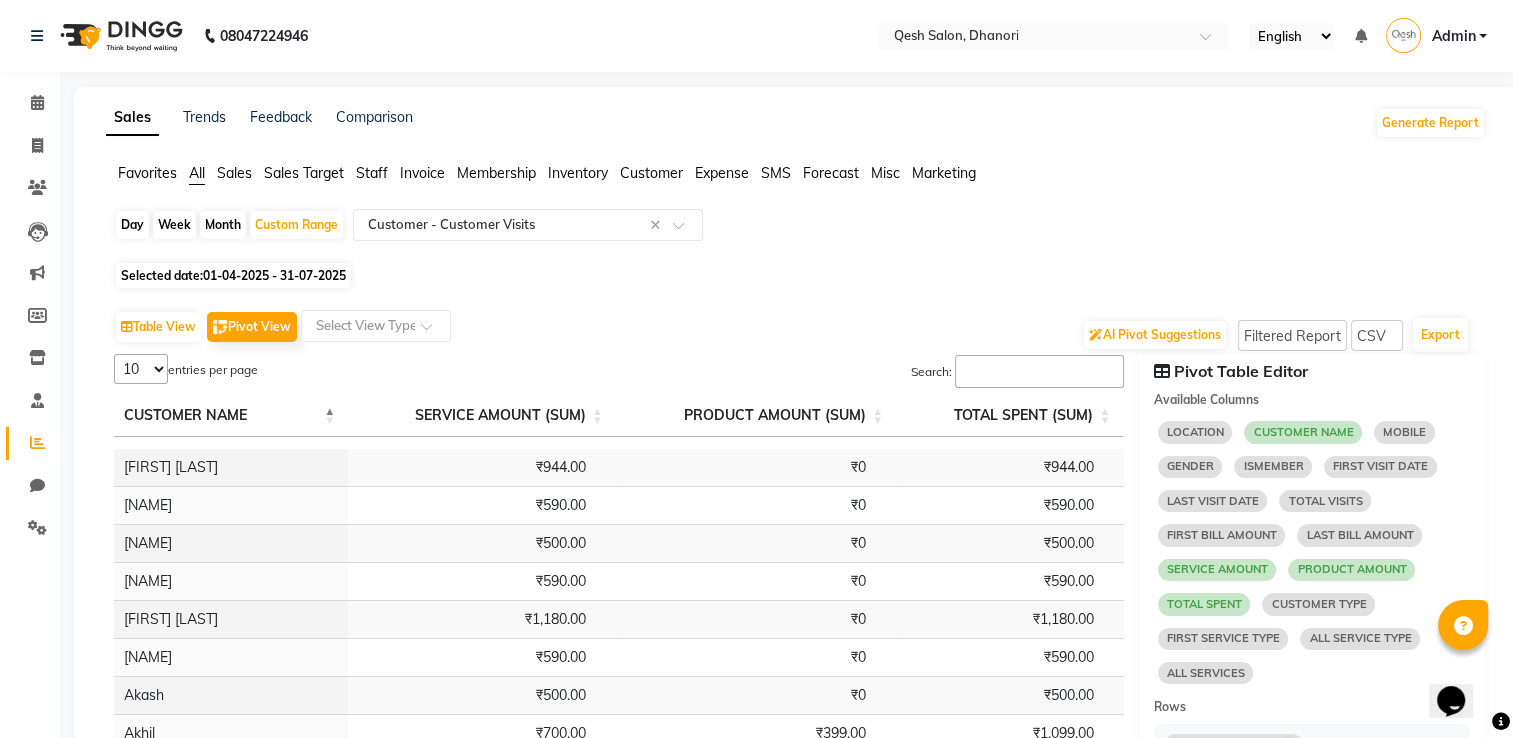 click on "Selected date:  01-04-2025 - 31-07-2025" 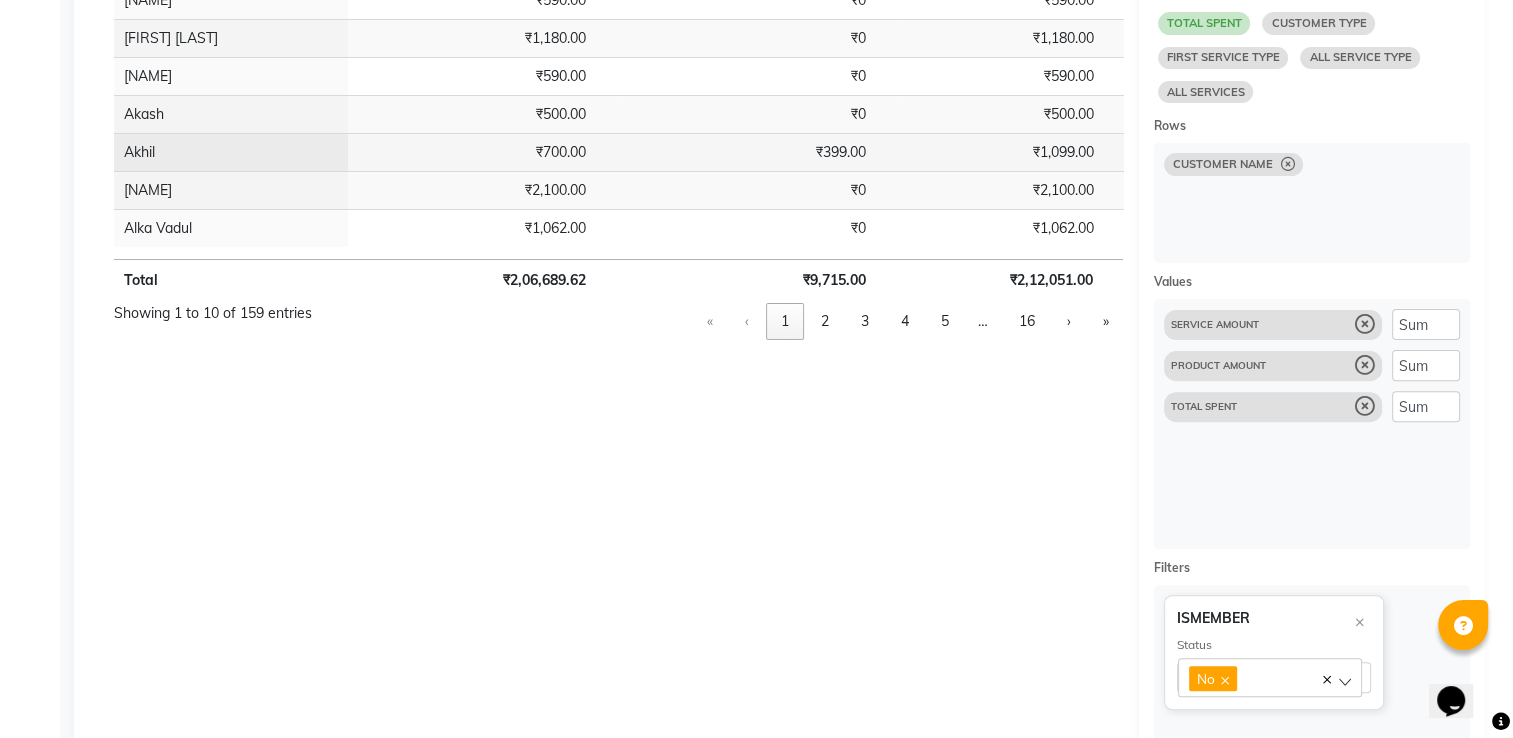 scroll, scrollTop: 748, scrollLeft: 0, axis: vertical 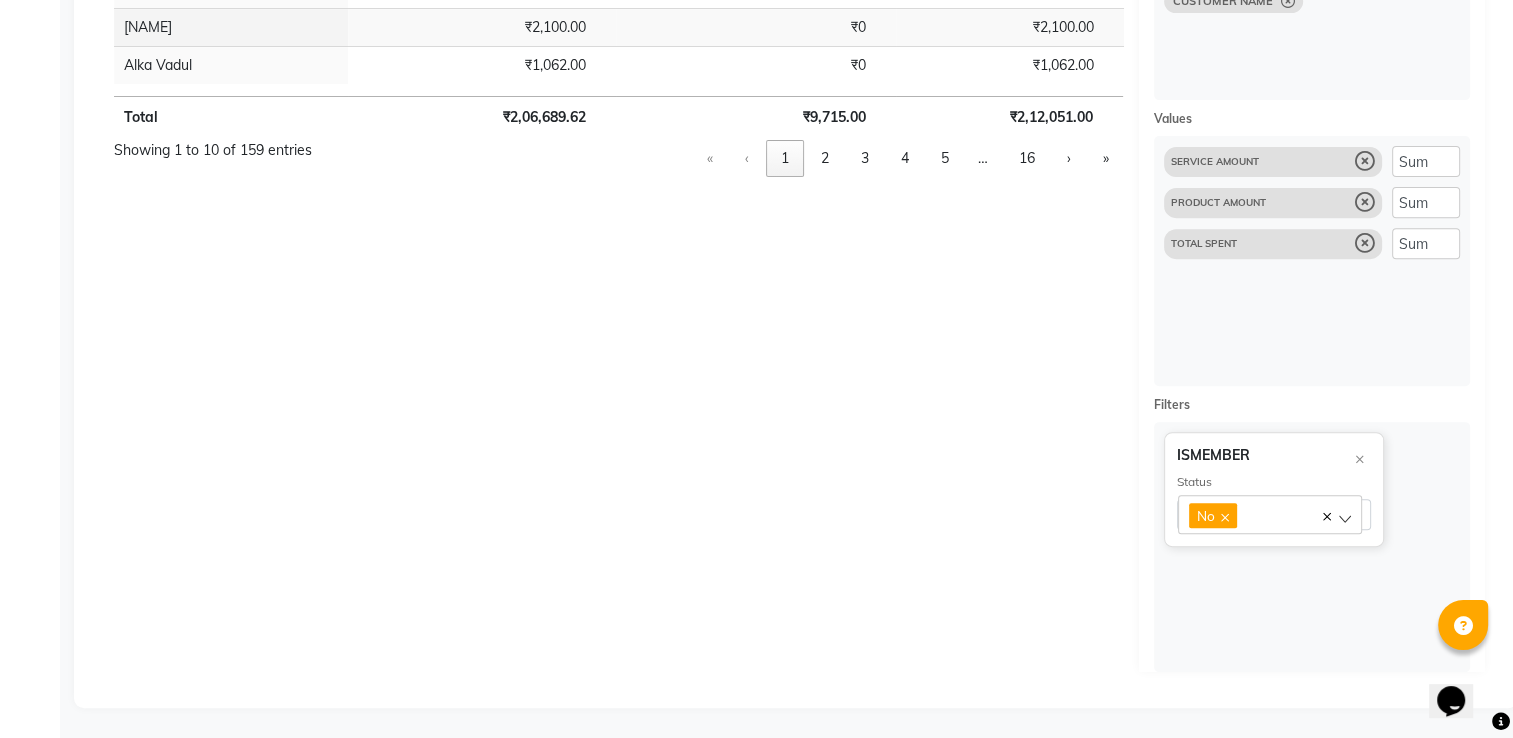 click on "No" 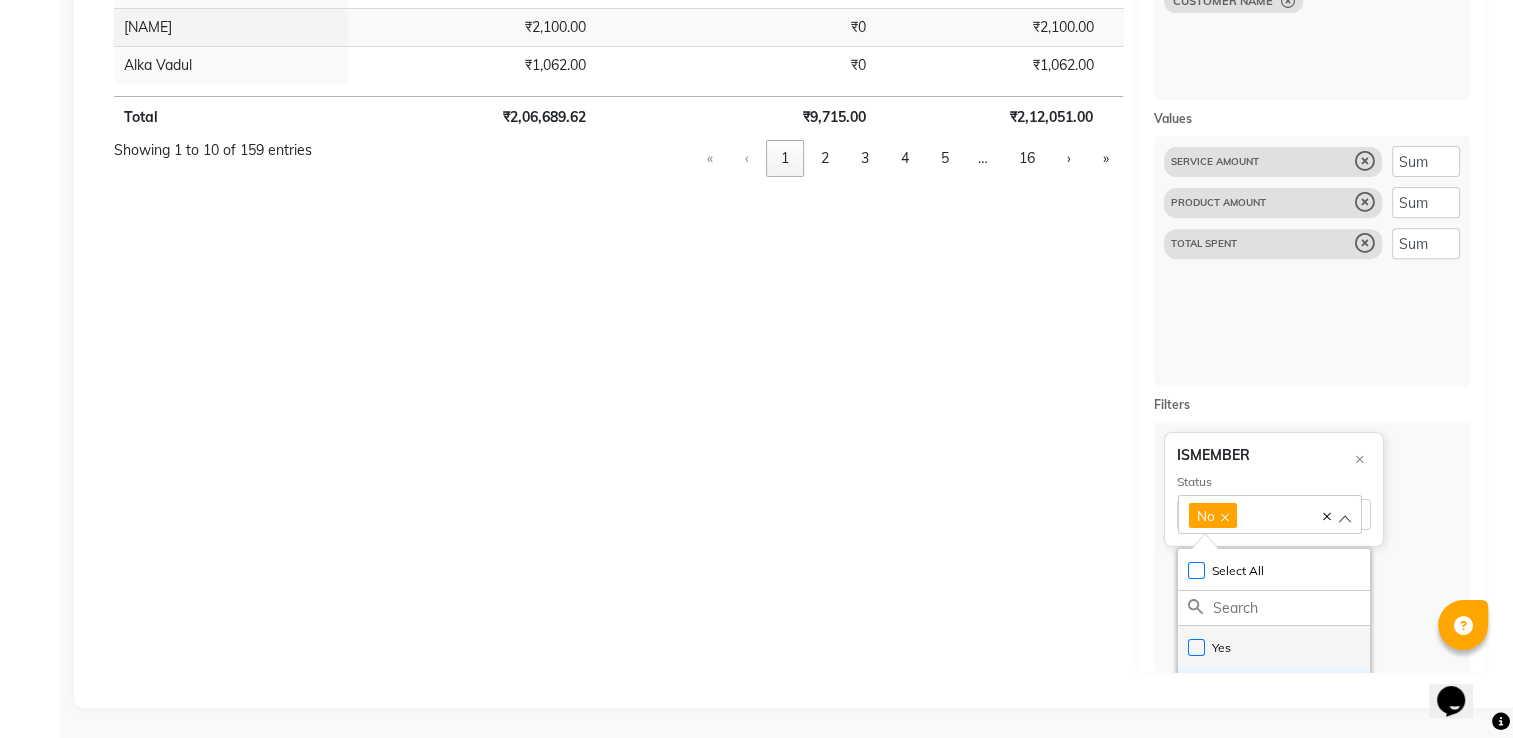 click on "Yes" 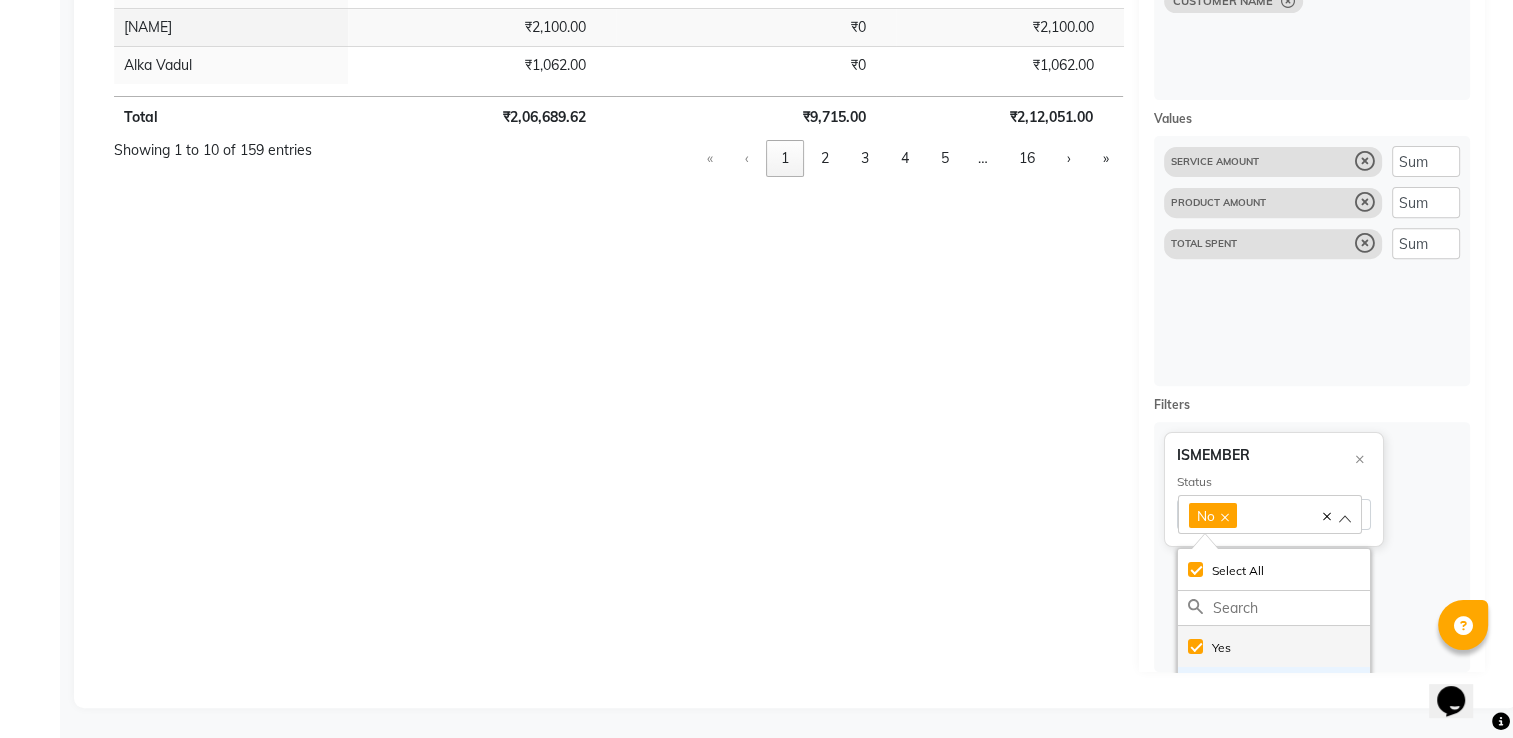 checkbox on "true" 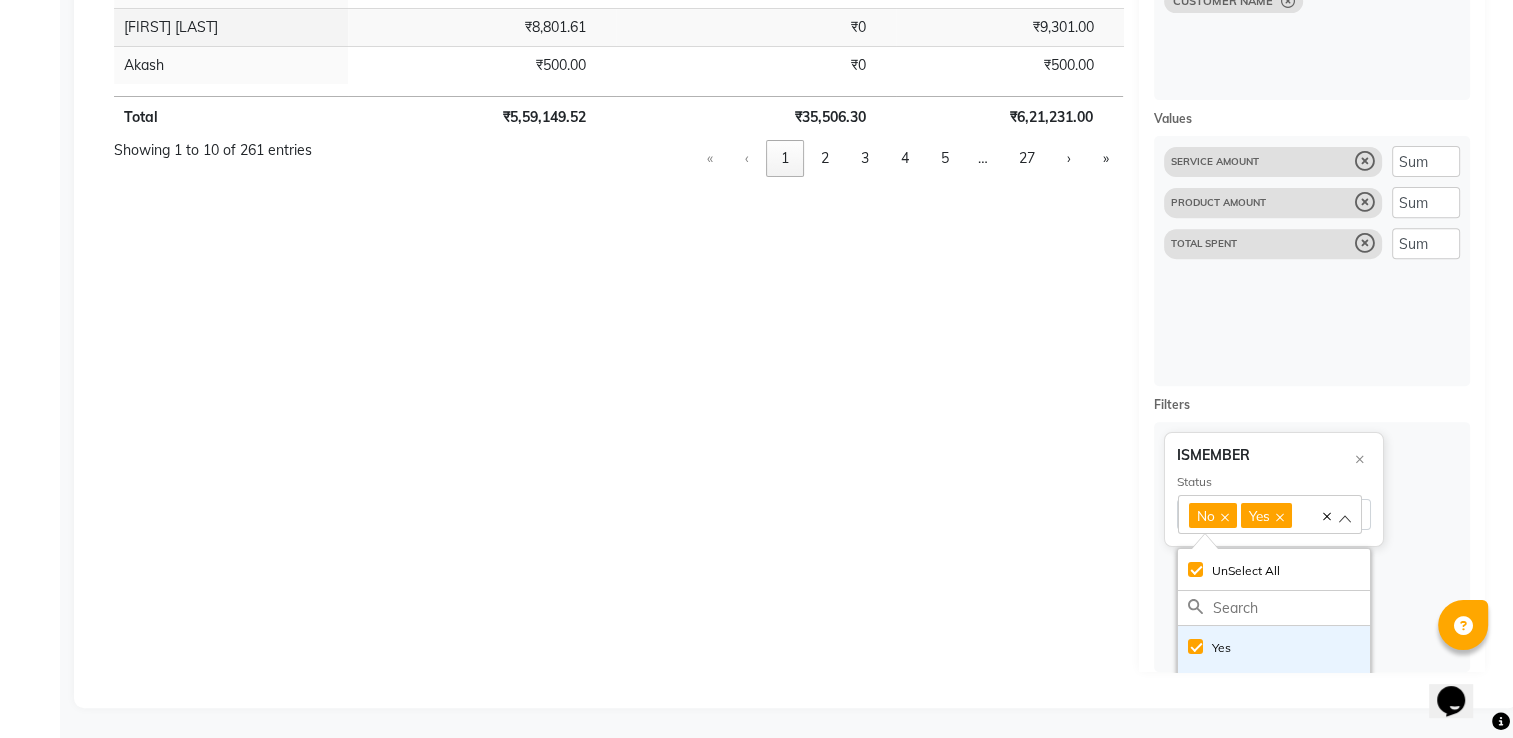 click on "No" 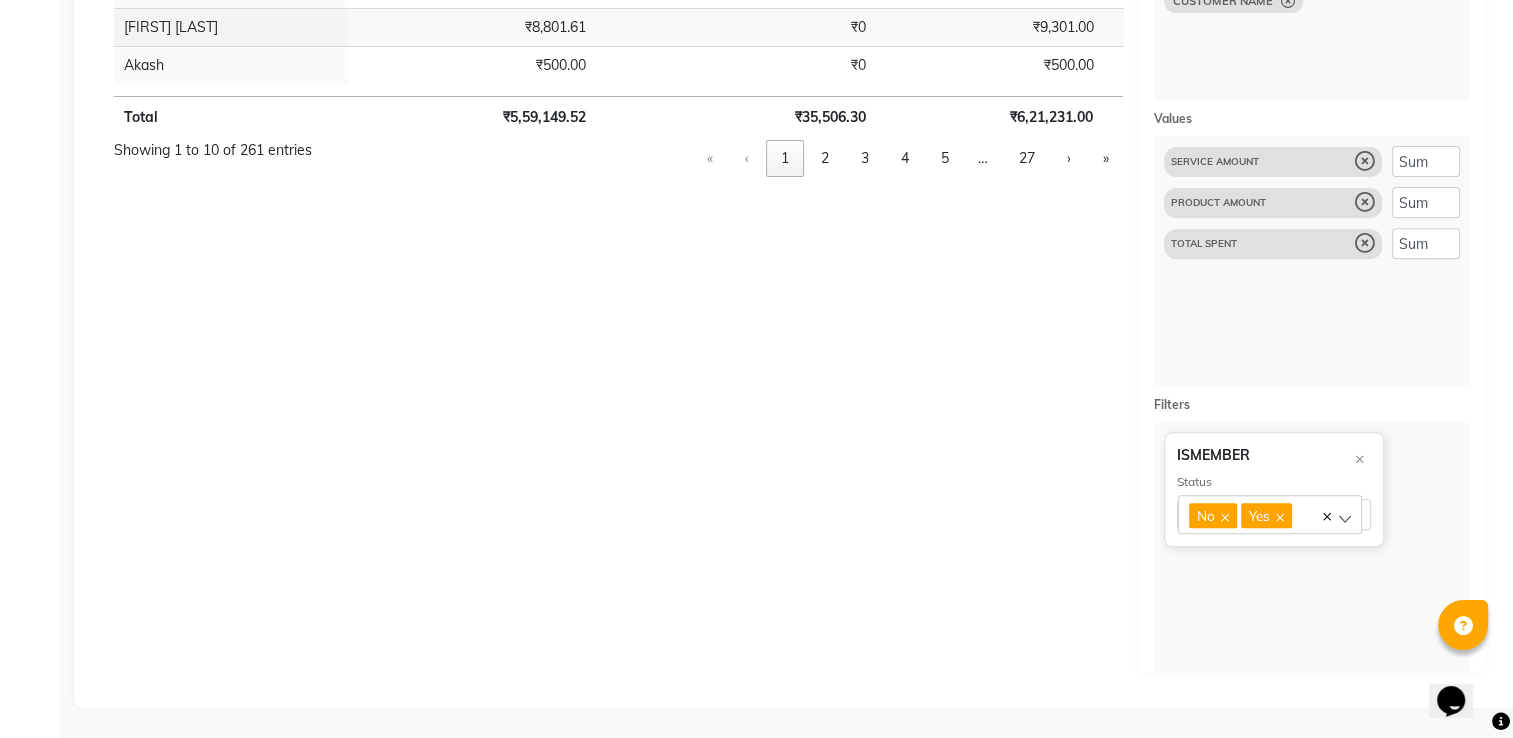 click 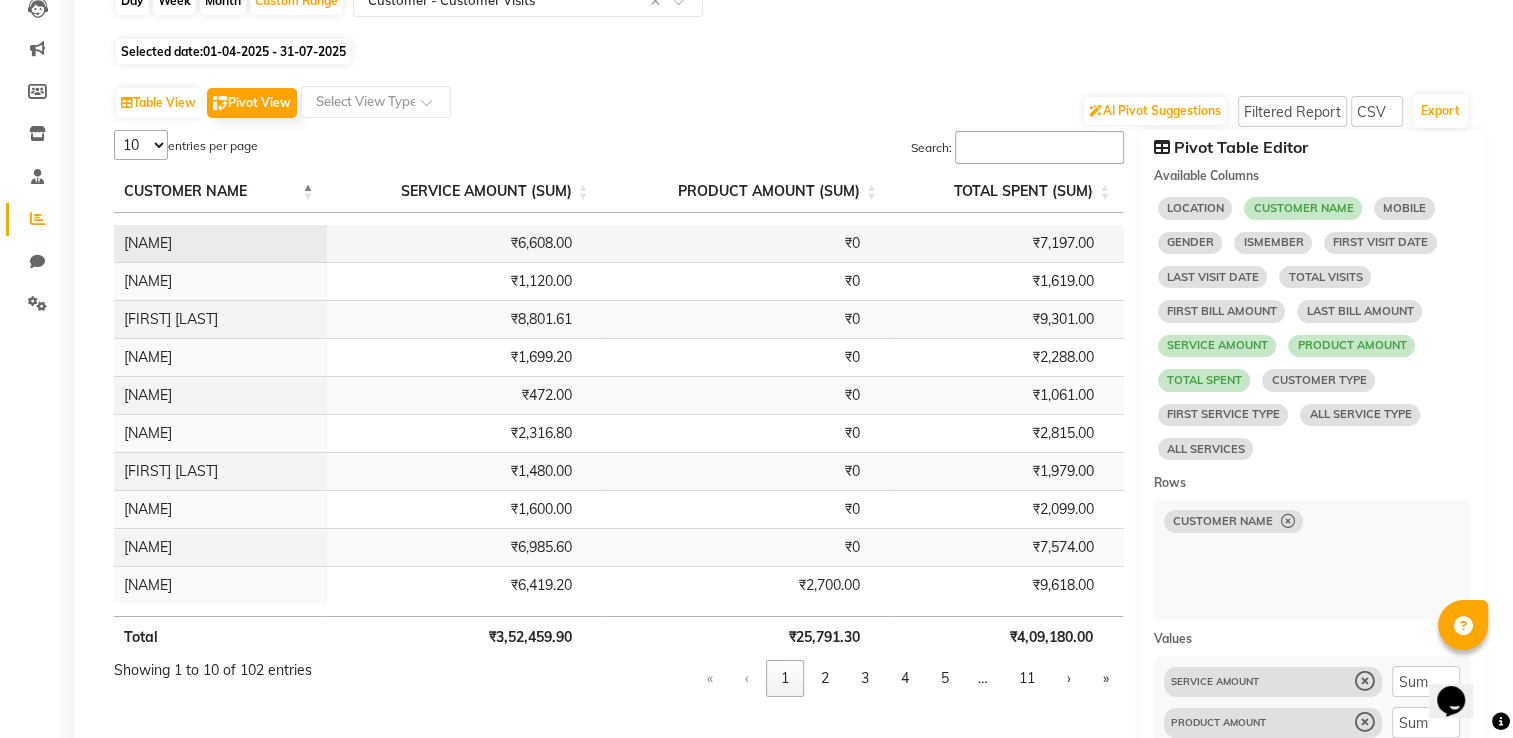 scroll, scrollTop: 0, scrollLeft: 0, axis: both 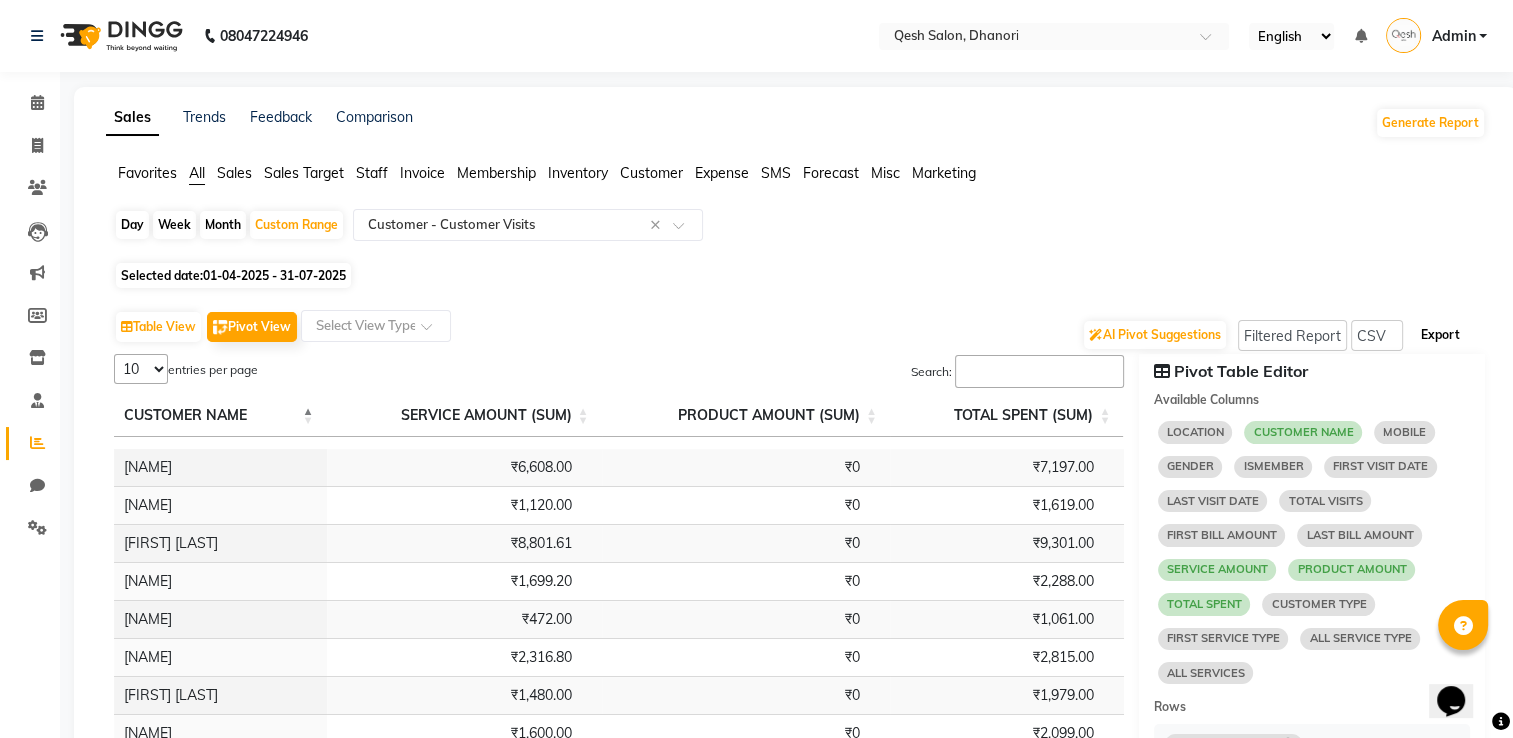 click on "Export" 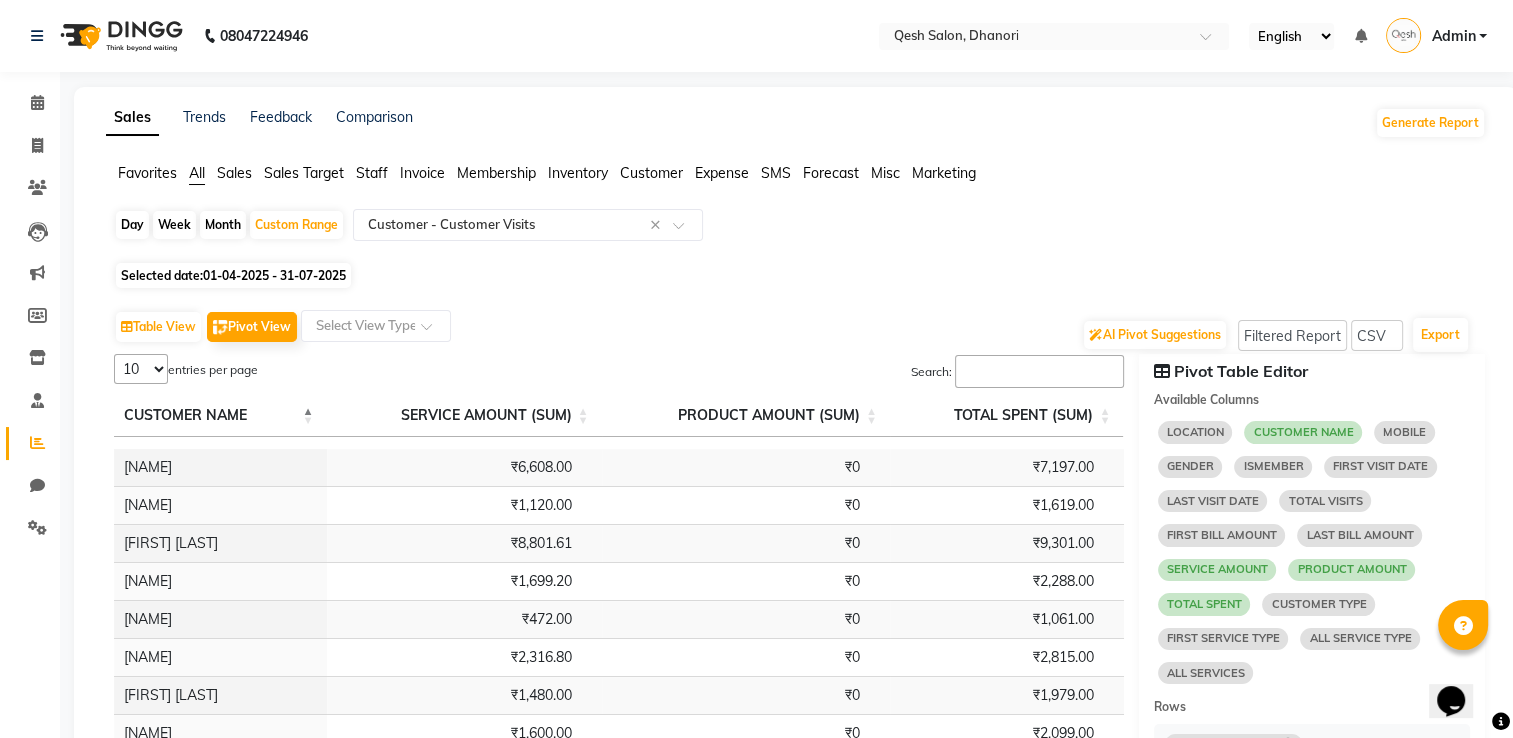 click on "Day Week Month Custom Range Select Report Type × Customer - Customer Visits ×" 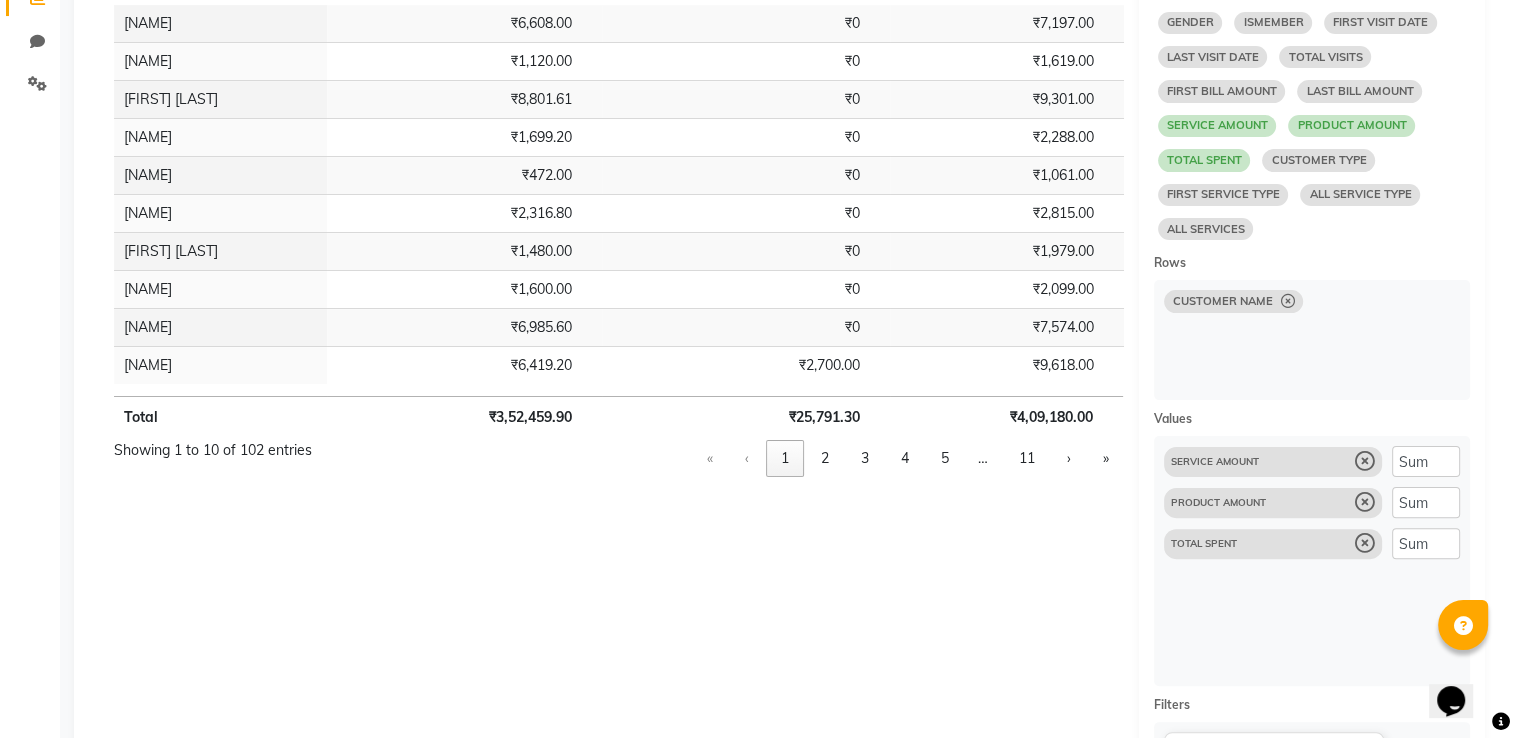 scroll, scrollTop: 400, scrollLeft: 0, axis: vertical 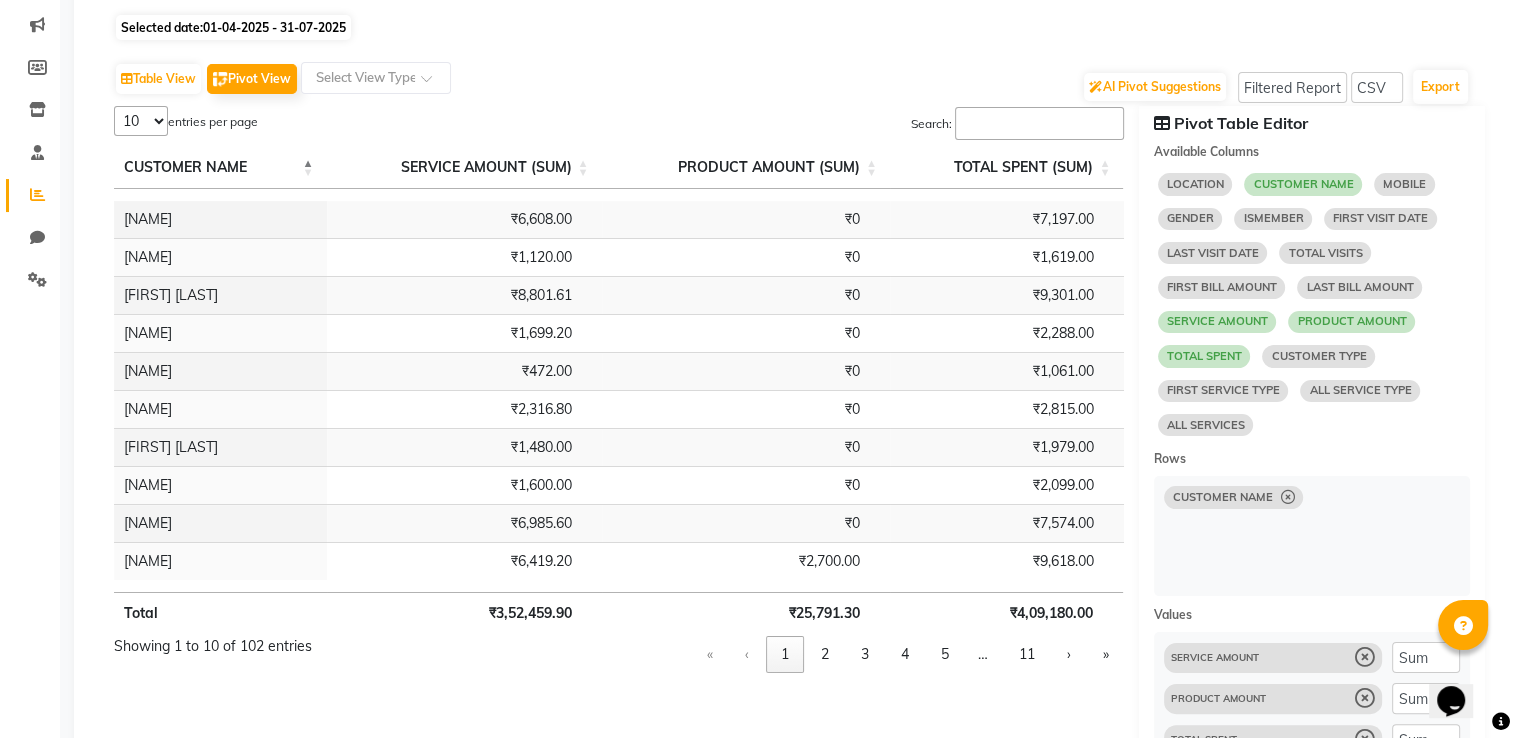 select on "10" 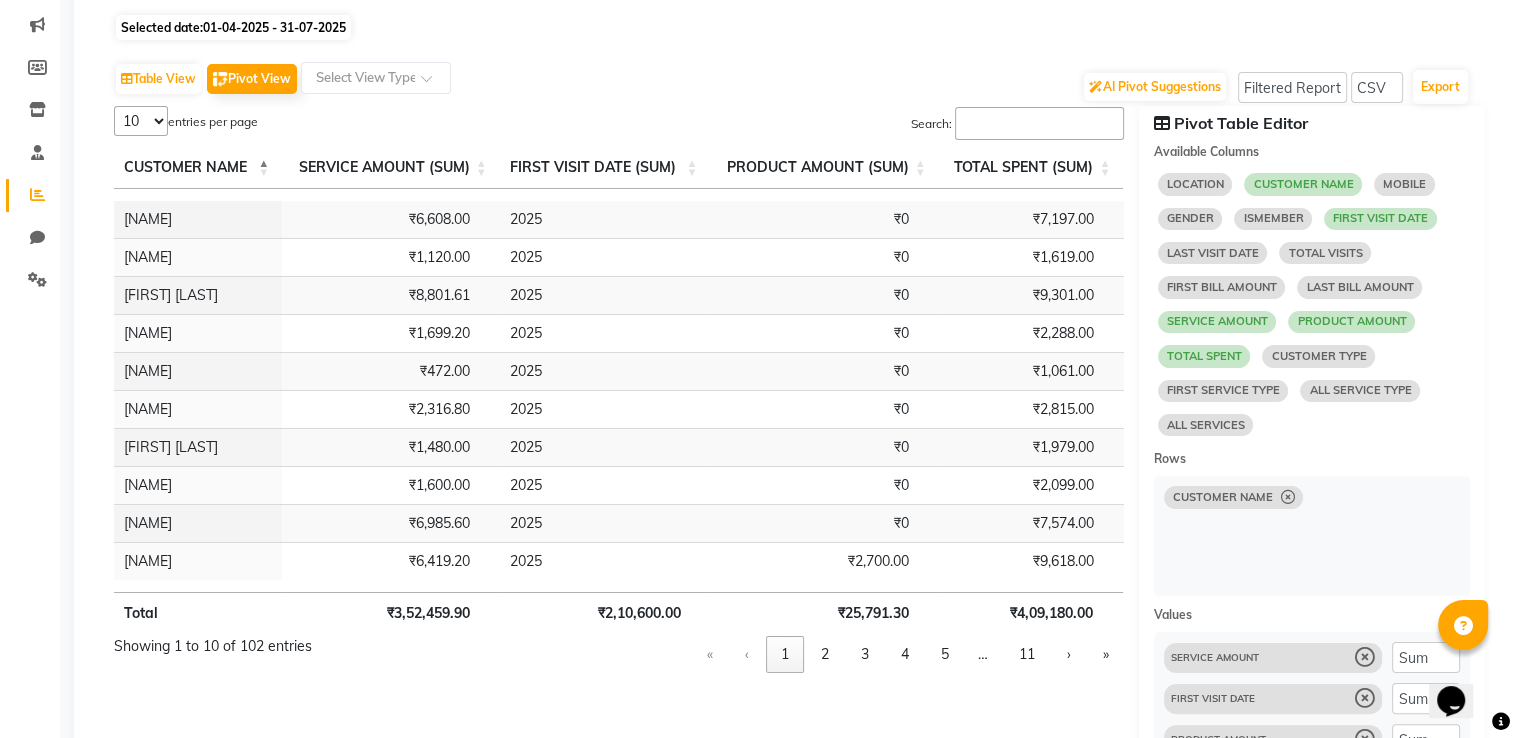 scroll, scrollTop: 548, scrollLeft: 0, axis: vertical 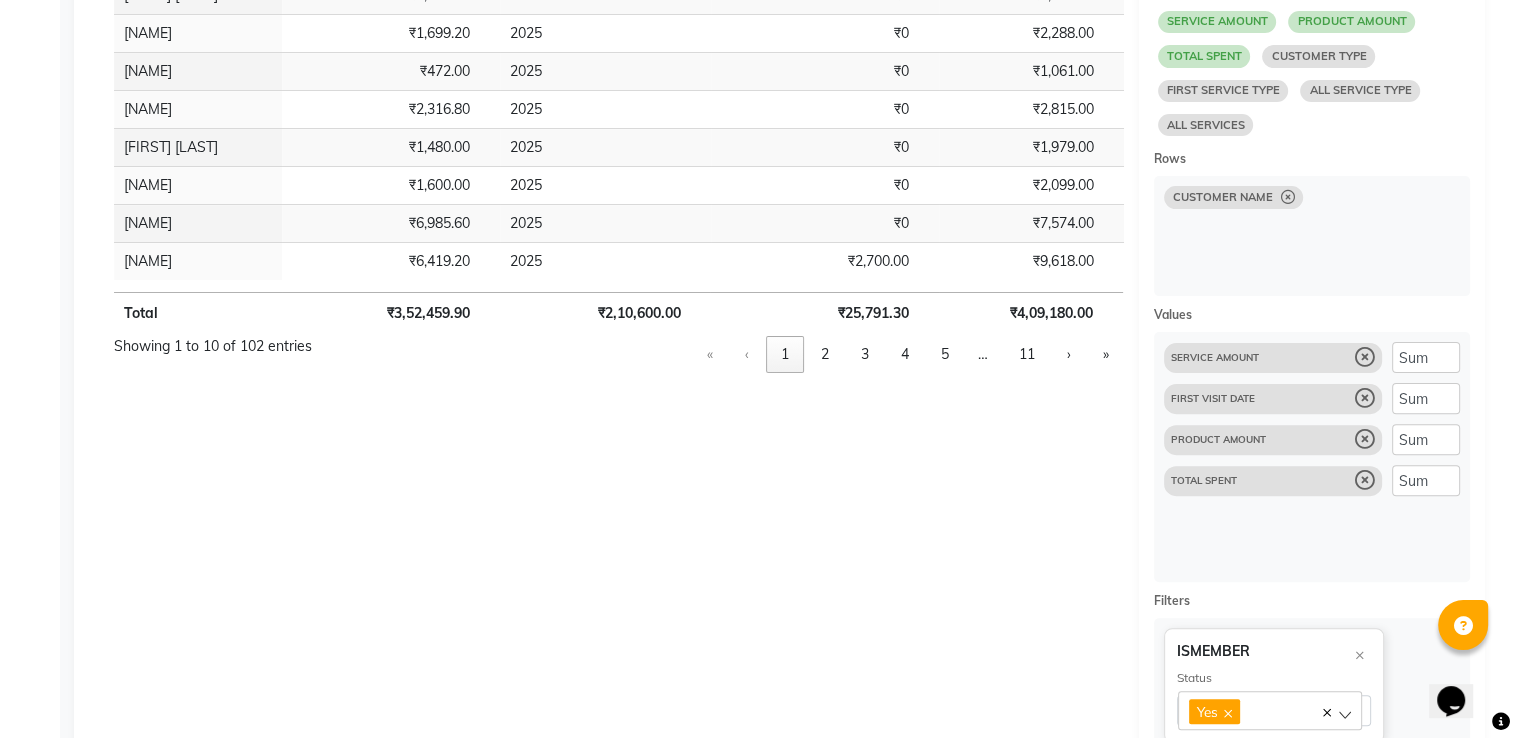 select on "10" 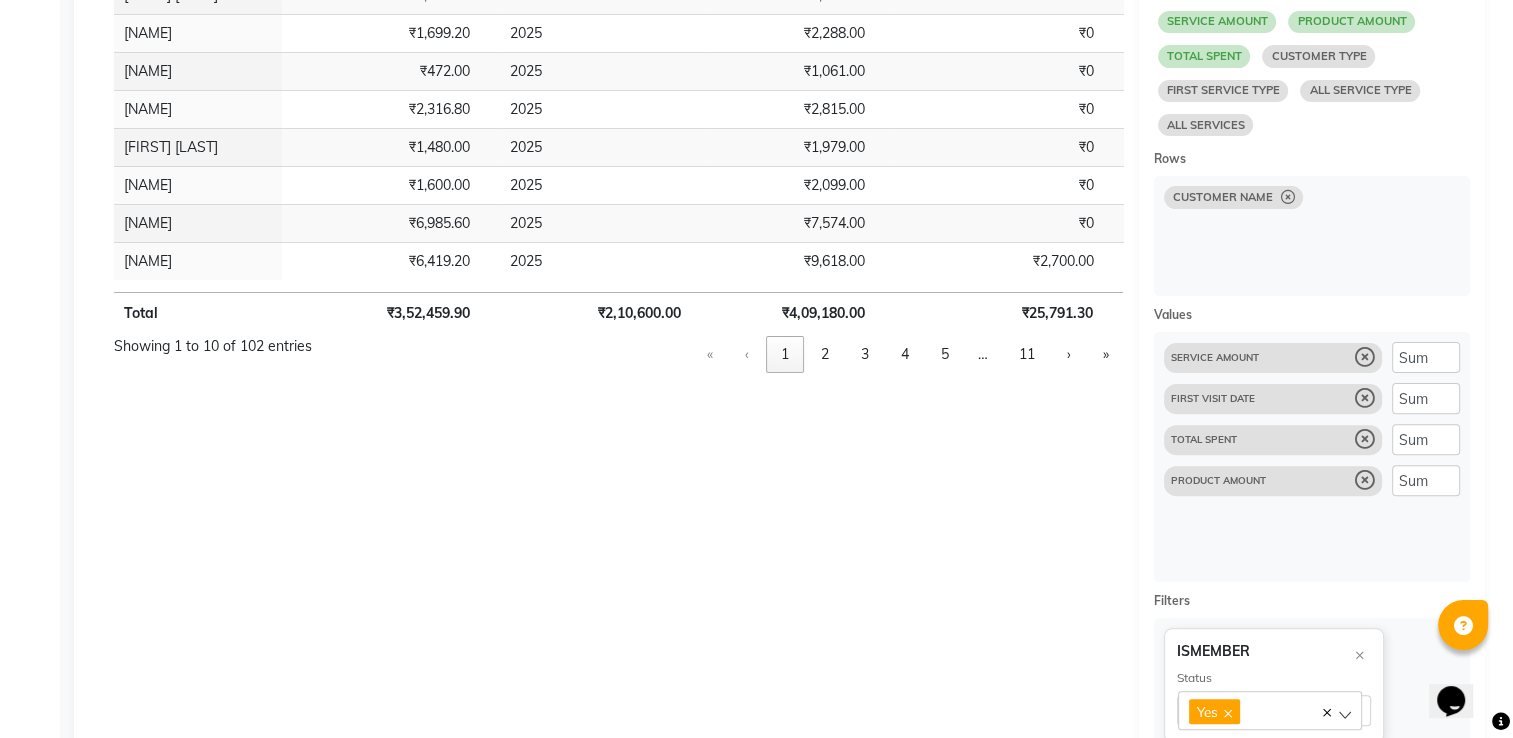 select on "10" 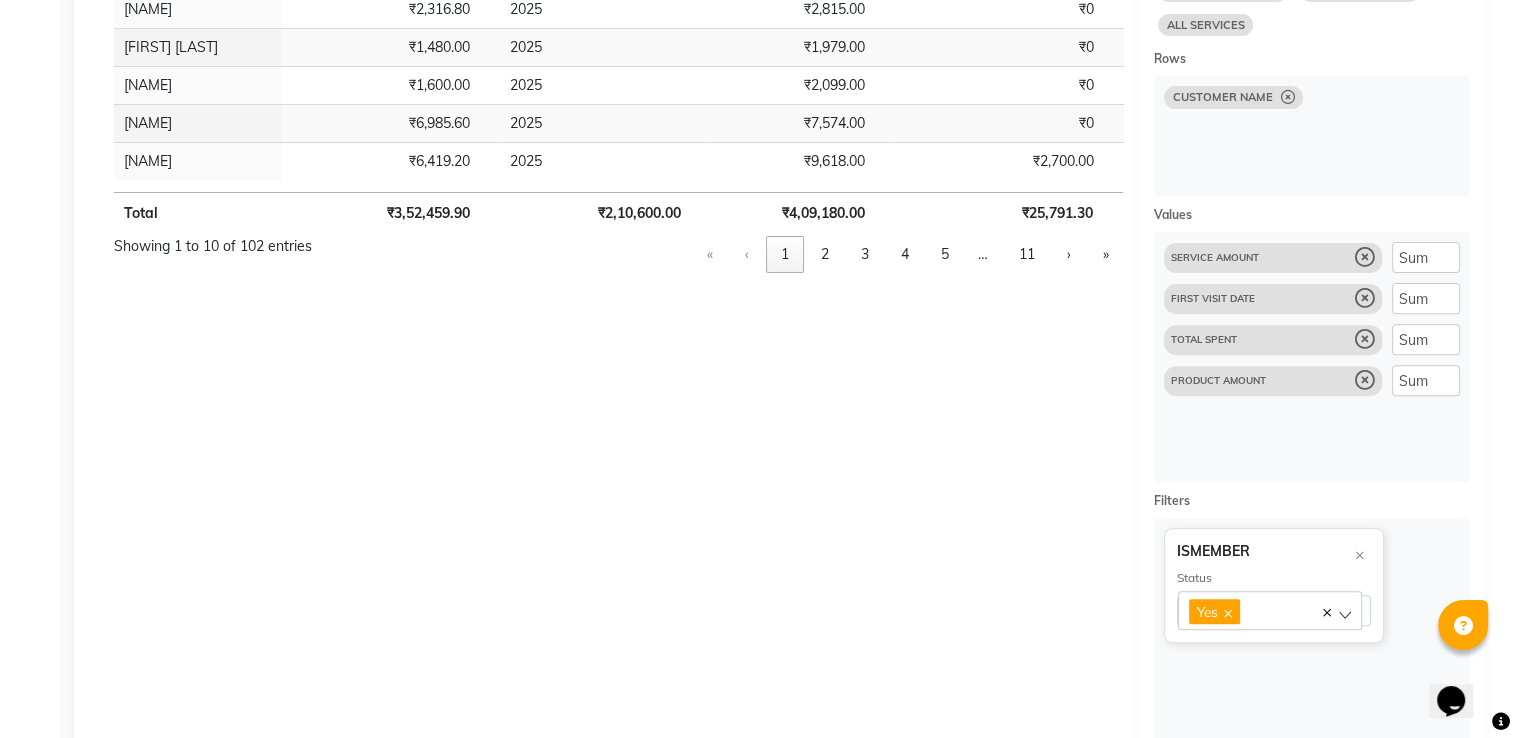 scroll, scrollTop: 548, scrollLeft: 0, axis: vertical 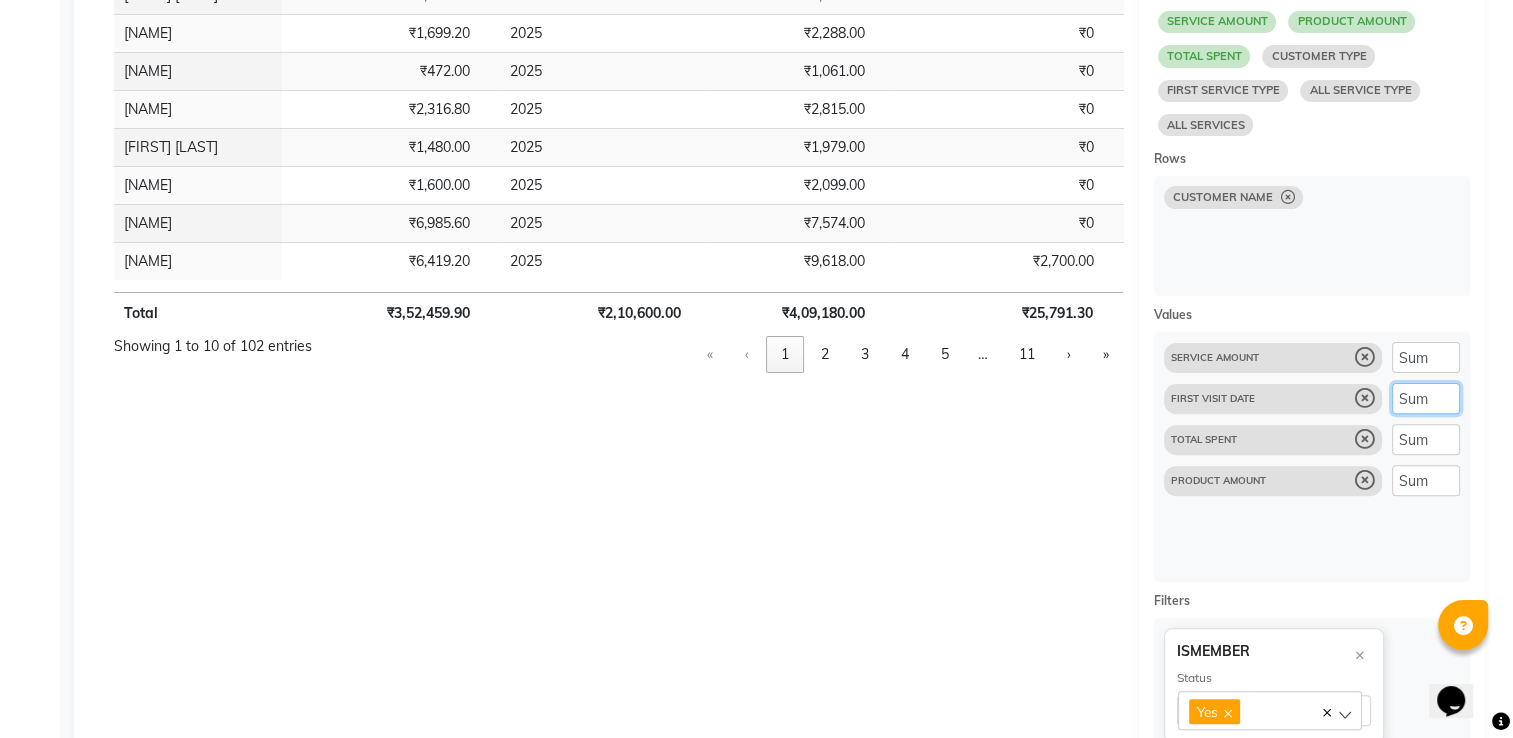 click on "Count Sum Average Max Min Unique Count" 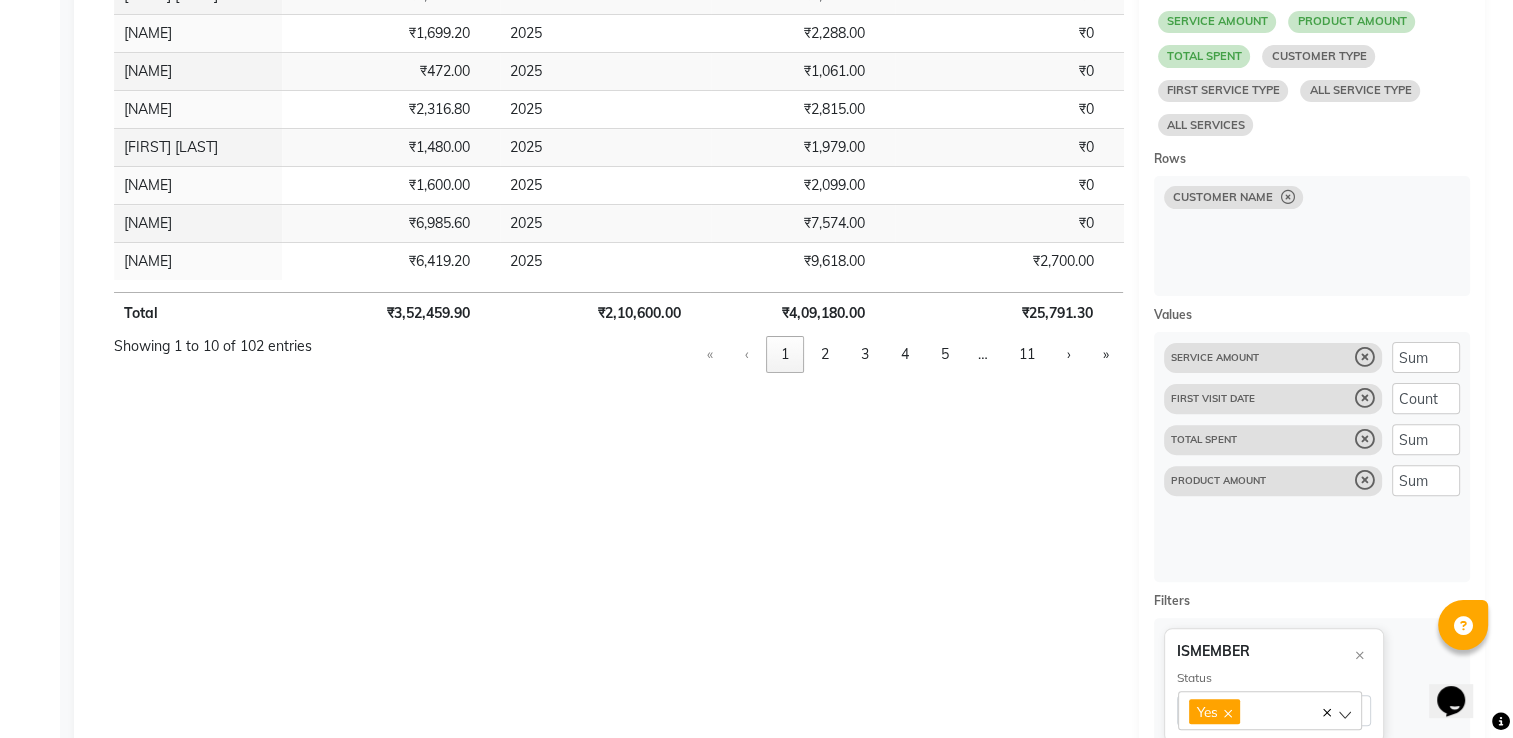 select on "10" 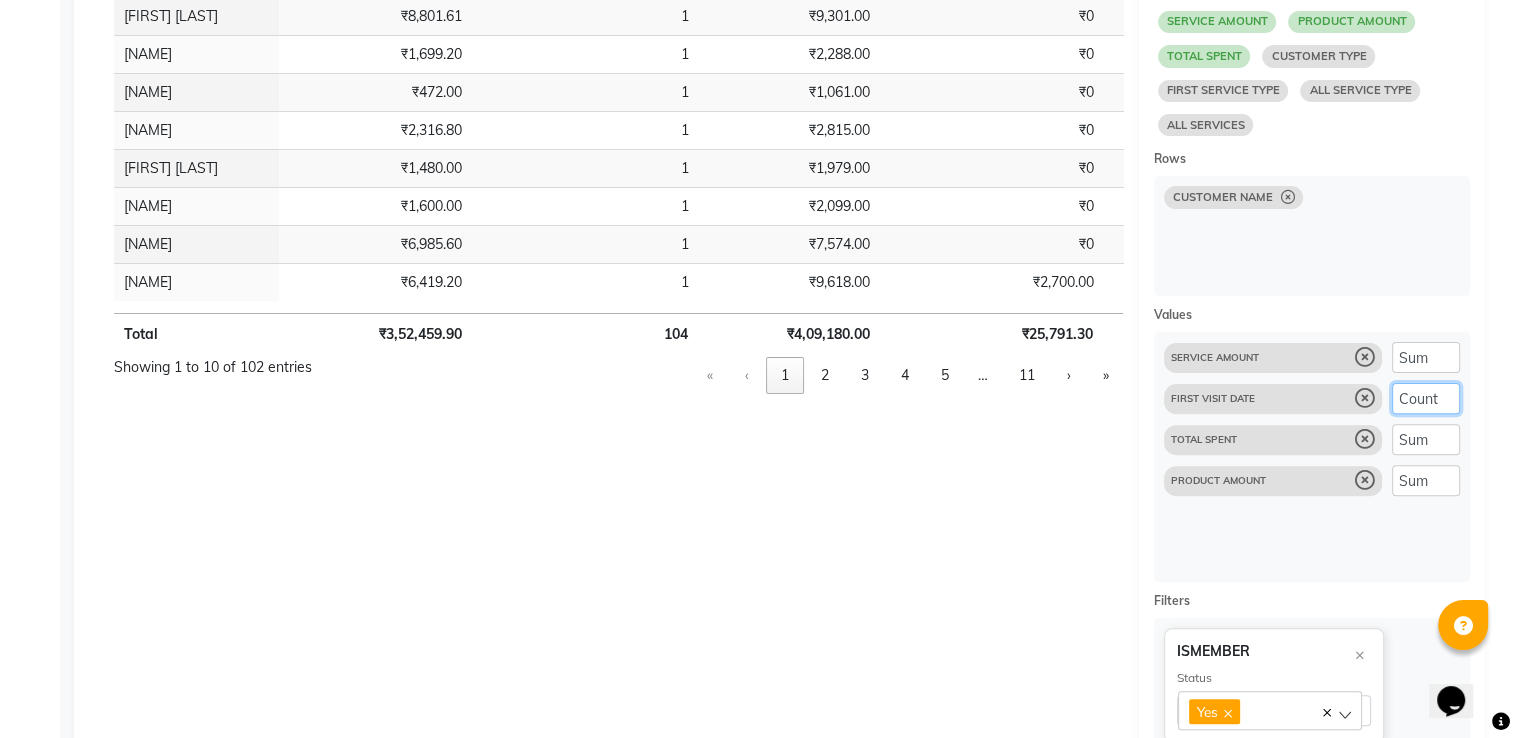 click on "Count Sum Average Max Min Unique Count" 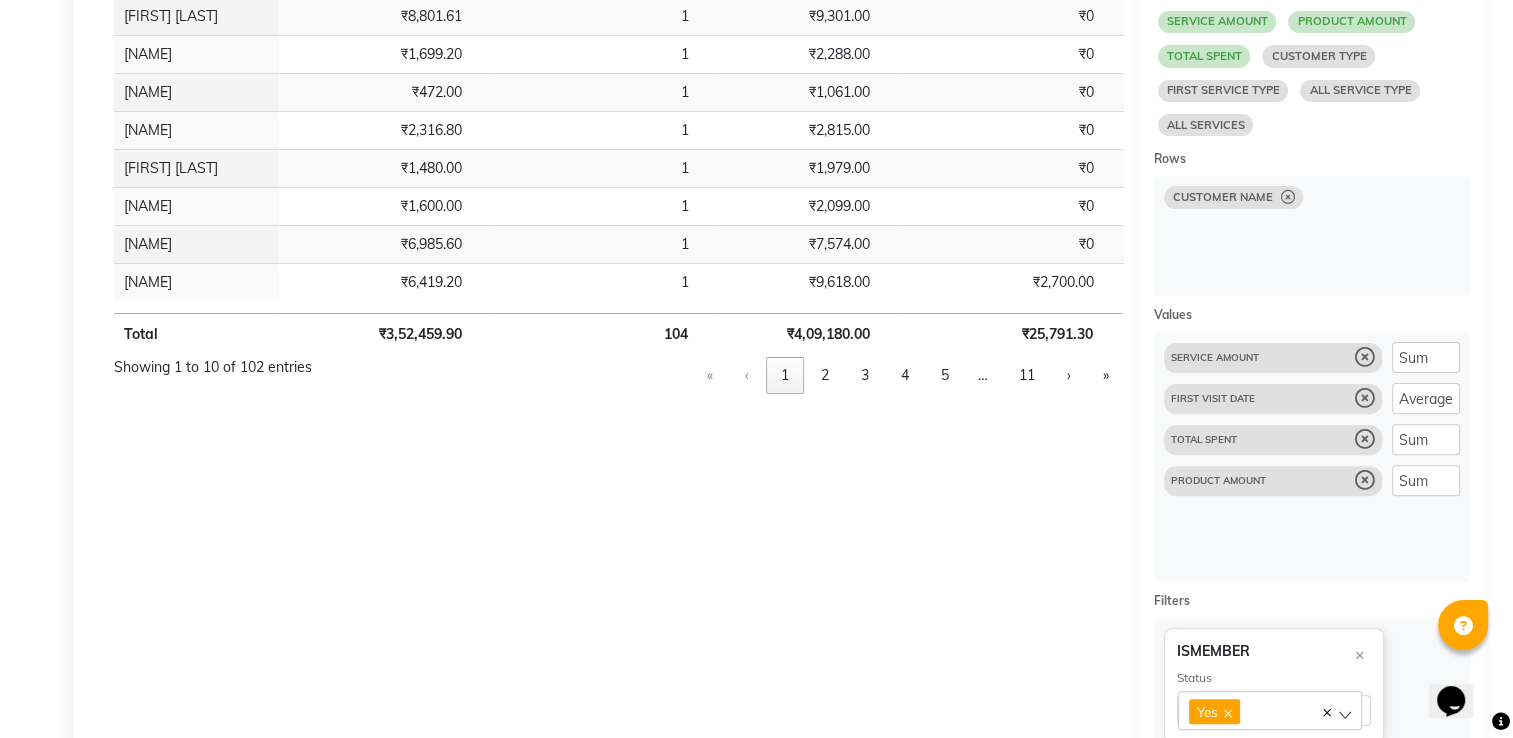 select on "10" 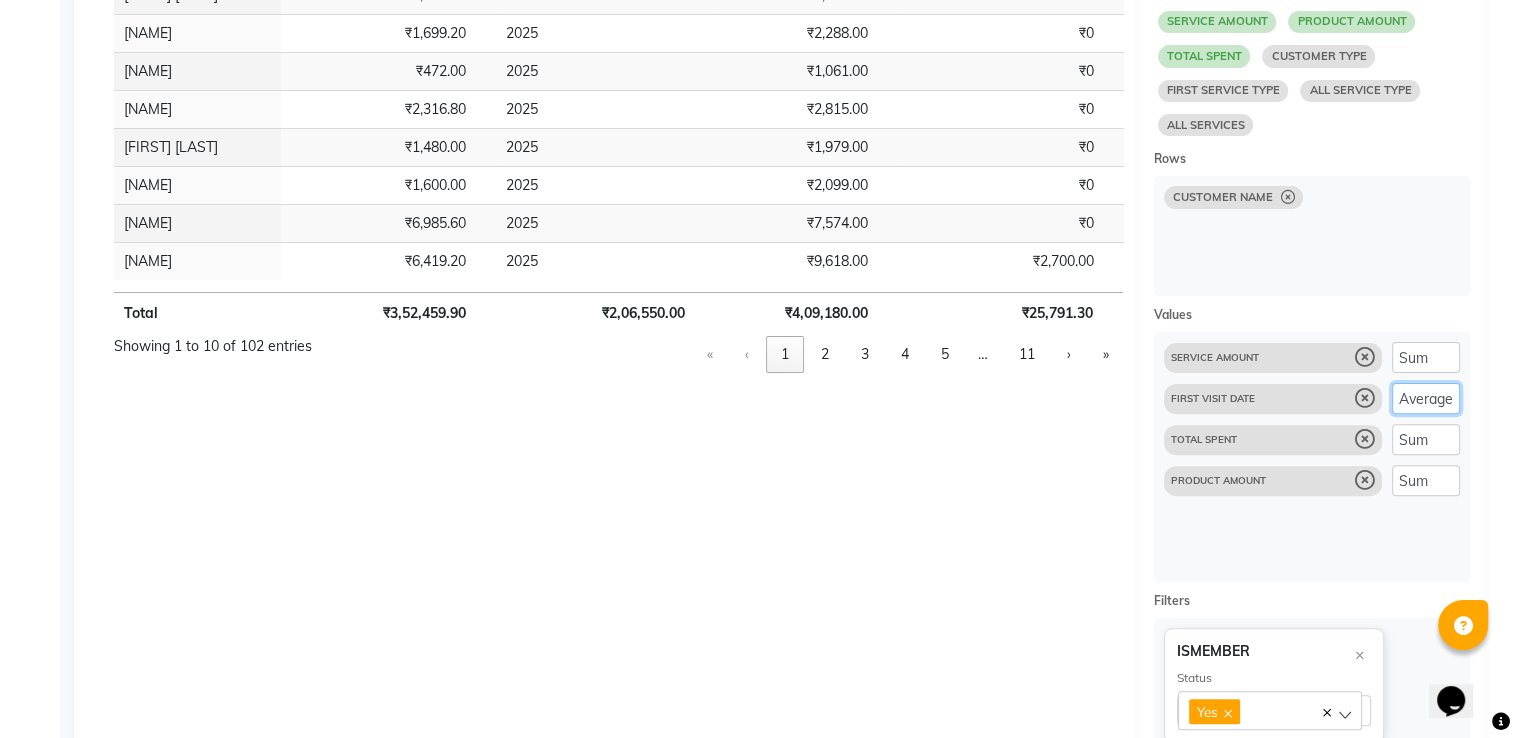 click on "Count Sum Average Max Min Unique Count" 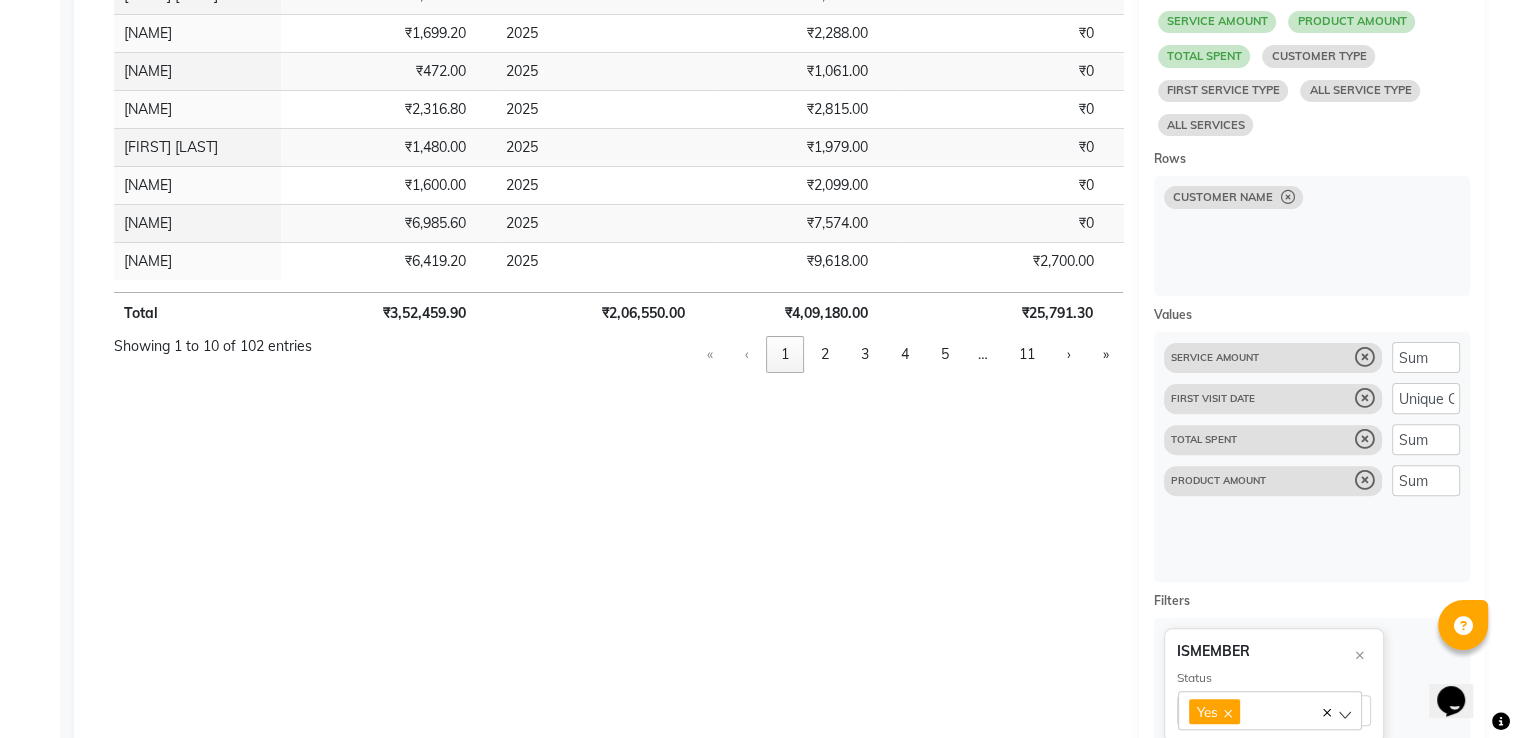select on "10" 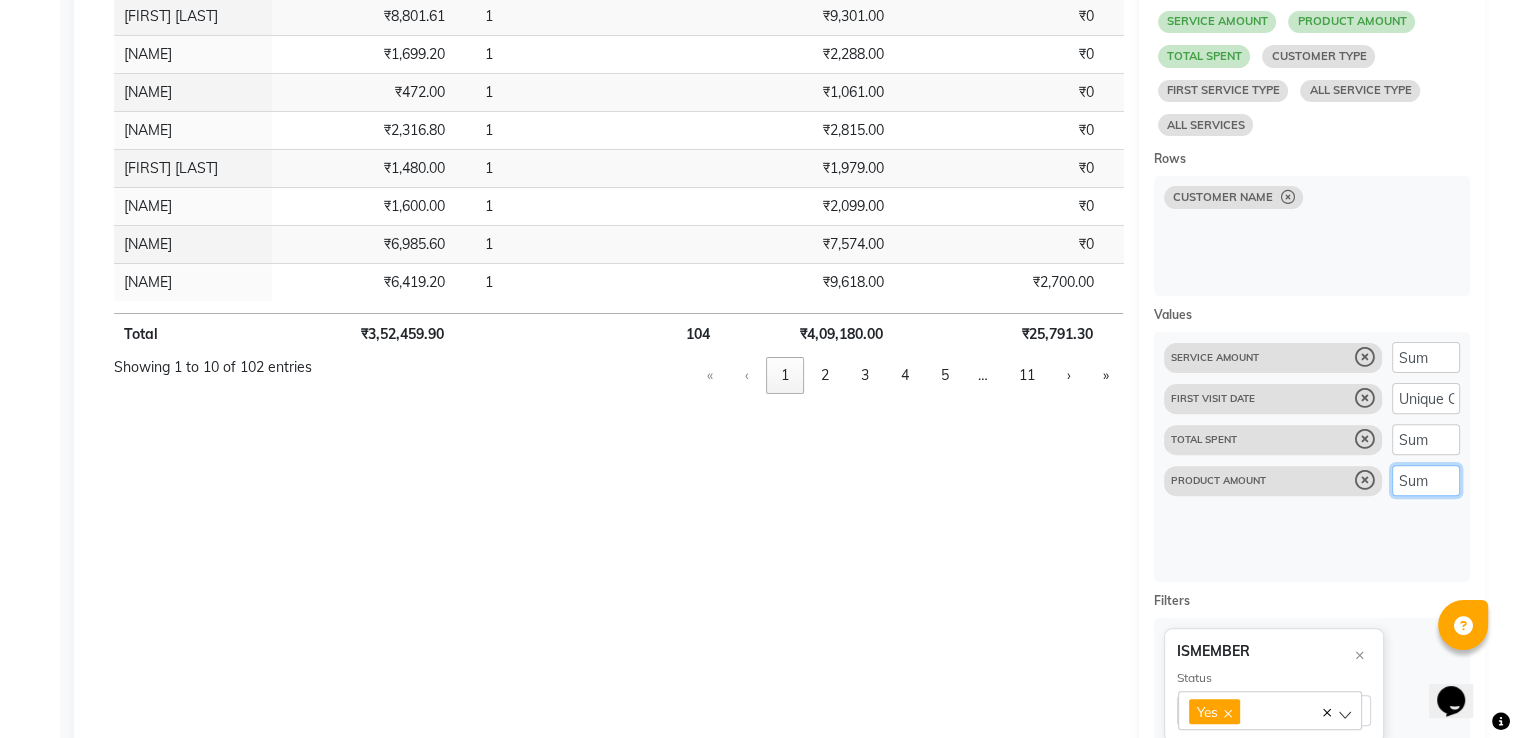 click on "Count Sum Average Max Min Unique Count" 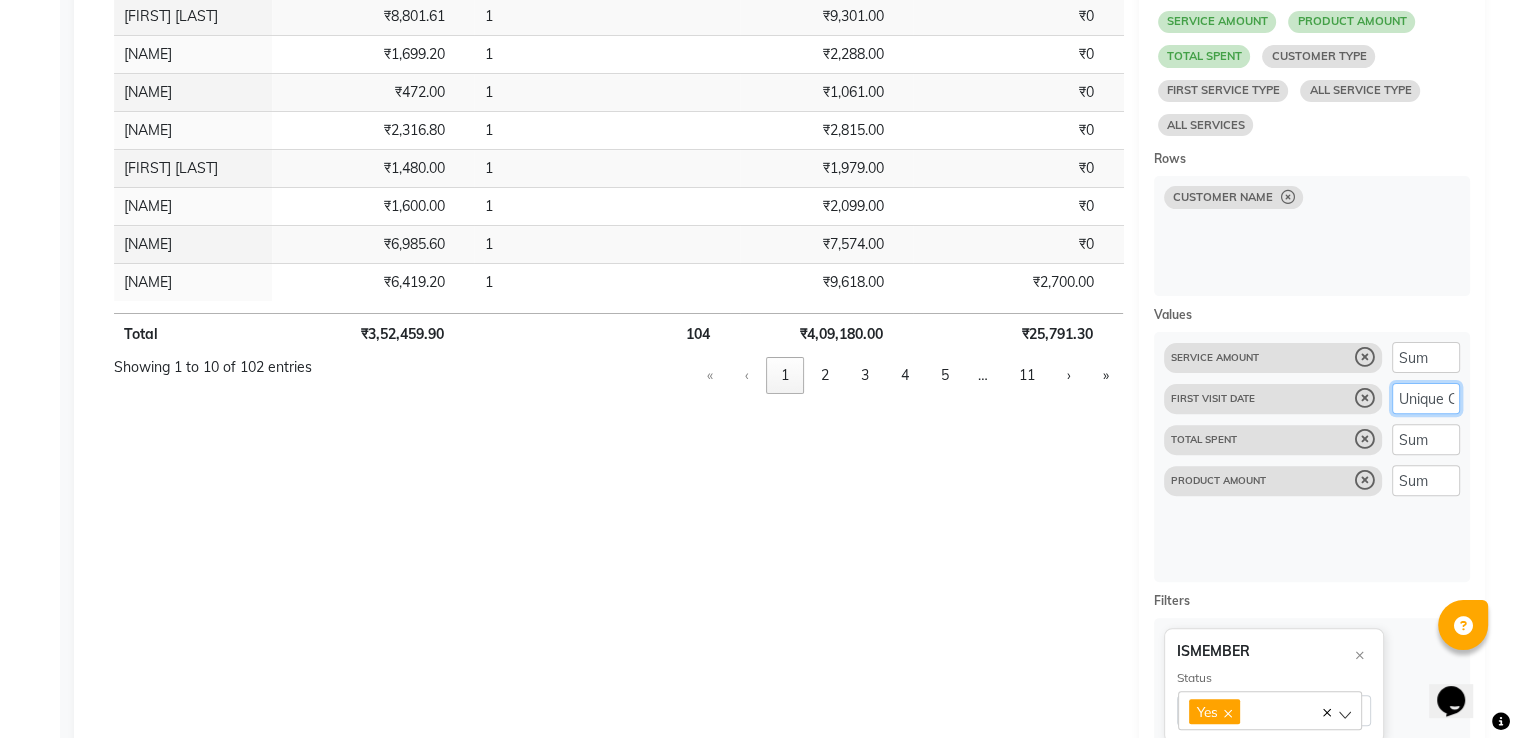 click on "Count Sum Average Max Min Unique Count" 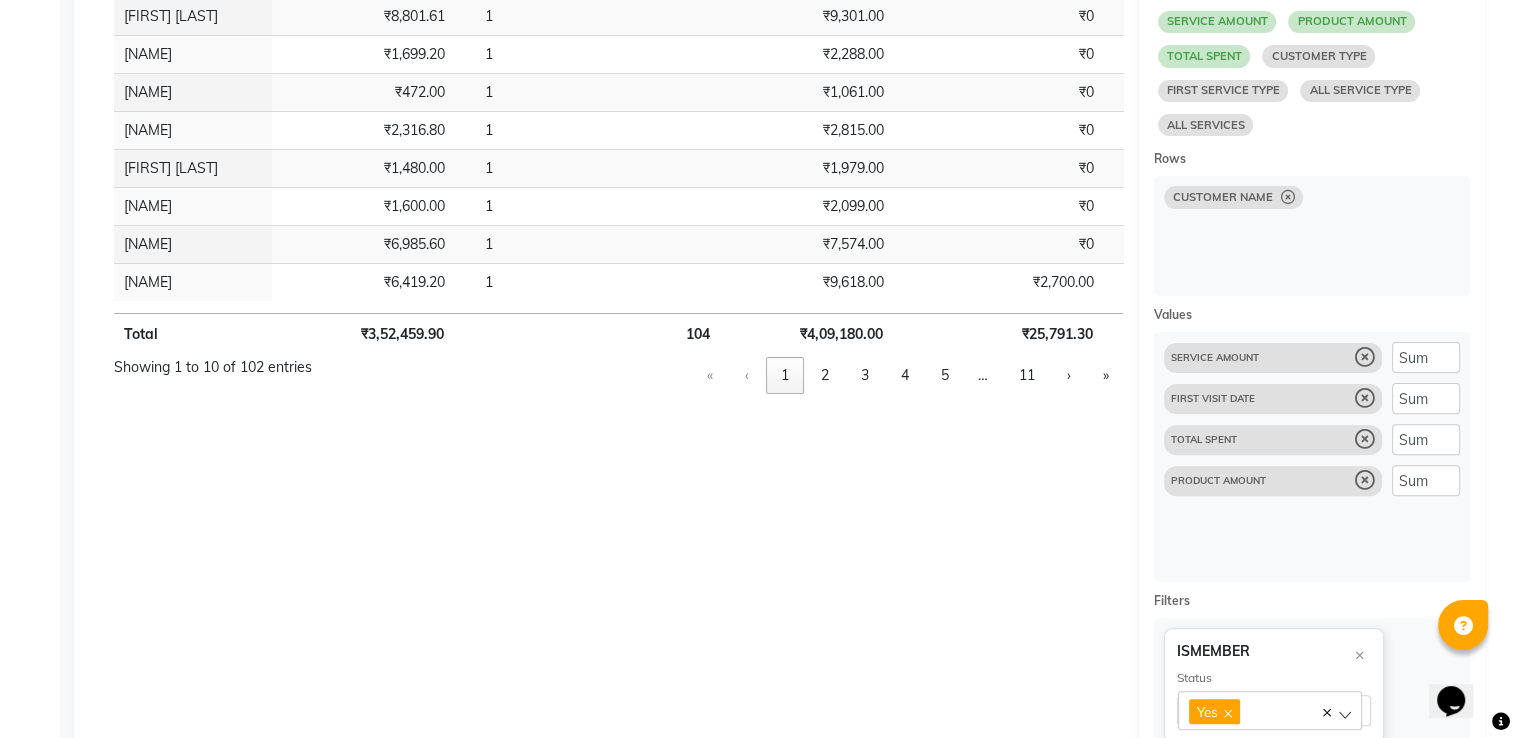 select on "10" 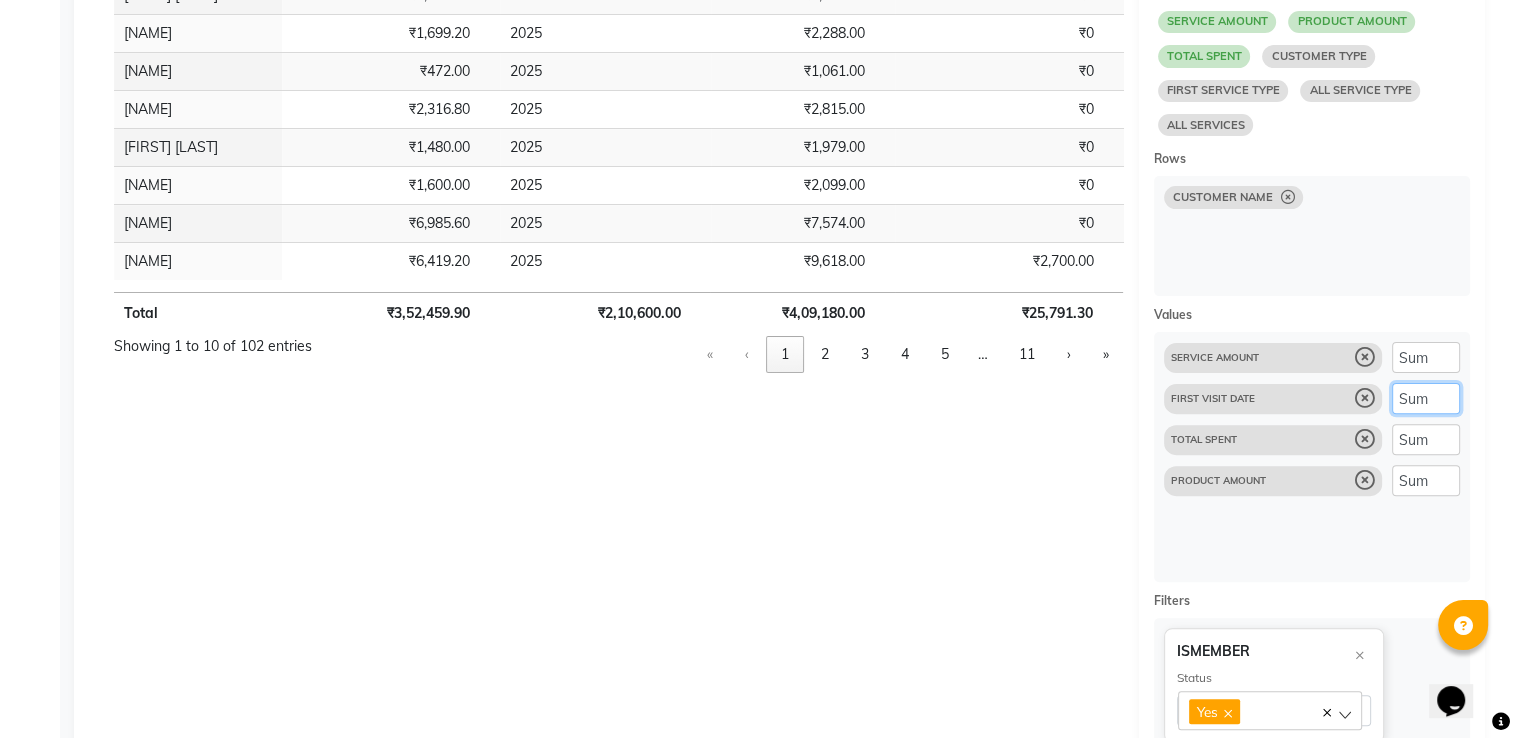 click on "Count Sum Average Max Min Unique Count" 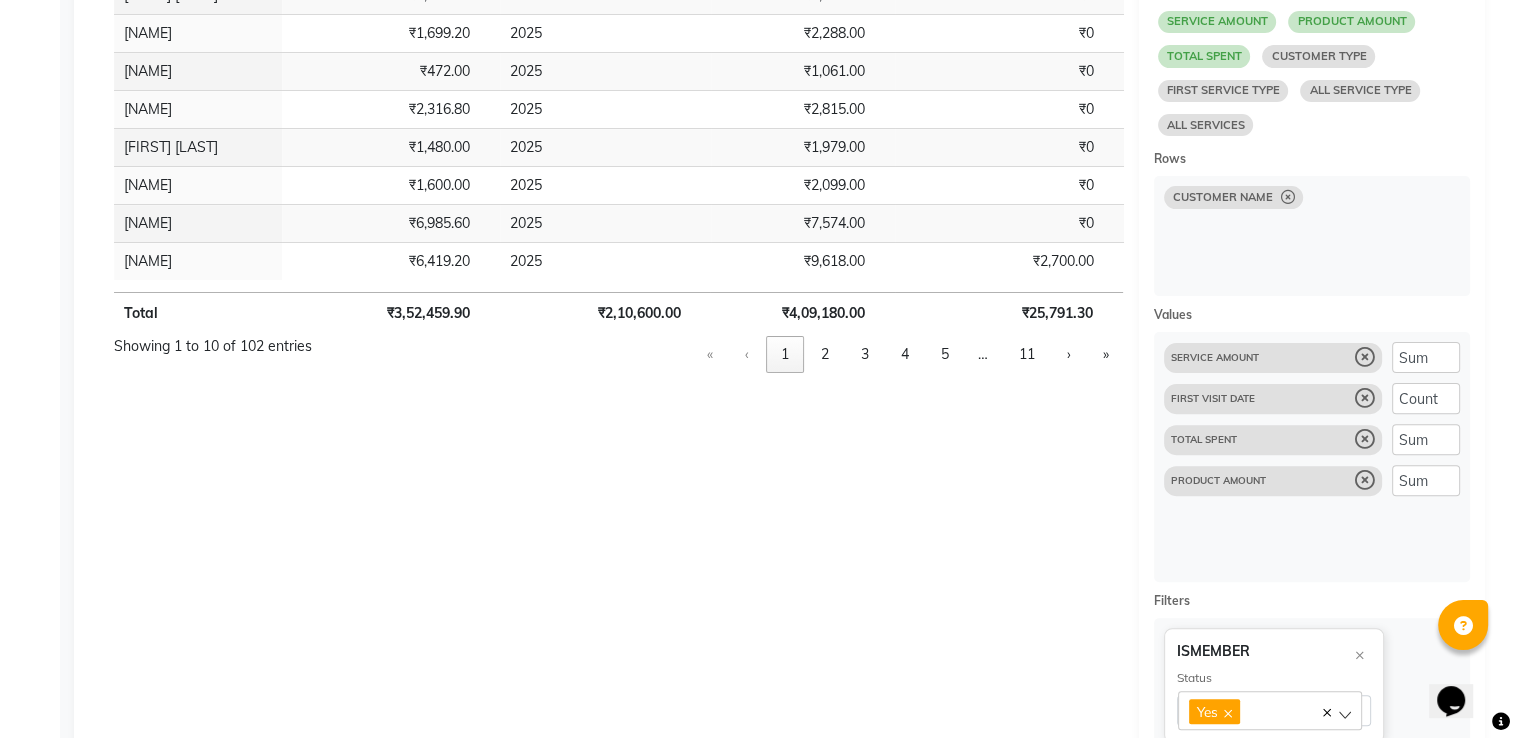 select on "10" 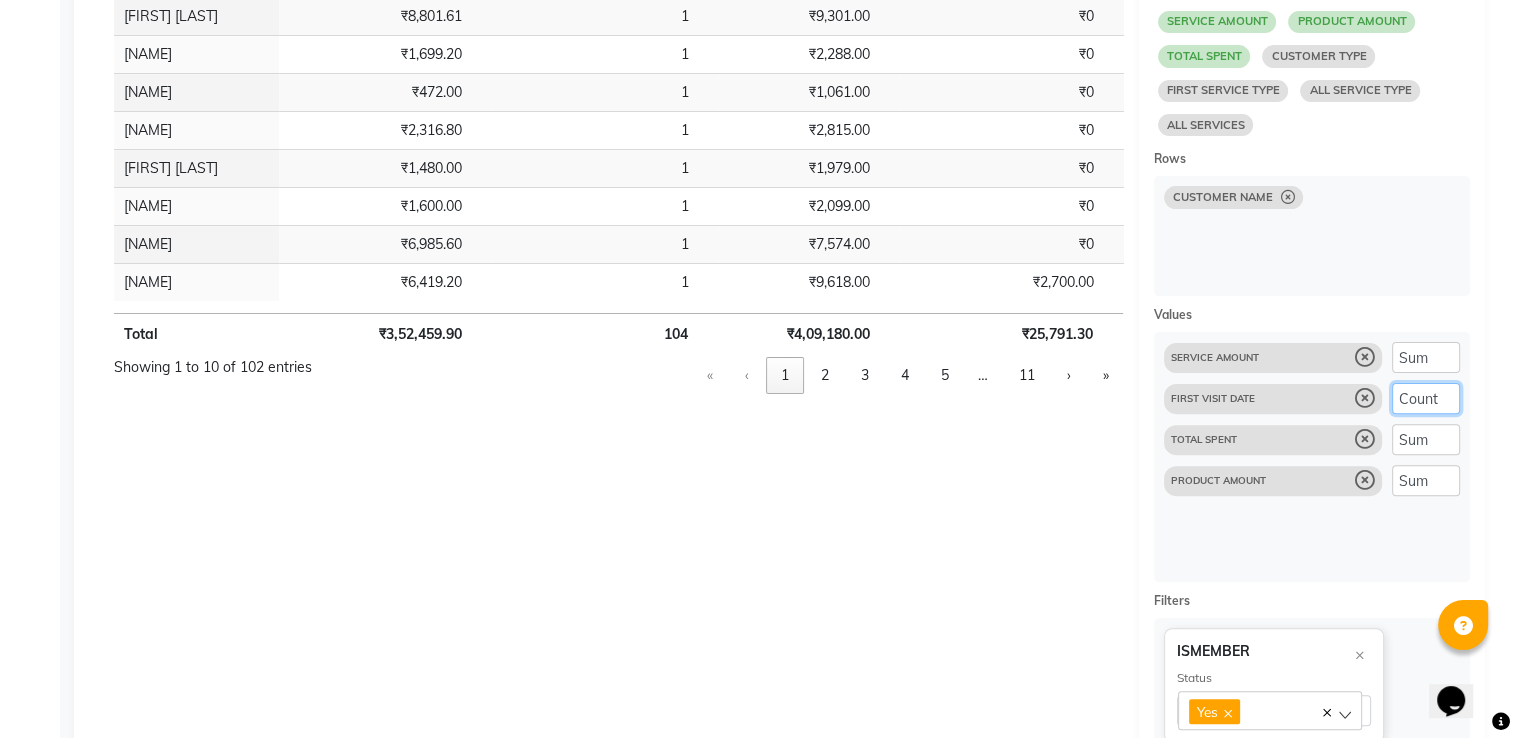 click on "Count Sum Average Max Min Unique Count" 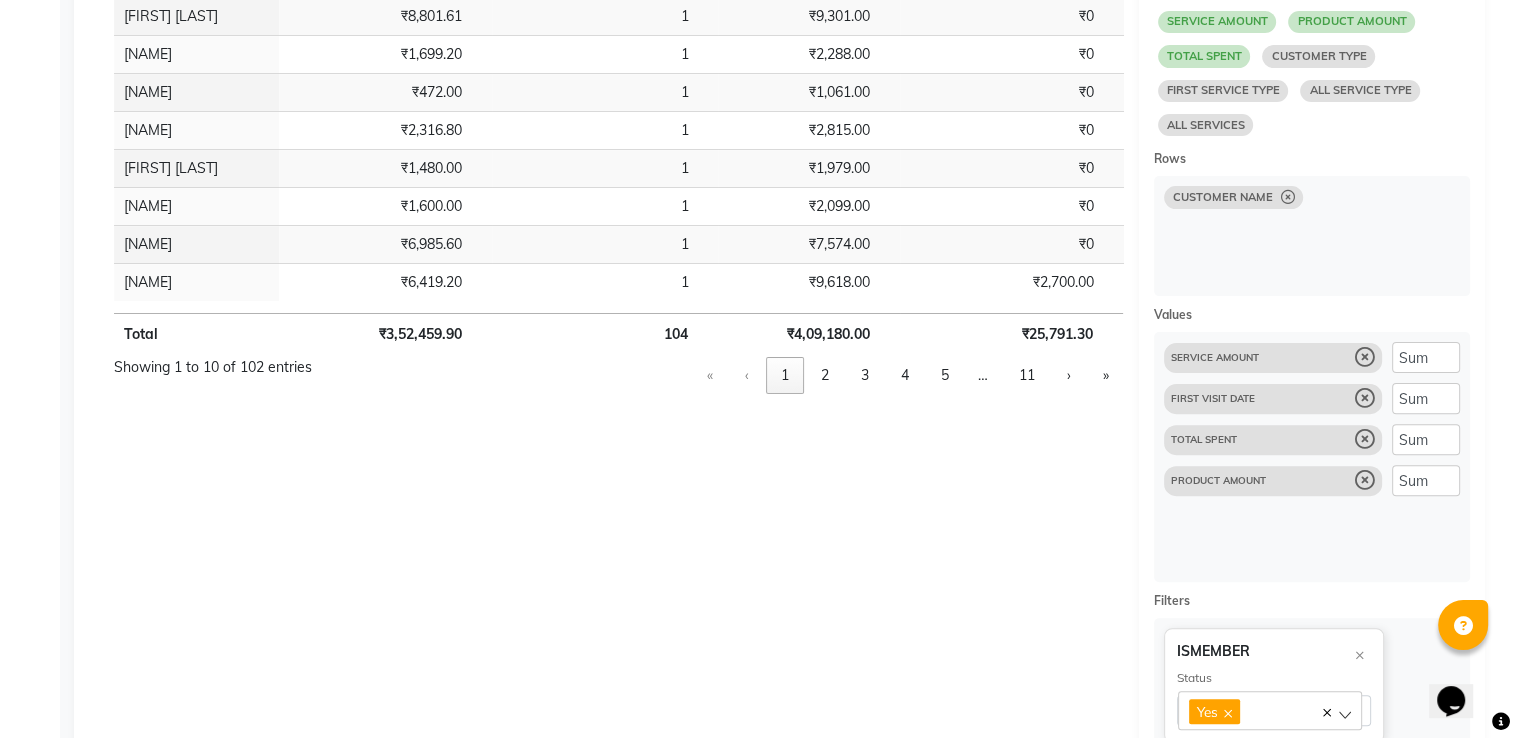 select on "10" 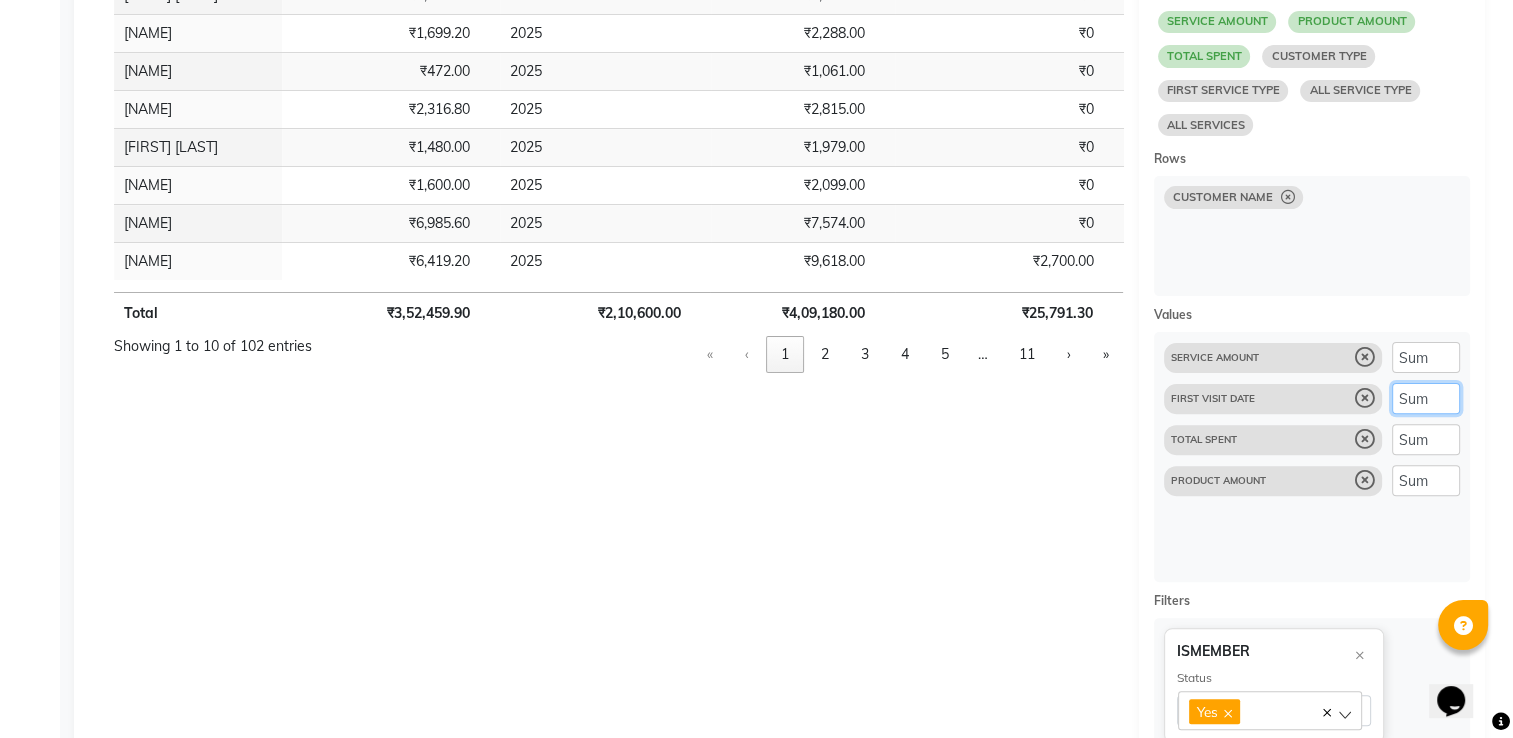 click on "Count Sum Average Max Min Unique Count" 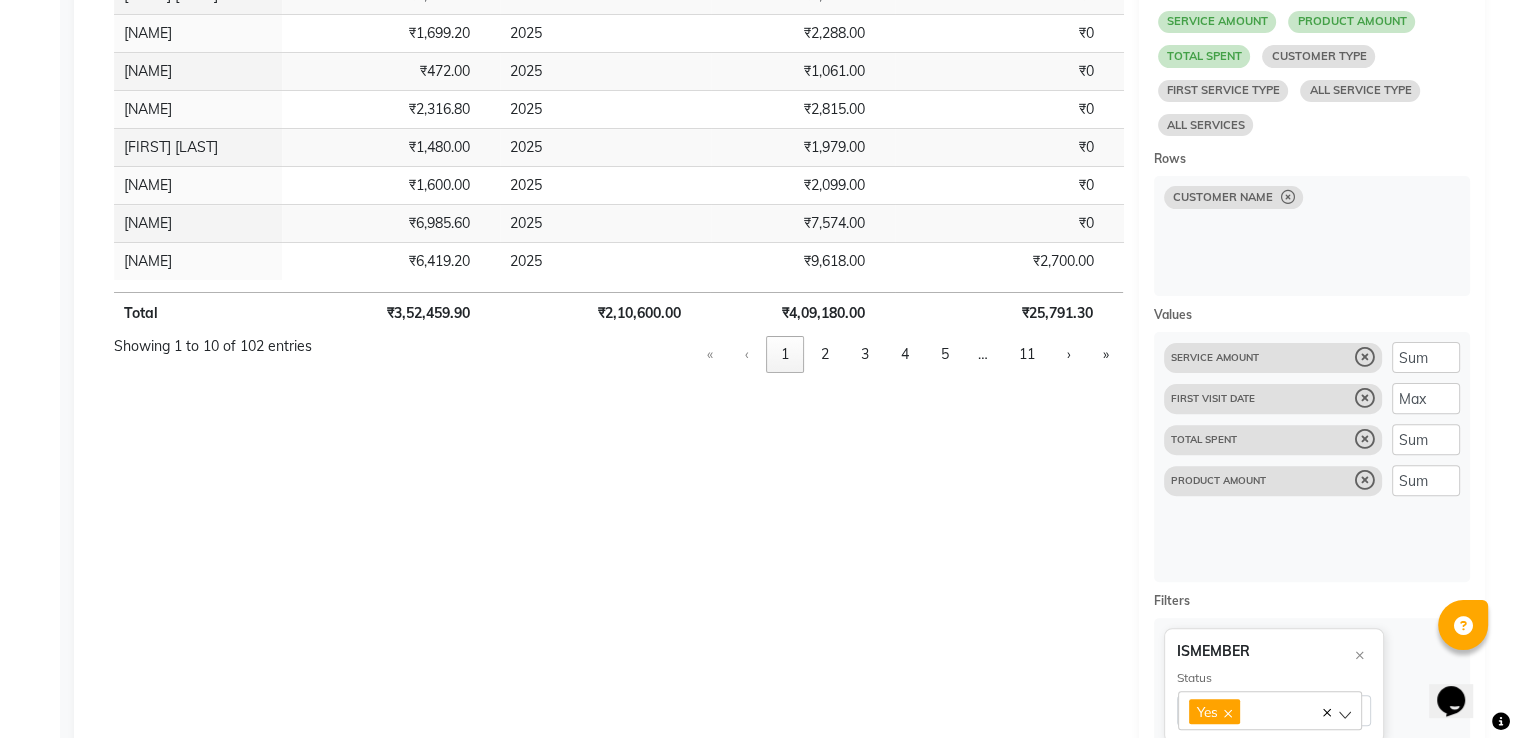 select on "10" 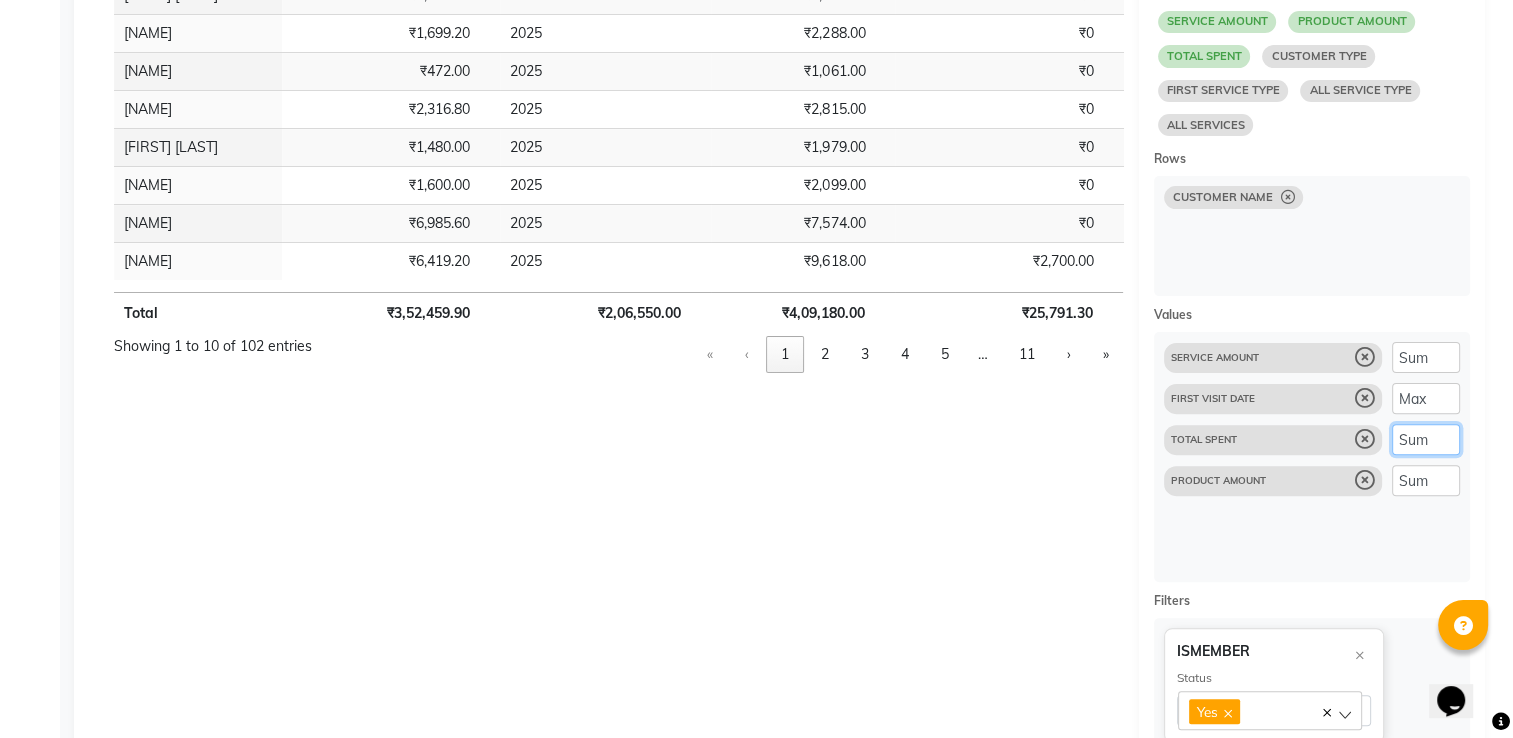 click on "Count Sum Average Max Min Unique Count" 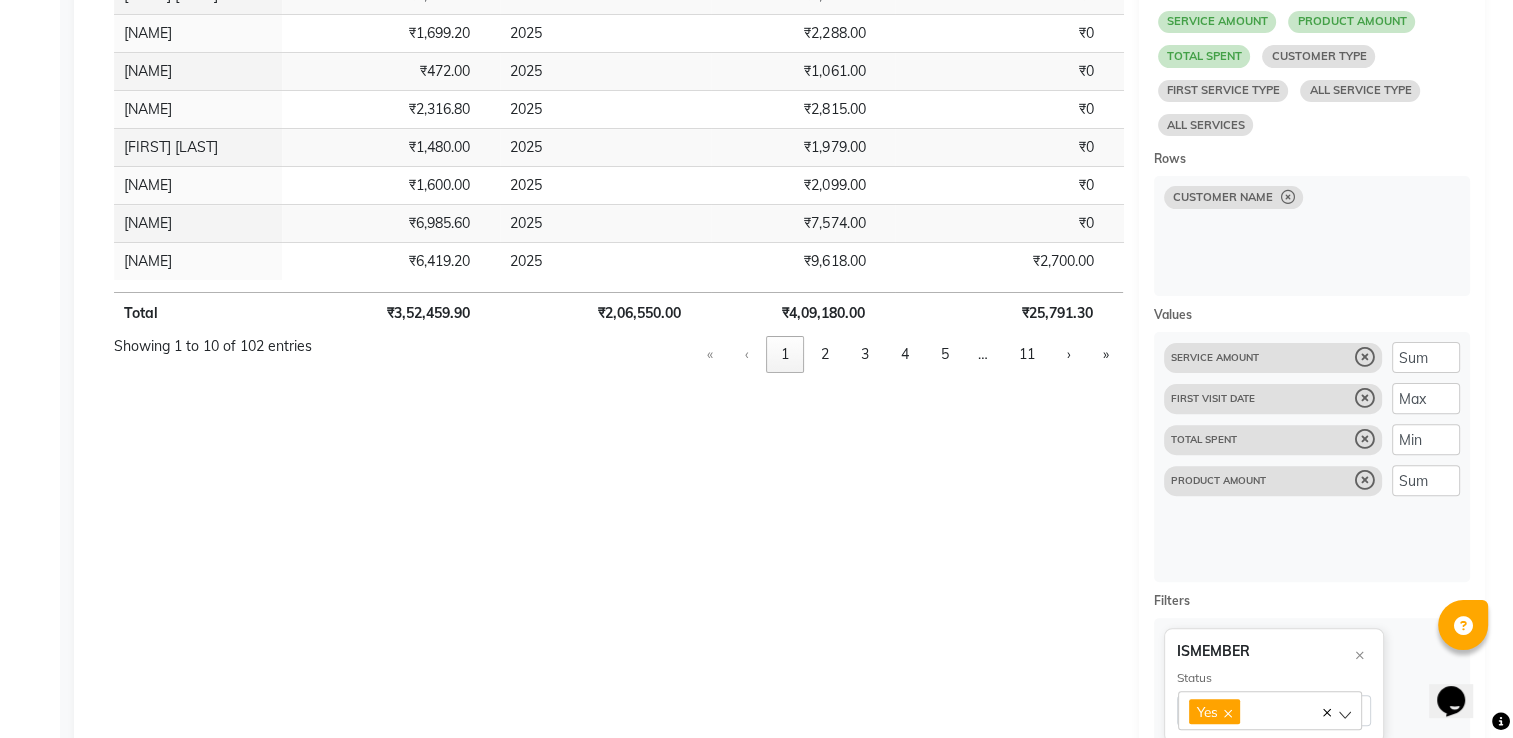 select on "10" 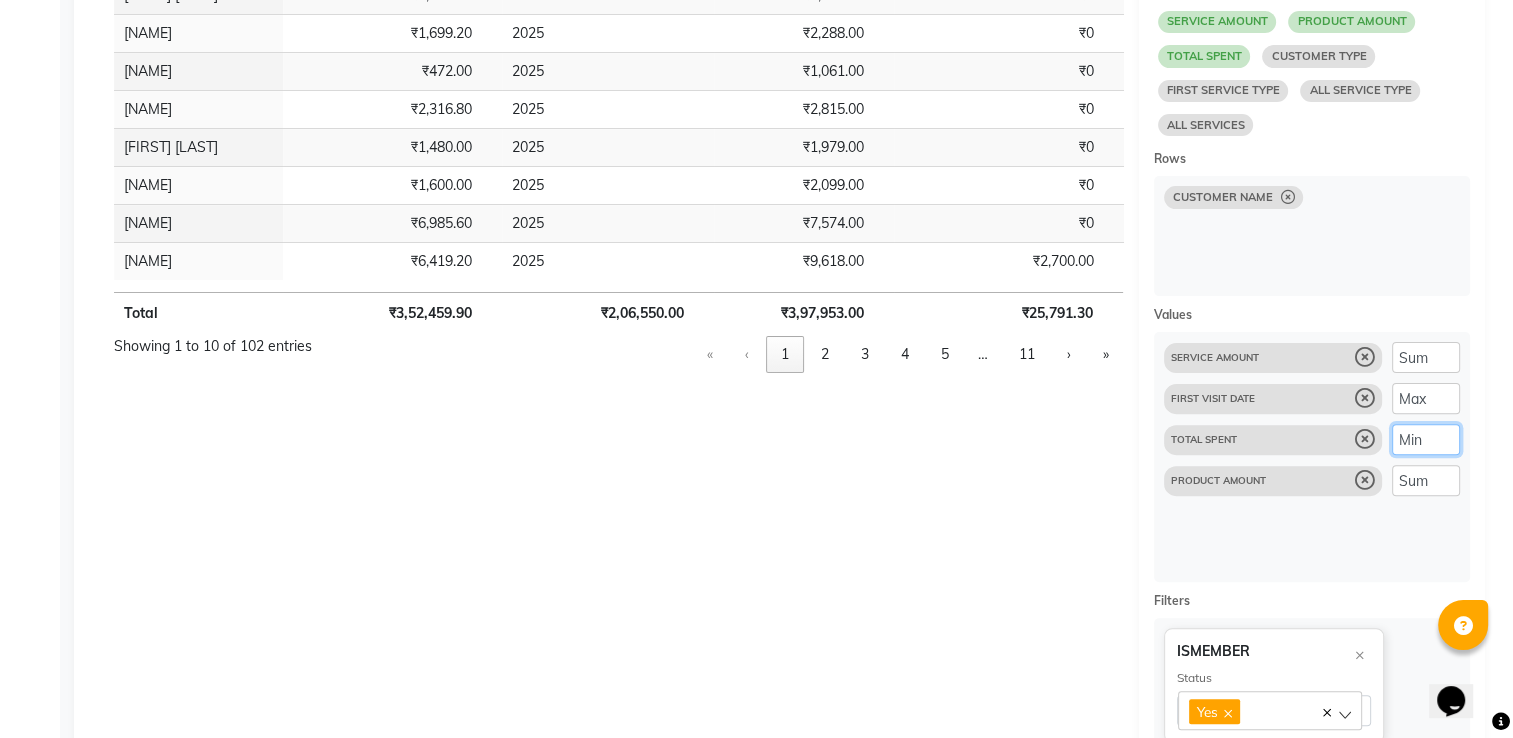 click on "Count Sum Average Max Min Unique Count" 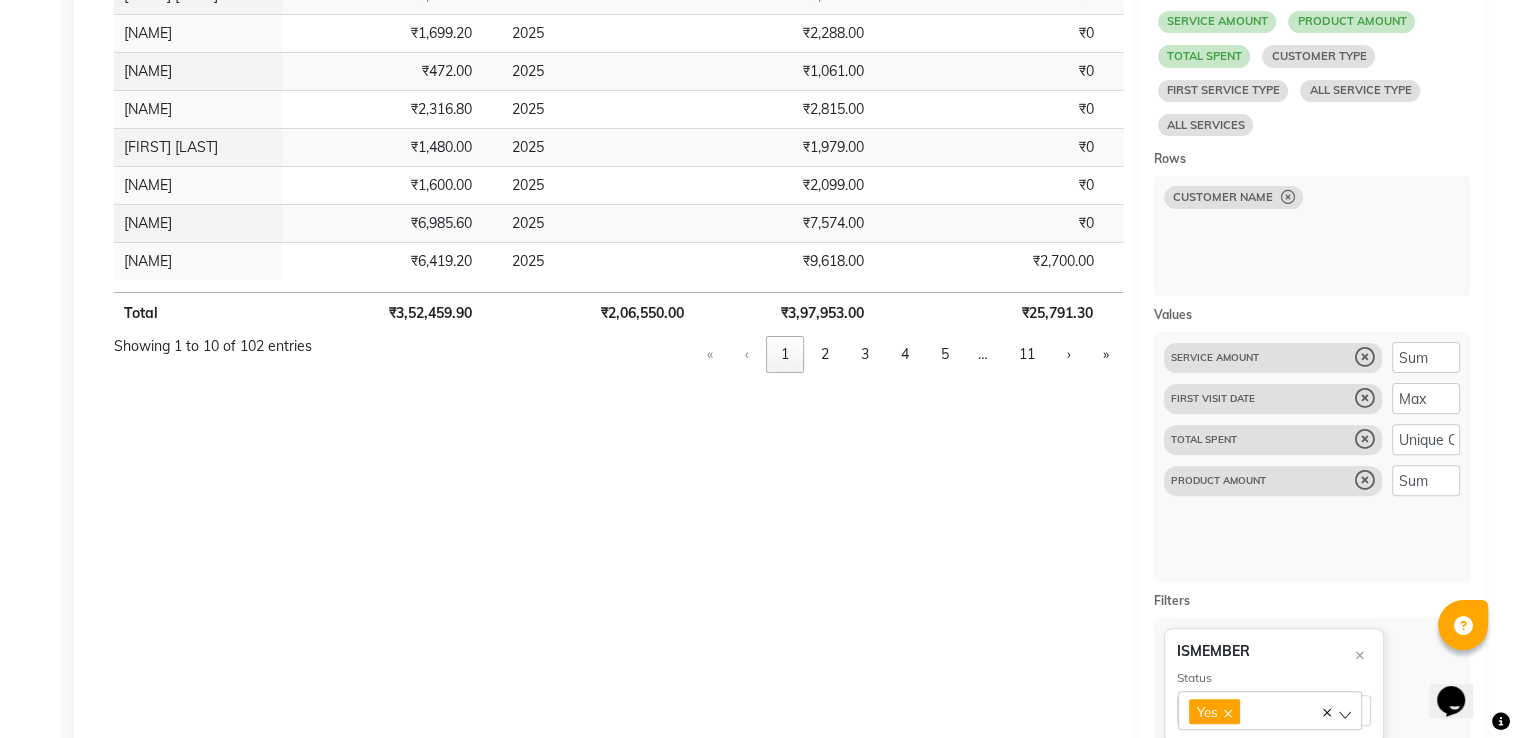 select on "10" 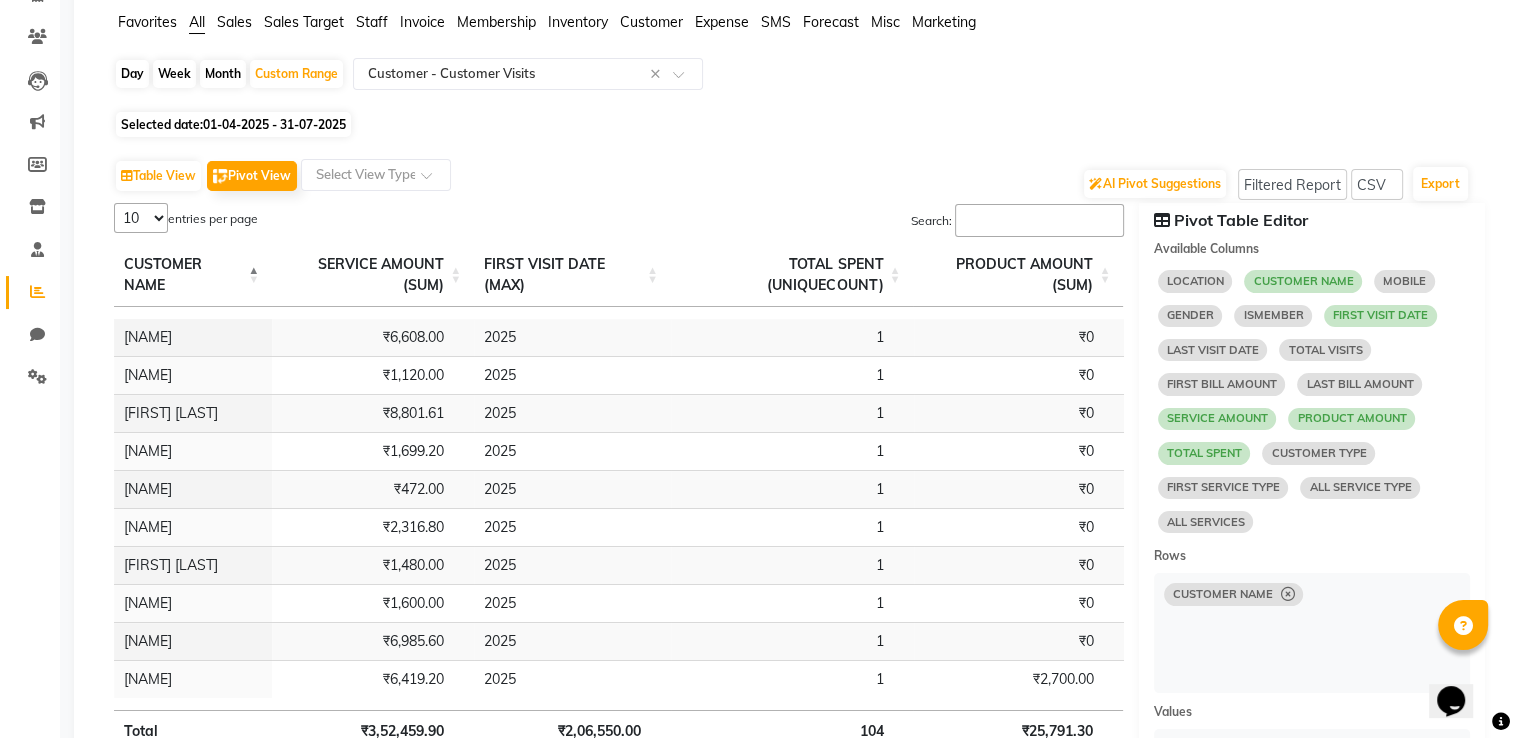 scroll, scrollTop: 148, scrollLeft: 0, axis: vertical 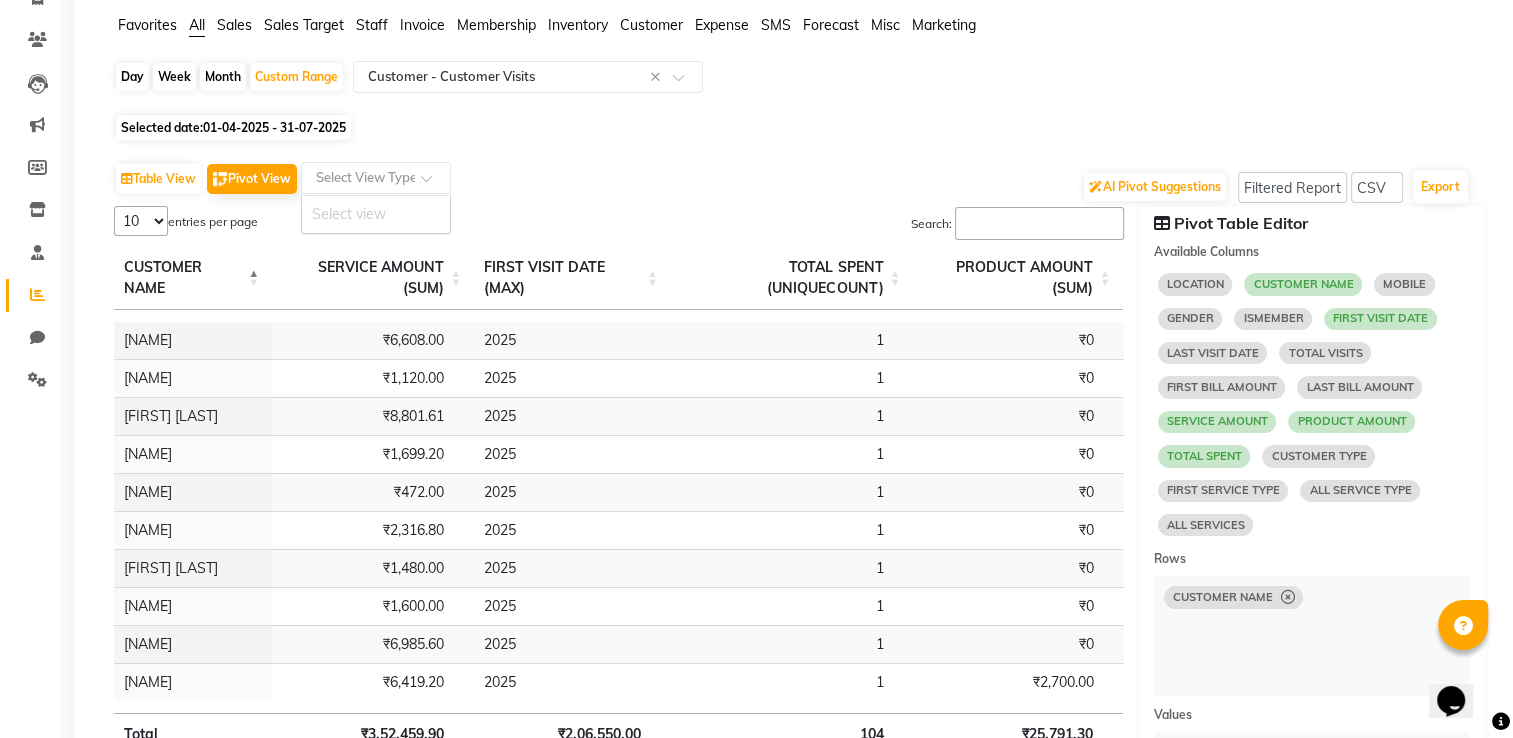 click 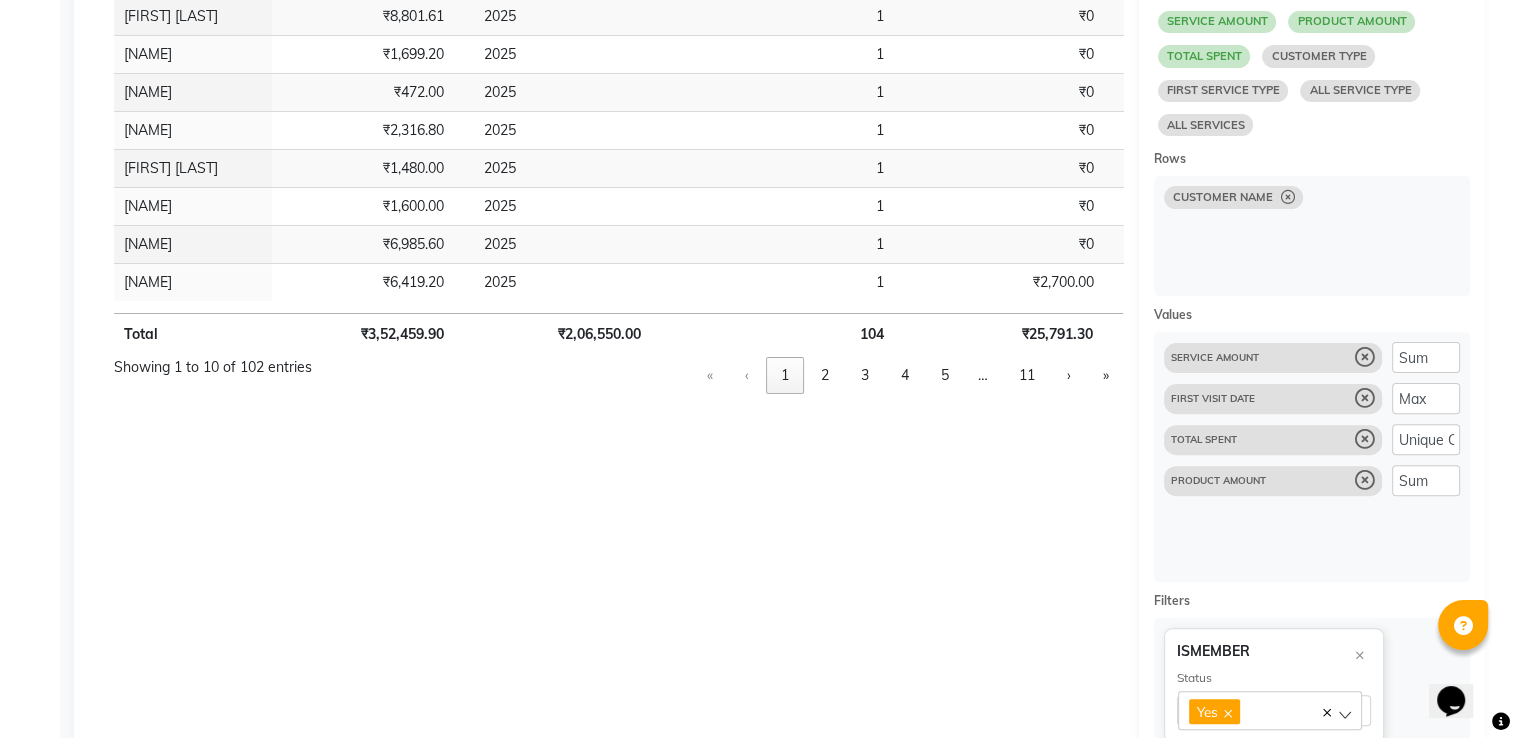scroll, scrollTop: 0, scrollLeft: 0, axis: both 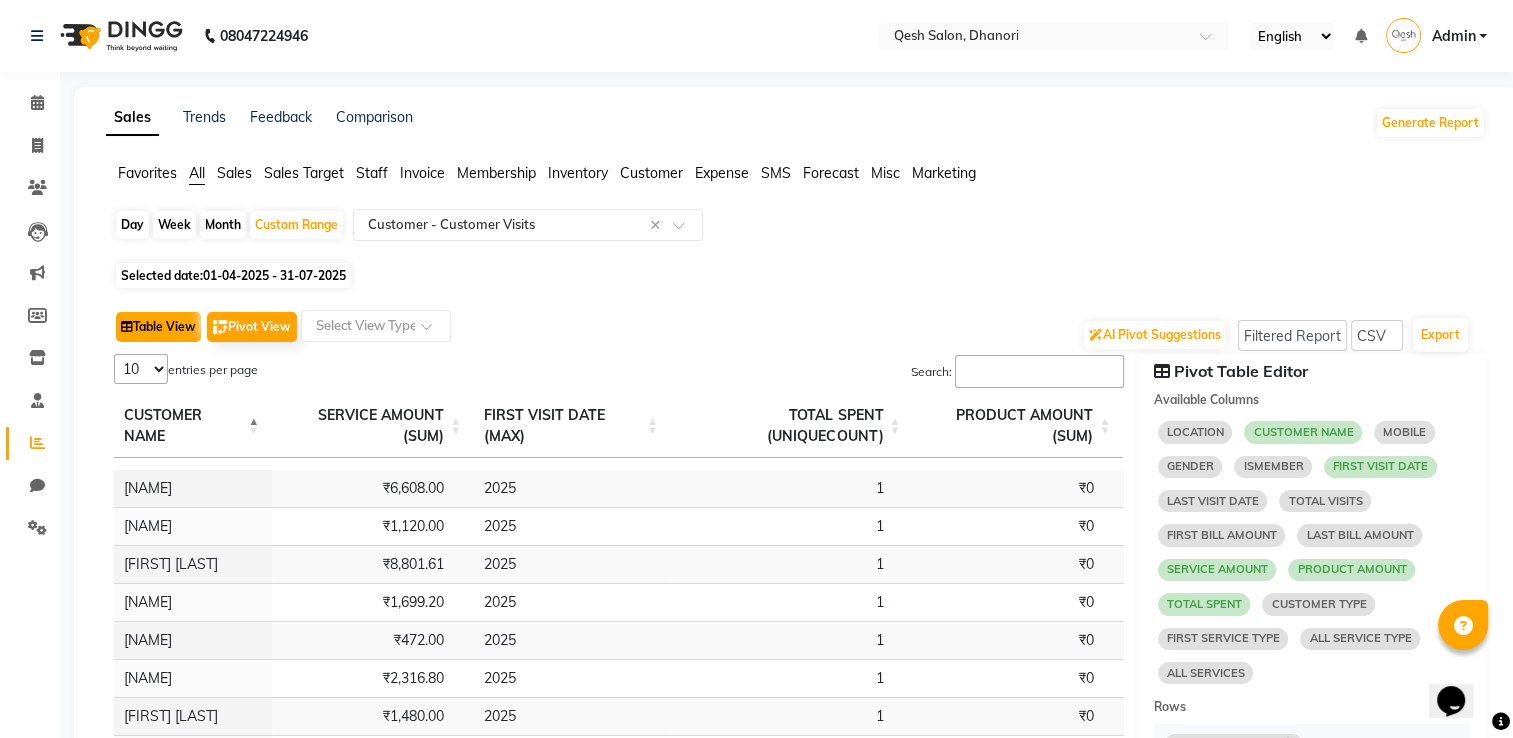 click on "Table View" 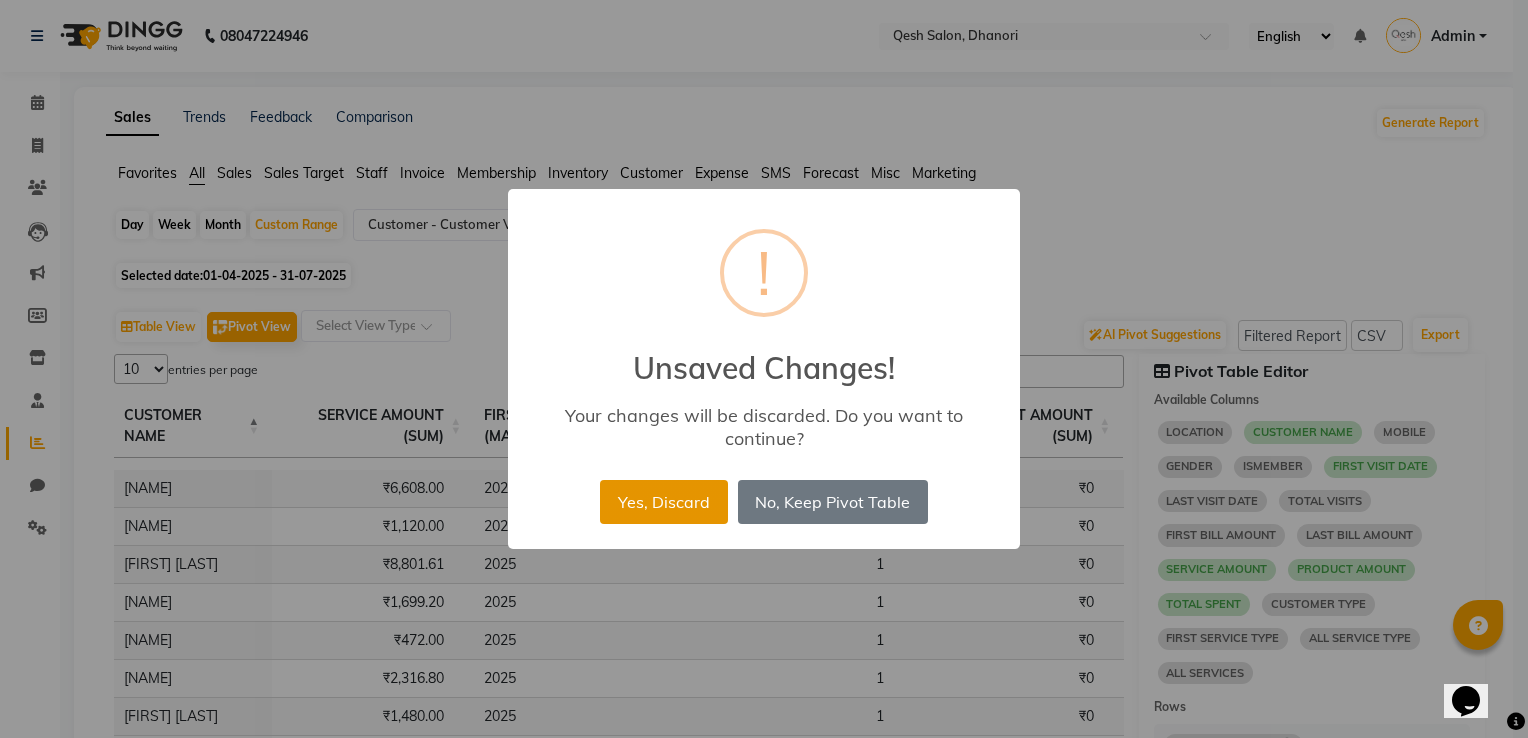 click on "Yes, Discard" at bounding box center (663, 502) 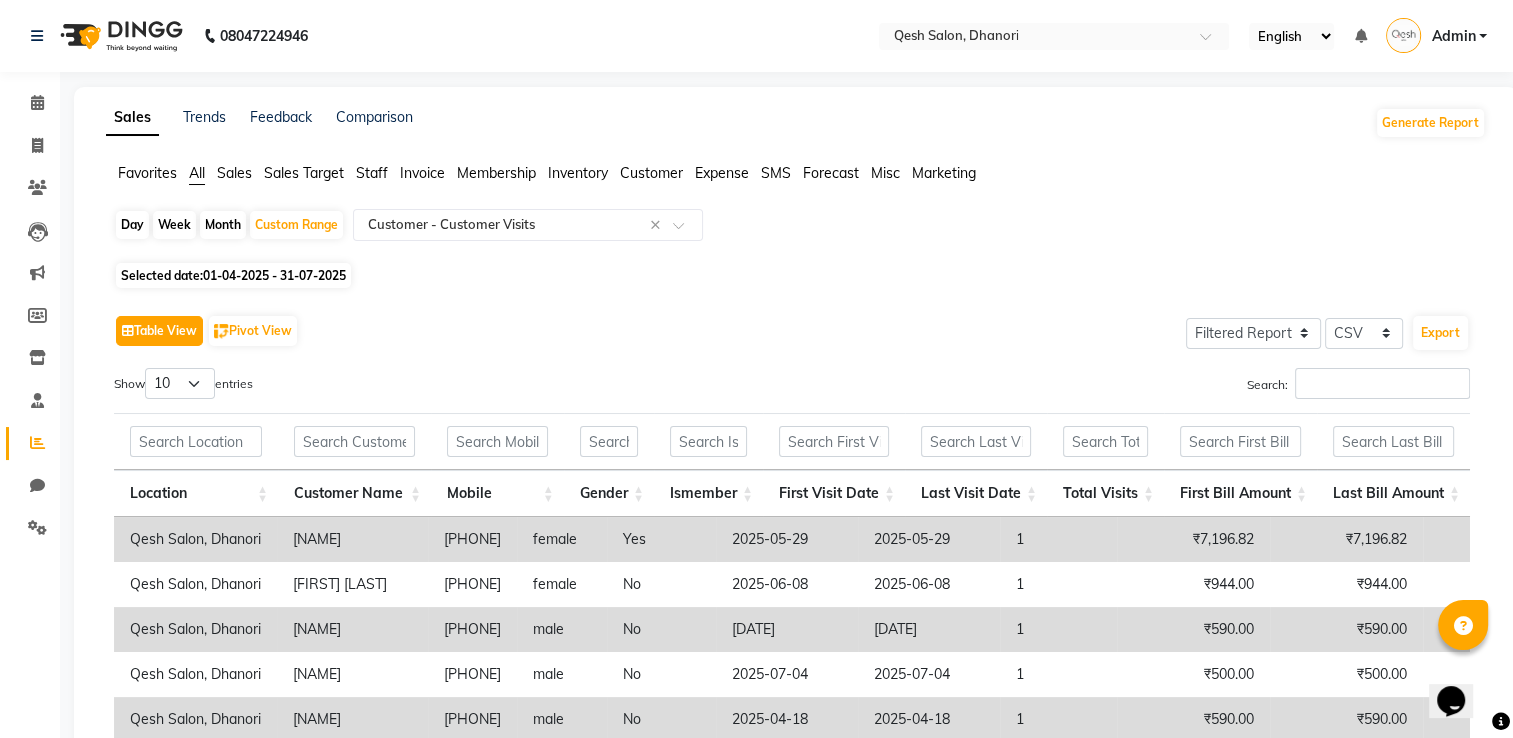 scroll, scrollTop: 200, scrollLeft: 0, axis: vertical 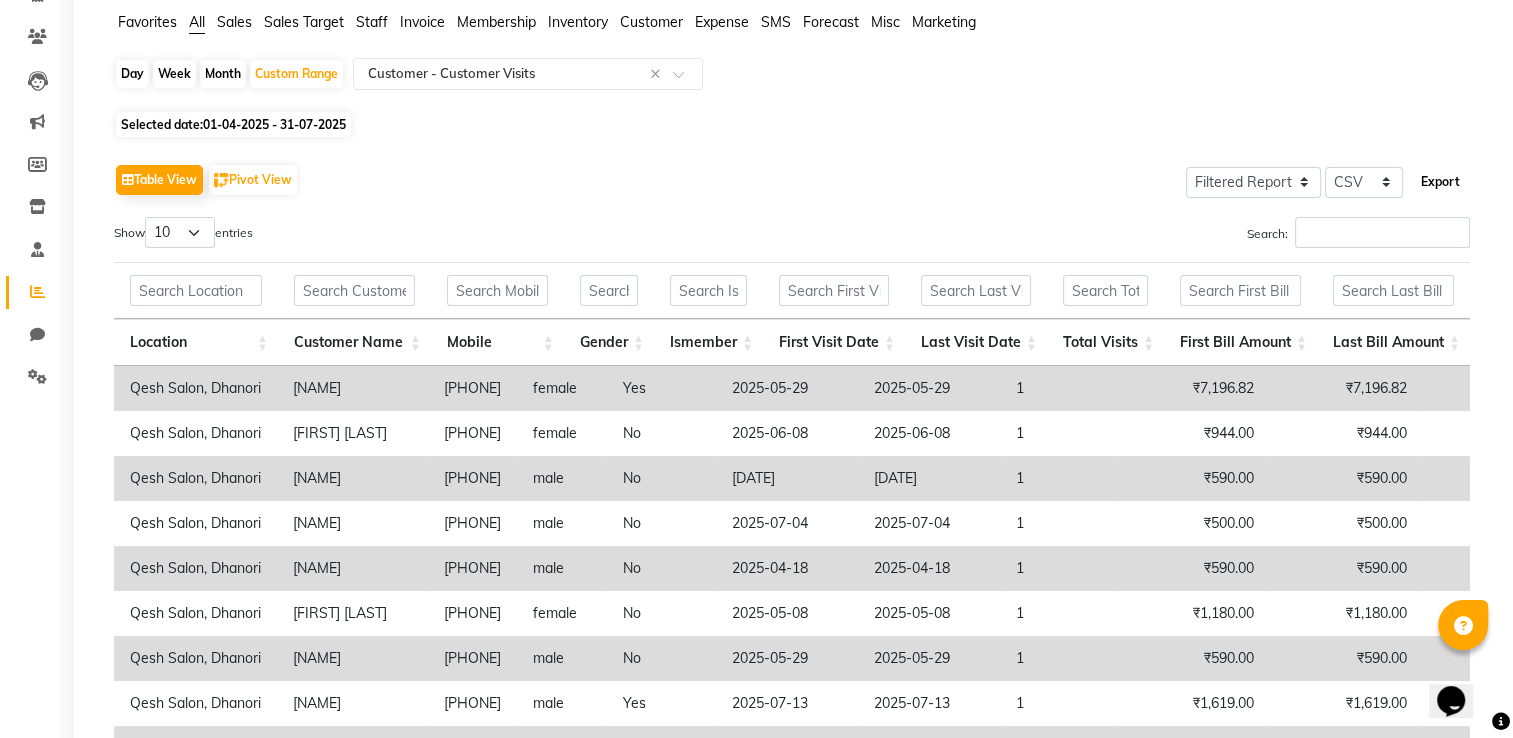click on "Export" 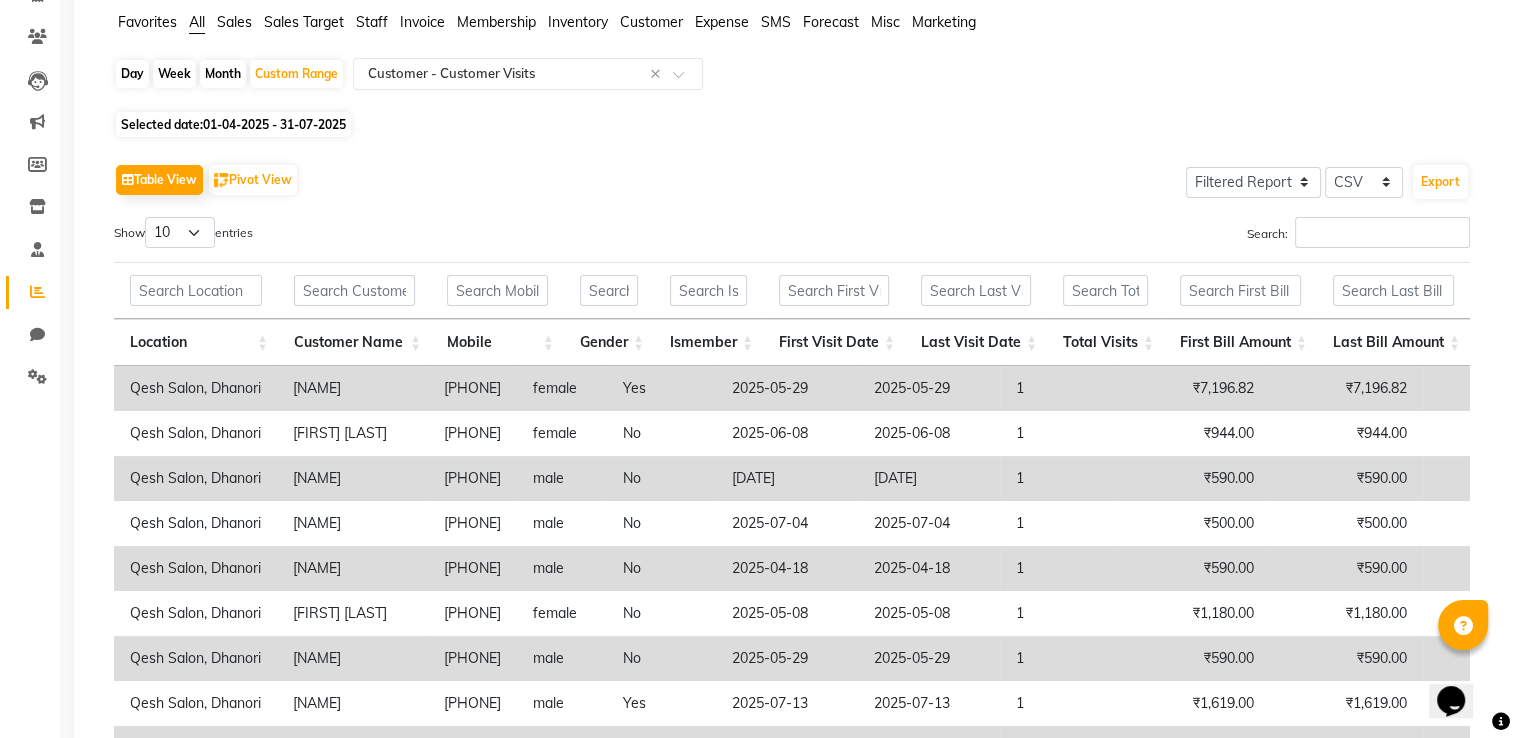 click on "Qesh Salon, Dhanori Aarti Garde [PHONE] female Yes [DATE] [DATE] 1 [CURRENCY] [CURRENCY] [CURRENCY] [CURRENCY] [CURRENCY] New Clean Up & Facials, Waxing Clean Up & Facials, Waxing Full Body + Bikini Line (With Strip Less Wax) (1), Super Food Signature Facial (1) Qesh Salon, Dhanori Aastha C [PHONE] female No [DATE] [DATE] 1" 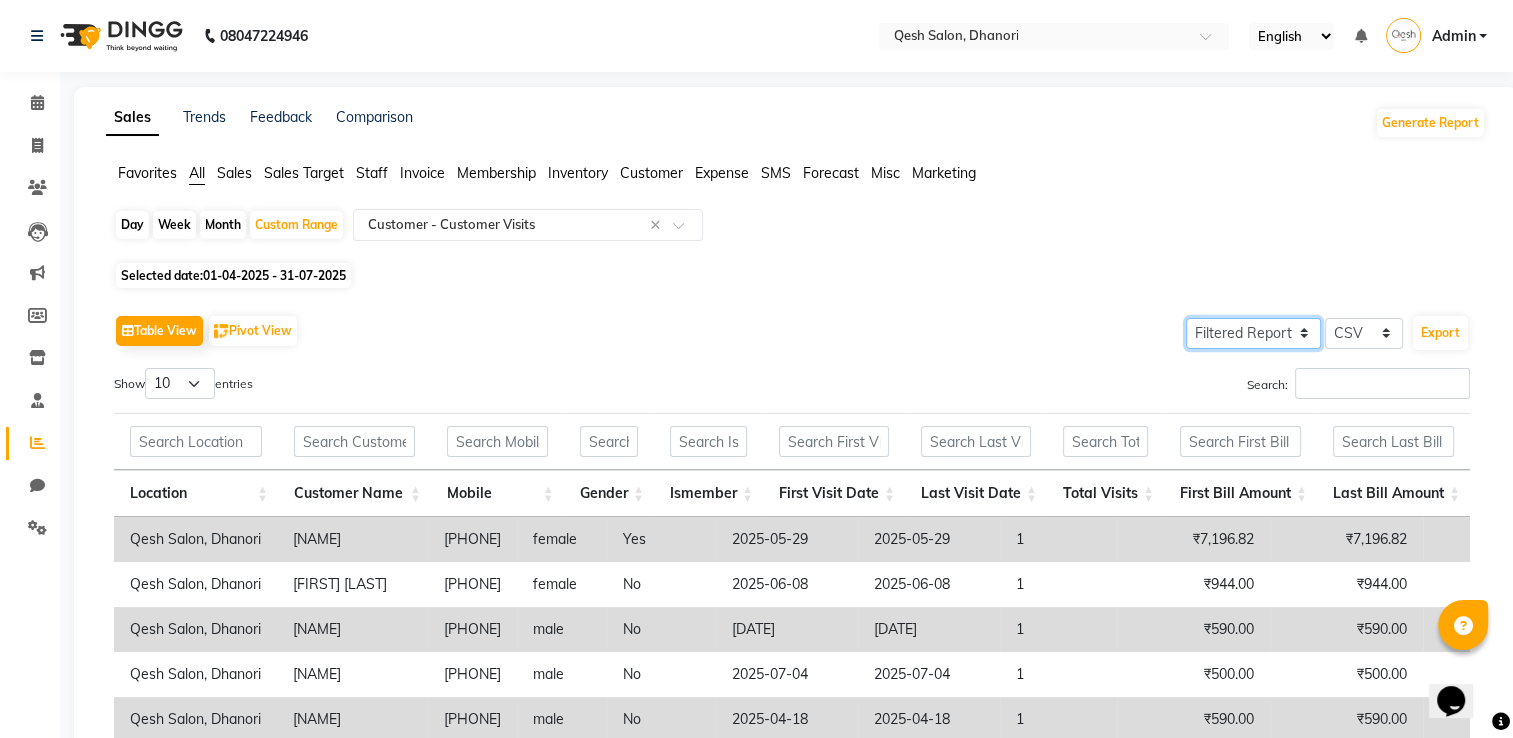click on "Select Full Report Filtered Report" 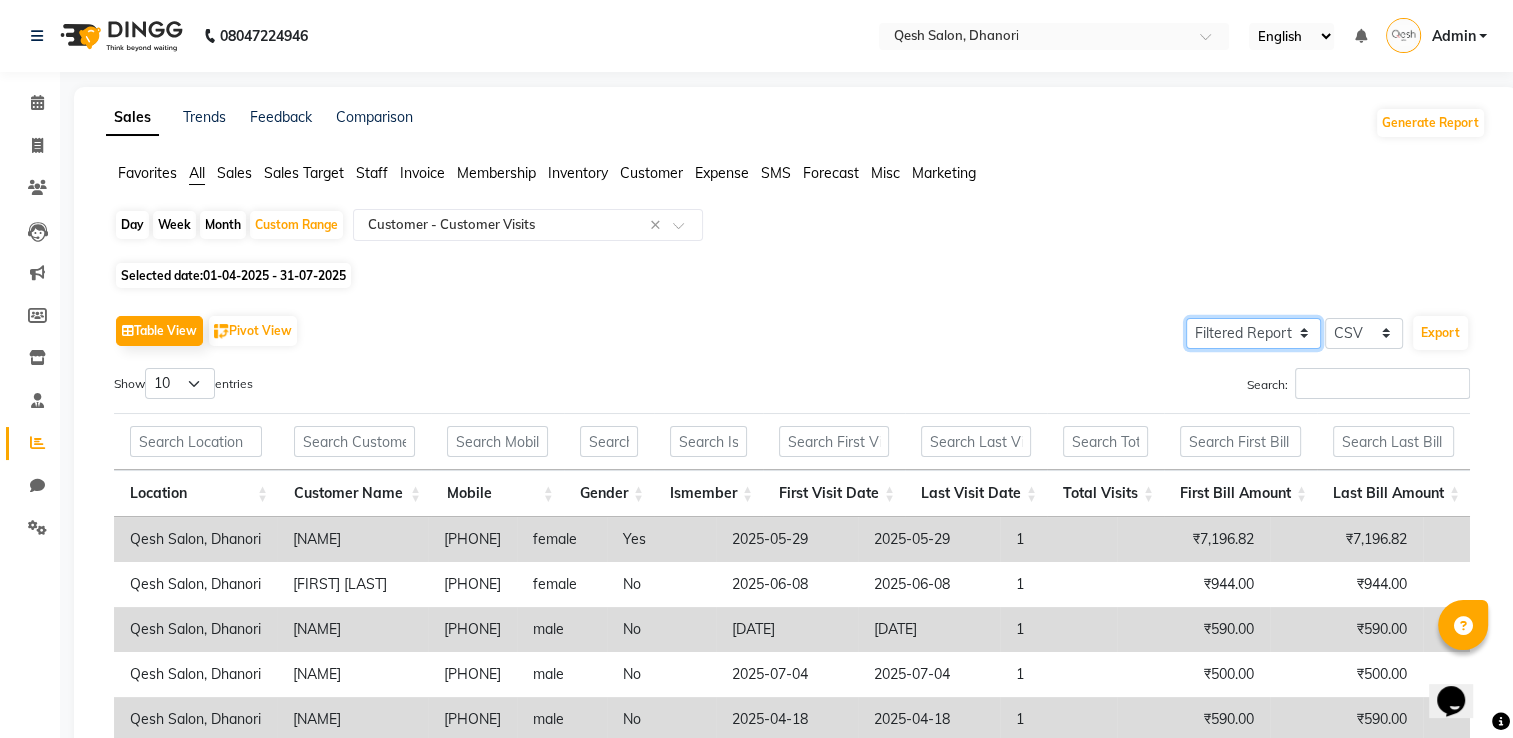 select on "full_report" 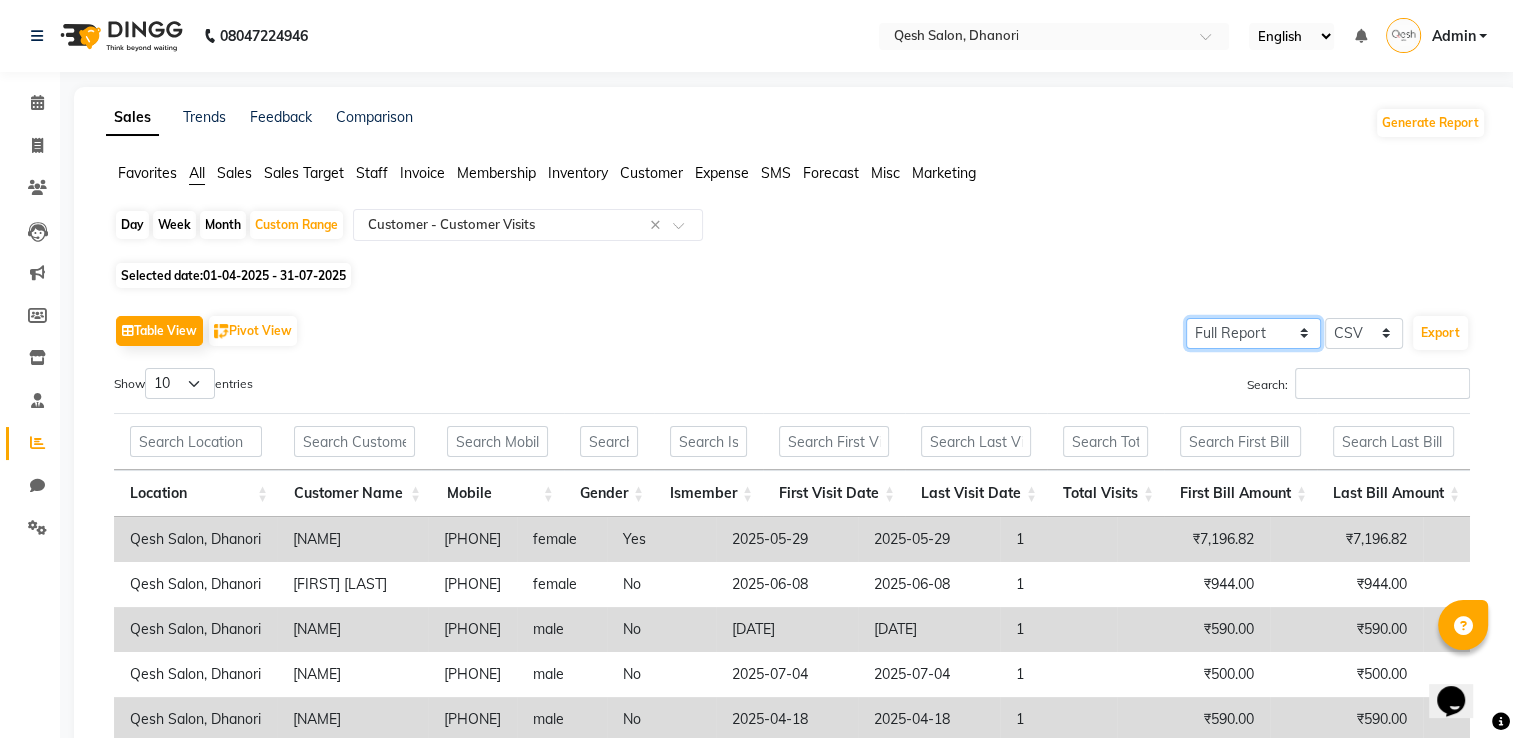 click on "Select Full Report Filtered Report" 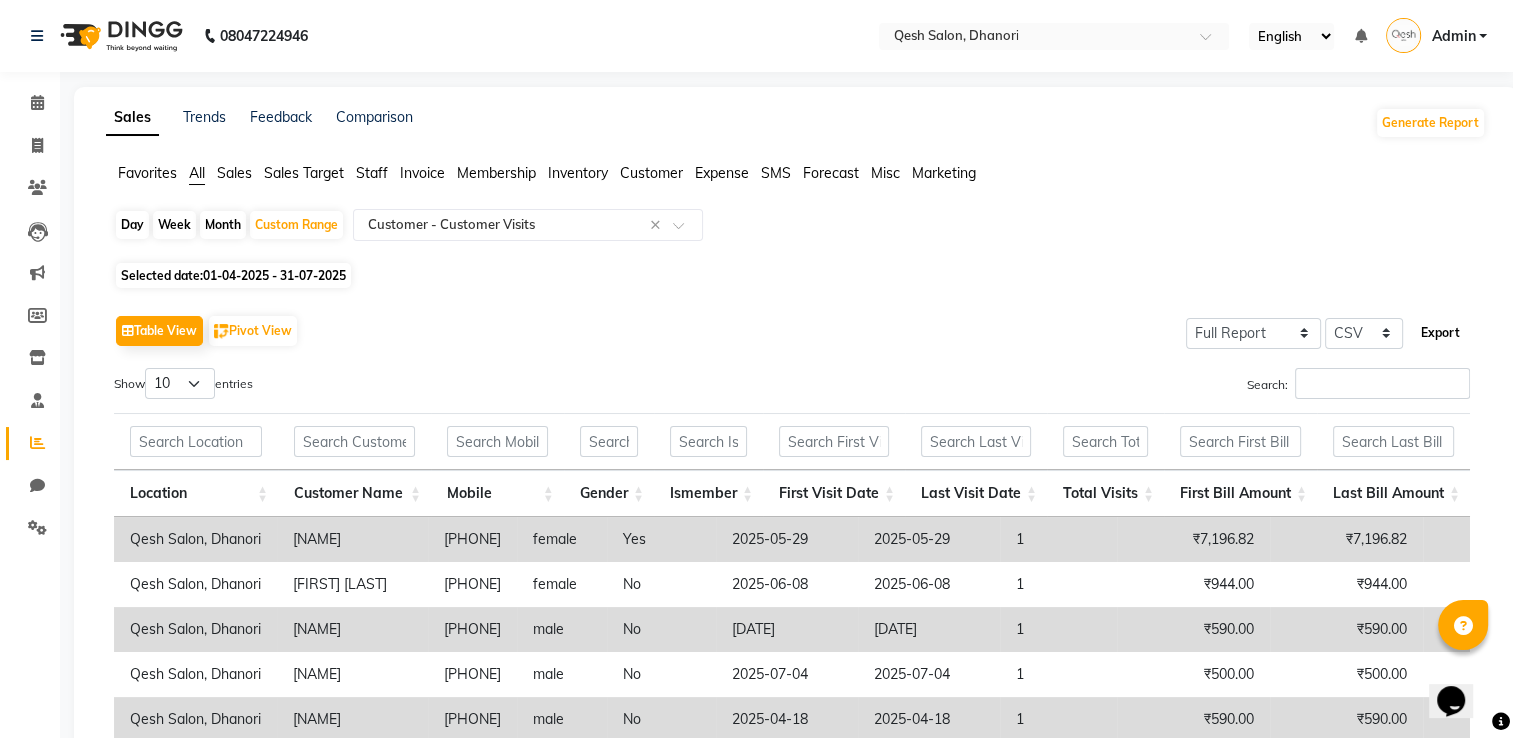 click on "Export" 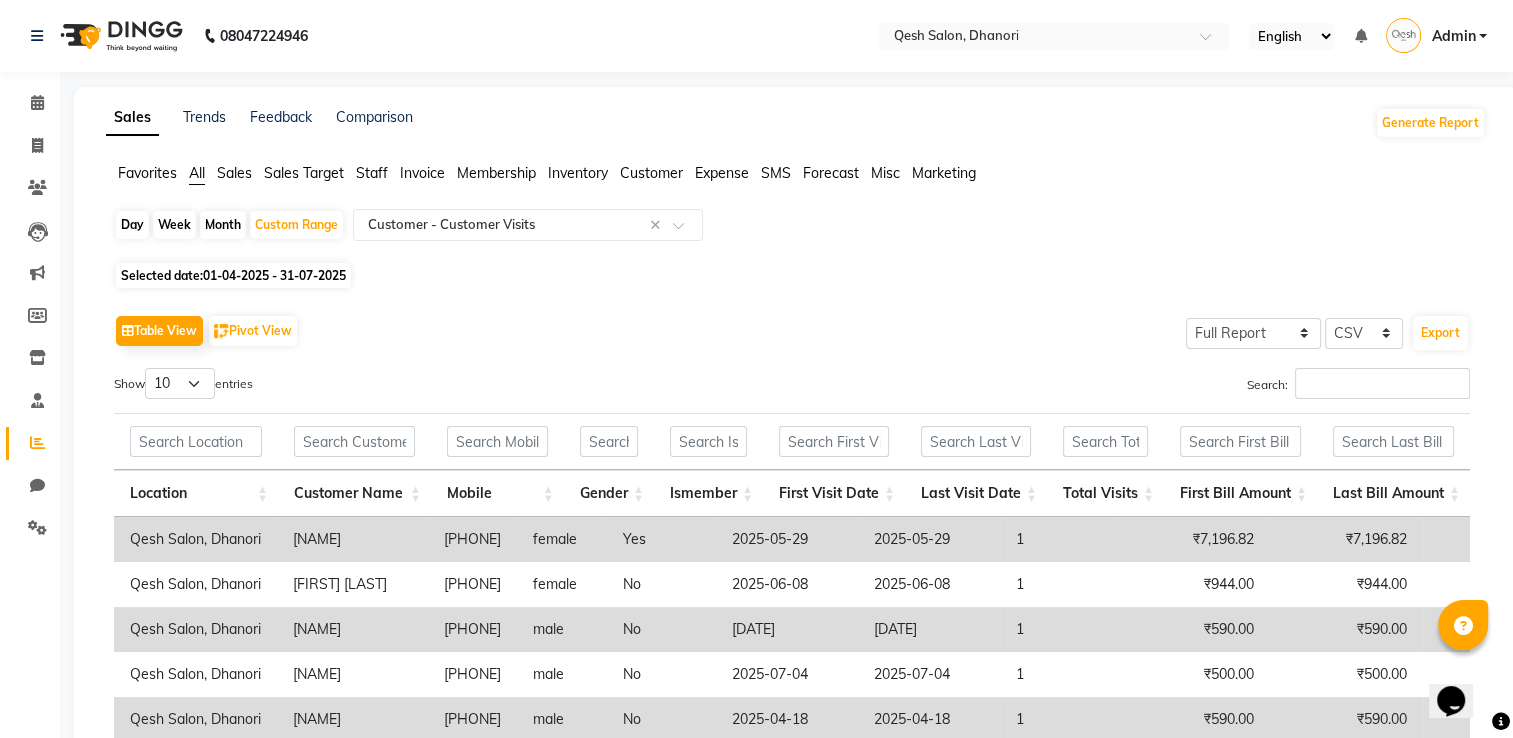 click on "Day   Week   Month   Custom Range  Select Report Type × Customer -  Customer Visits × Selected date:  01-04-2025 - 31-07-2025   Table View   Pivot View  Select Full Report Filtered Report Select CSV PDF  Export  Show  10 25 50 100  entries Search: Location Customer Name Mobile Gender Ismember First Visit Date Last Visit Date Total Visits First Bill Amount Last Bill Amount Service Amount Product Amount Total Spent Customer Type First Service Type All Service Type All Services Location Customer Name Mobile Gender Ismember First Visit Date Last Visit Date Total Visits First Bill Amount Last Bill Amount Service Amount Product Amount Total Spent Customer Type First Service Type All Service Type All Services Total ₹3,59,640.07 ₹4,37,996.23 ₹5,59,149.52 ₹35,506.30 ₹6,21,231.00 Qesh Salon, Dhanori [FIRST] [LAST] 917899127390 female Yes 2025-05-29 2025-05-29 1 ₹7,196.82 ₹7,196.82 ₹6,608.00 ₹0 ₹7,197.00 New Clean Up & Facials, Waxing Clean Up & Facials, Waxing Qesh Salon, Dhanori [FIRST] [LAST] female 1" 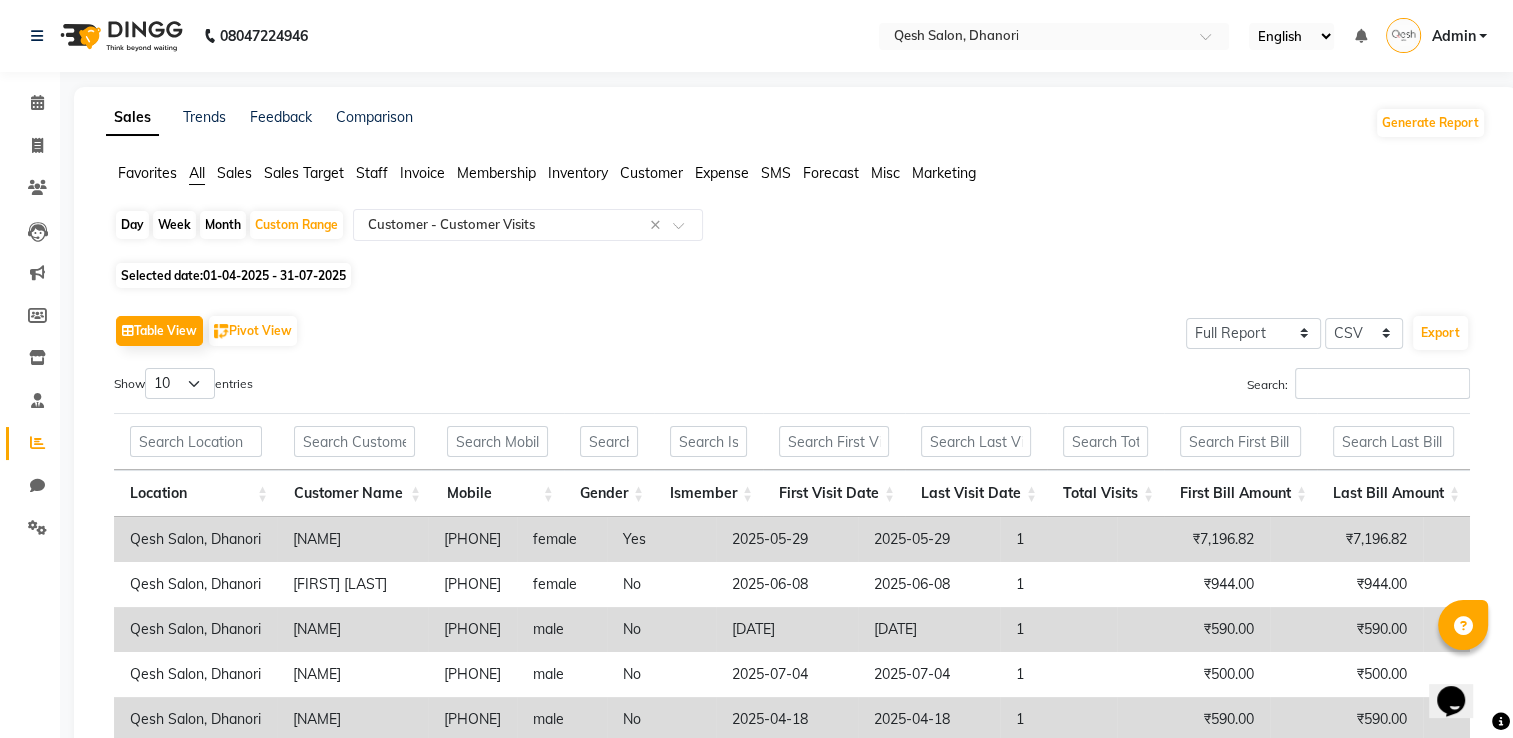 click on "Day Week Month Custom Range Select Report Type × Customer - Customer Visits ×" 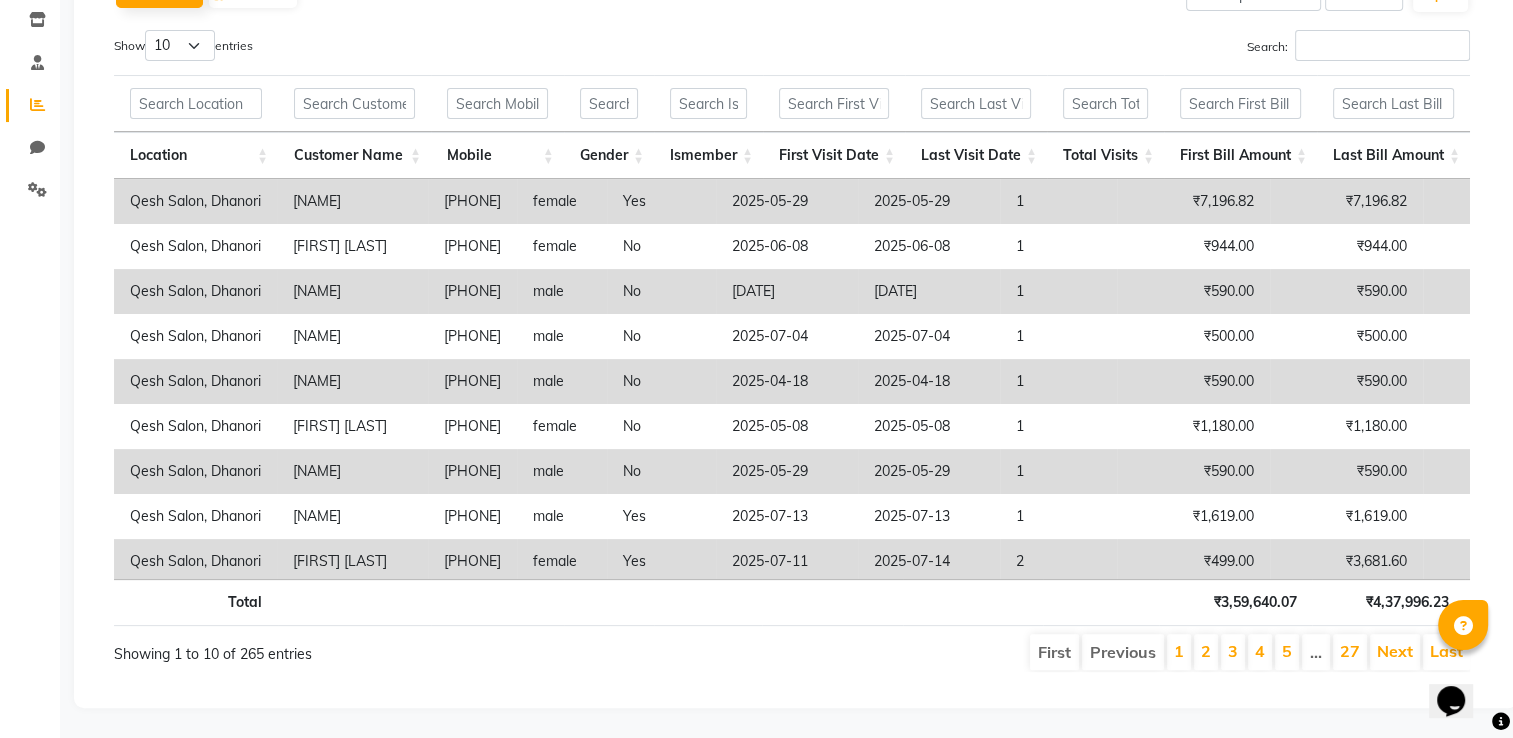 scroll, scrollTop: 351, scrollLeft: 0, axis: vertical 